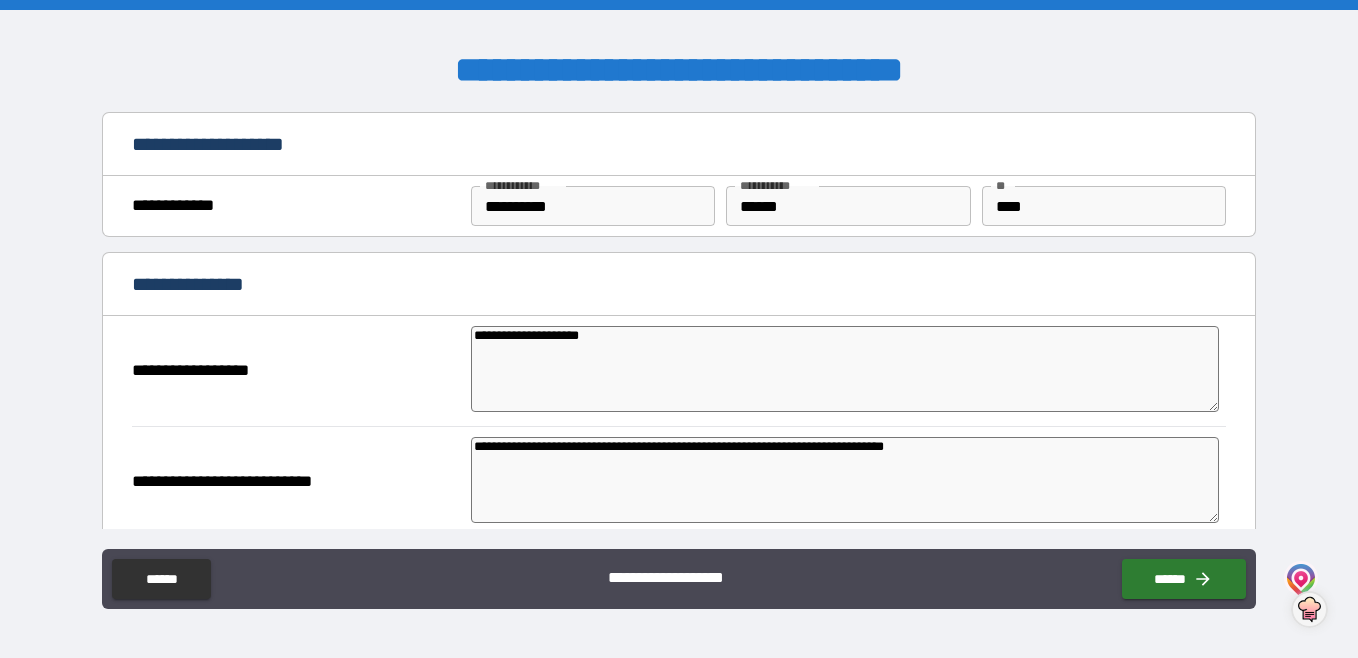 scroll, scrollTop: 0, scrollLeft: 0, axis: both 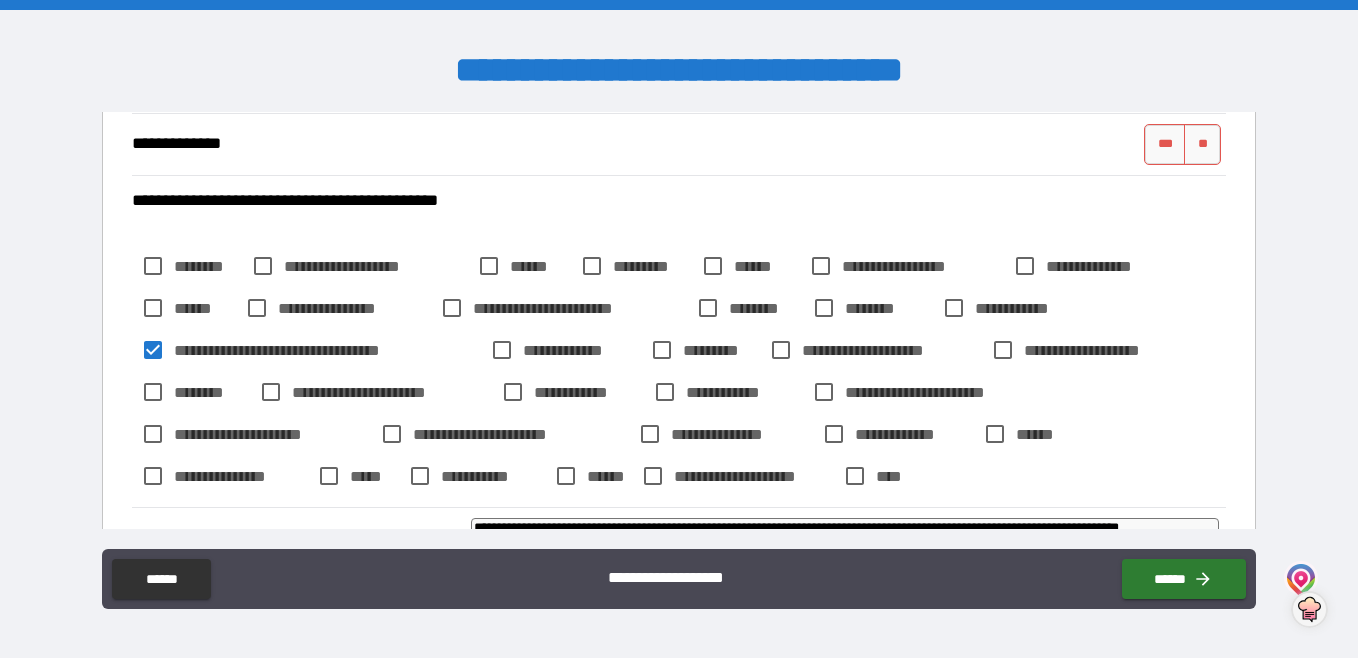 type 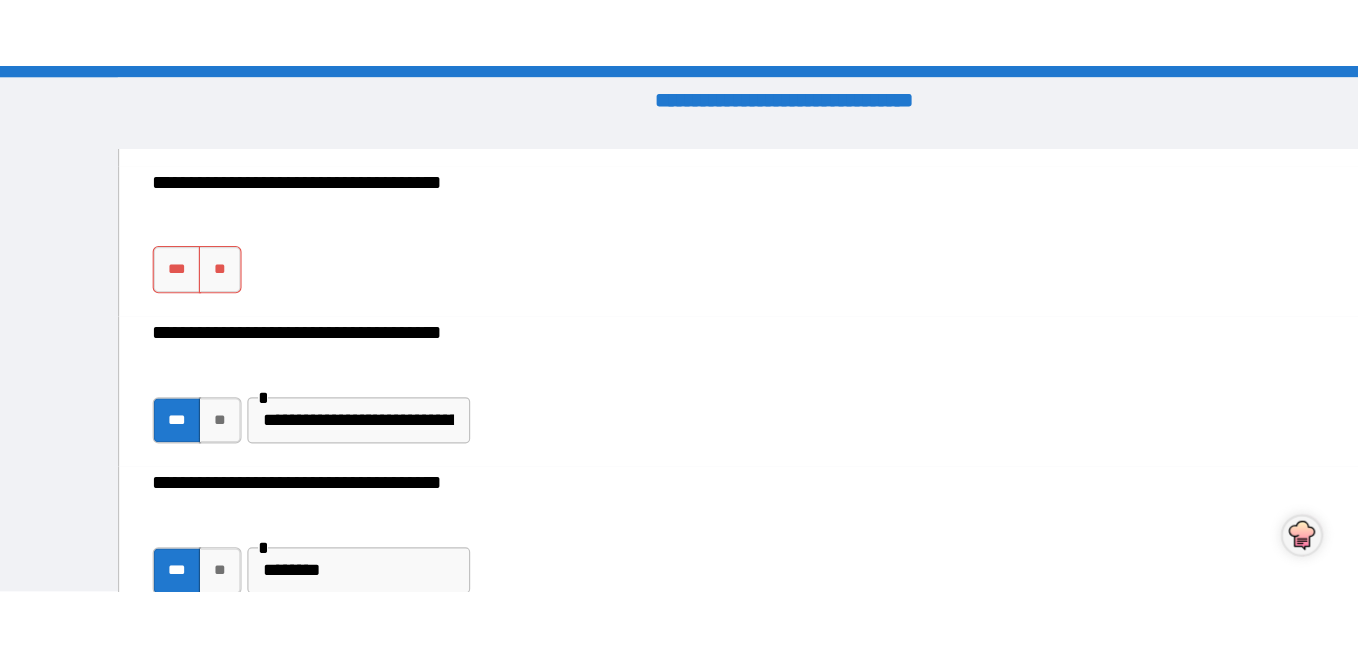 scroll, scrollTop: 2349, scrollLeft: 0, axis: vertical 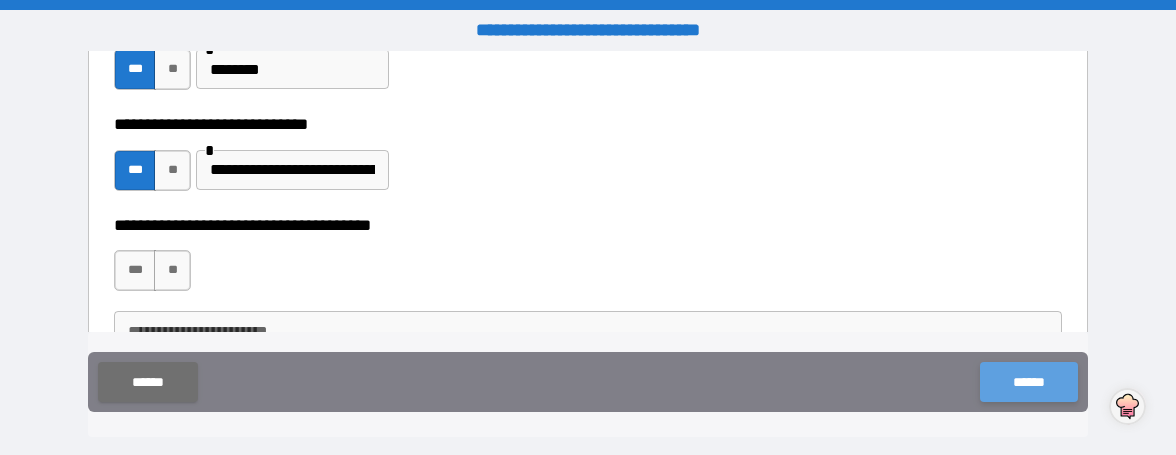 click on "******" at bounding box center (1028, 382) 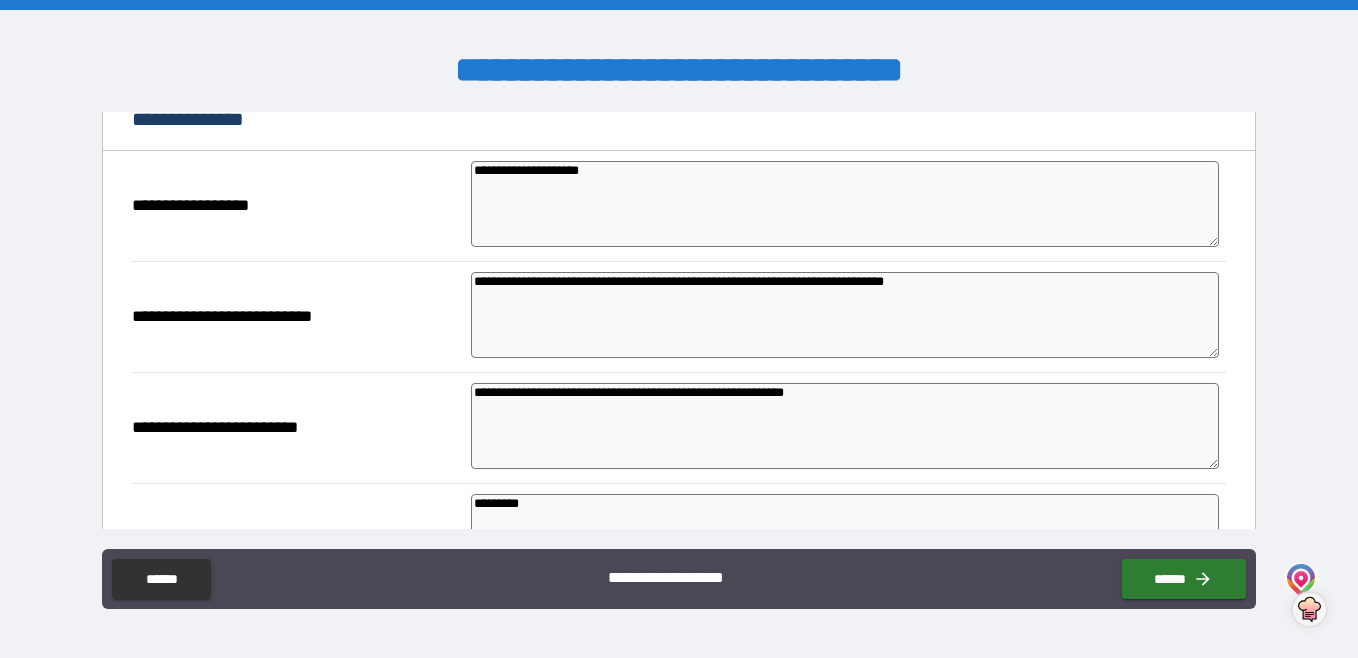 scroll, scrollTop: 200, scrollLeft: 0, axis: vertical 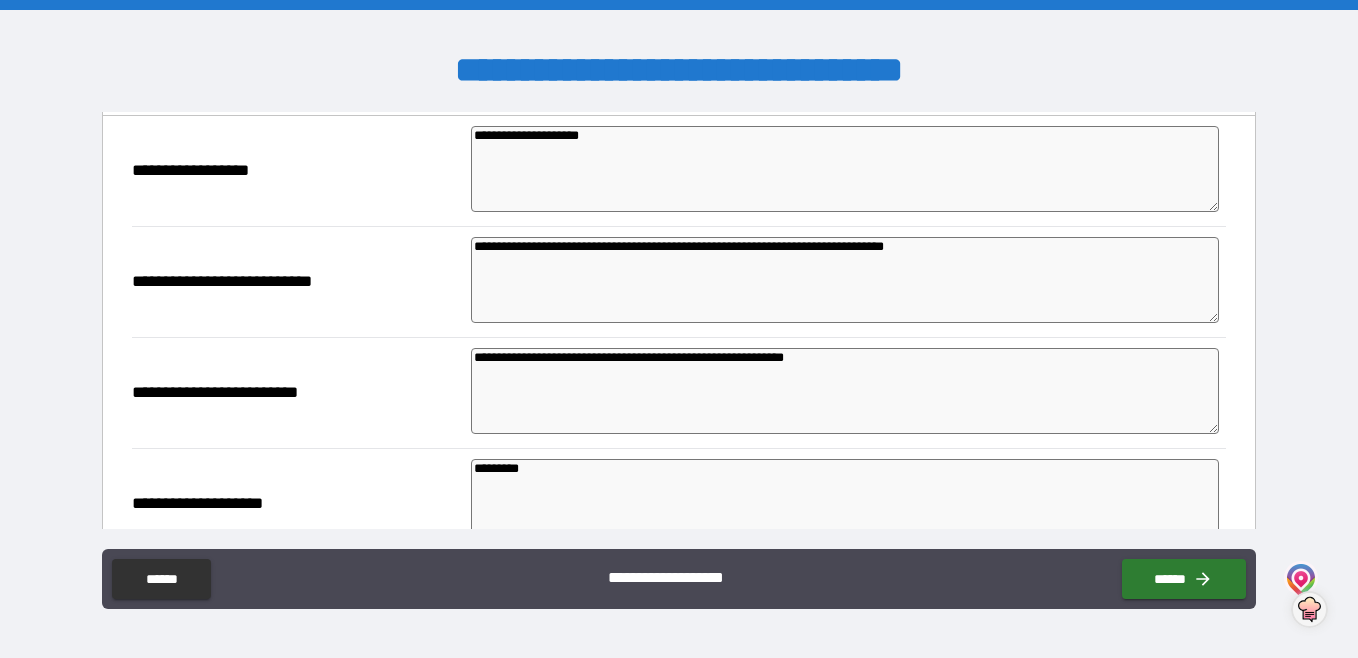 drag, startPoint x: 593, startPoint y: 249, endPoint x: 572, endPoint y: 250, distance: 21.023796 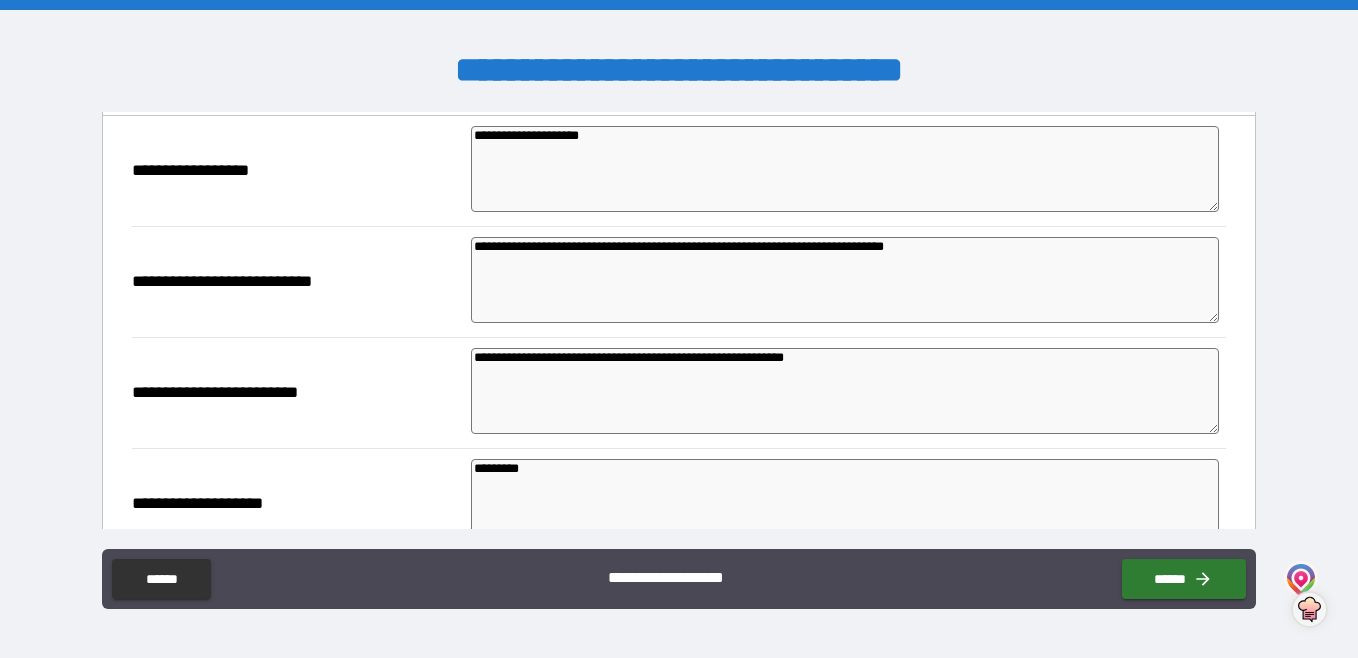 click on "**********" at bounding box center (845, 280) 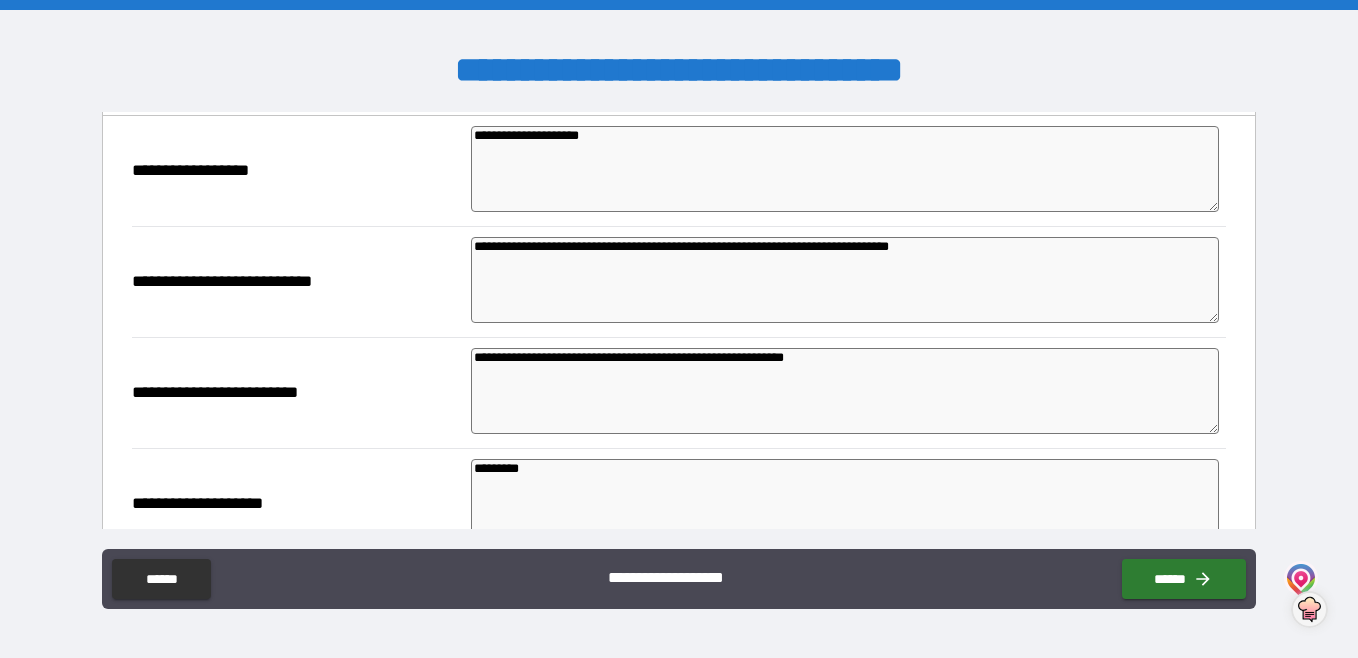 drag, startPoint x: 601, startPoint y: 246, endPoint x: 545, endPoint y: 248, distance: 56.0357 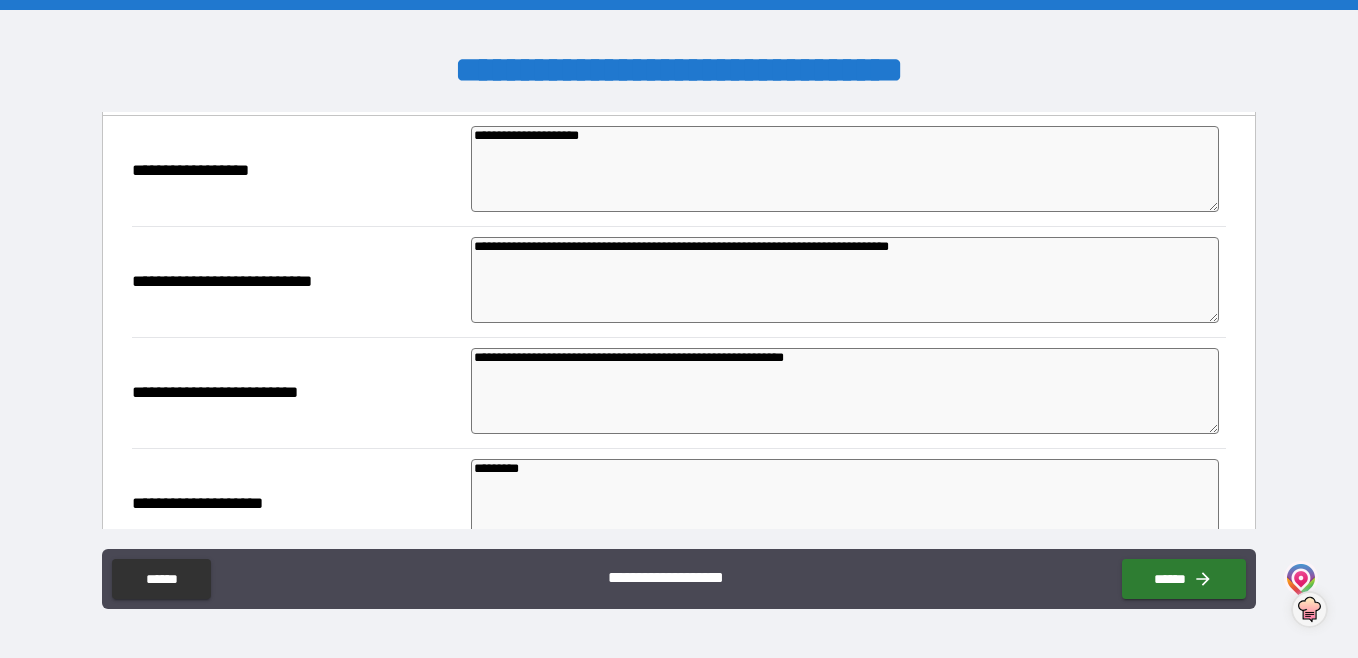 click on "**********" at bounding box center [845, 280] 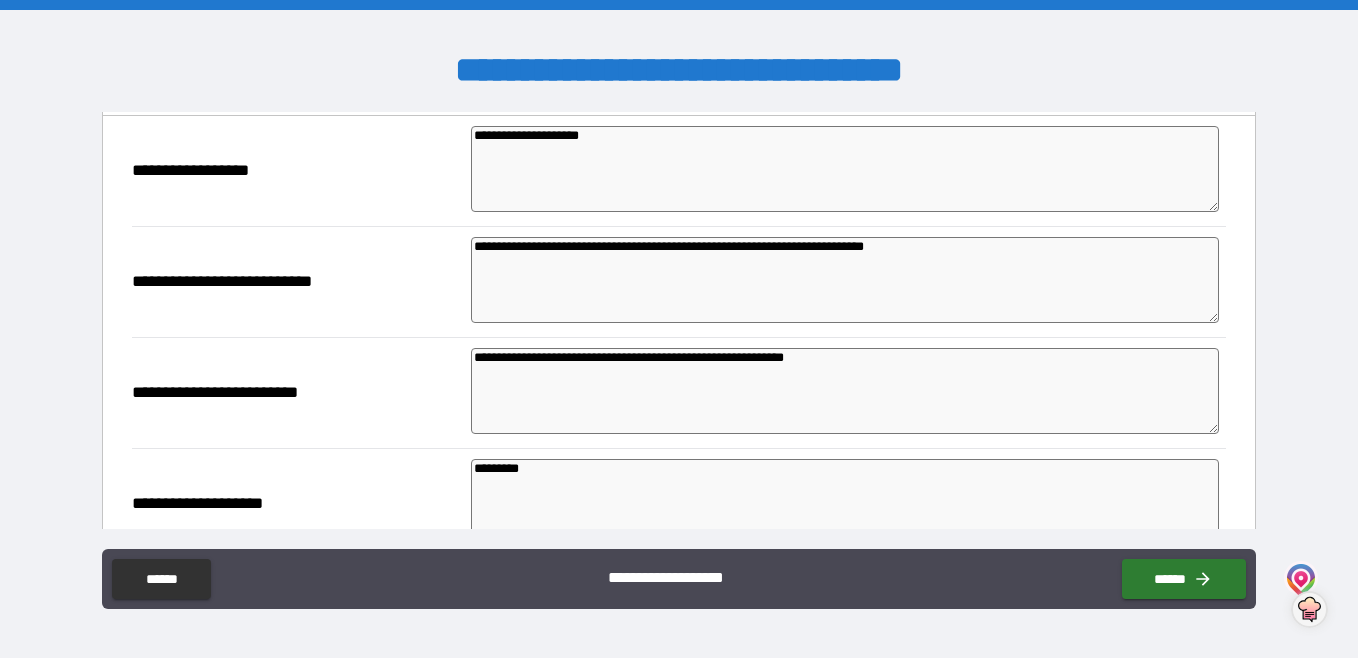 click on "**********" at bounding box center [845, 280] 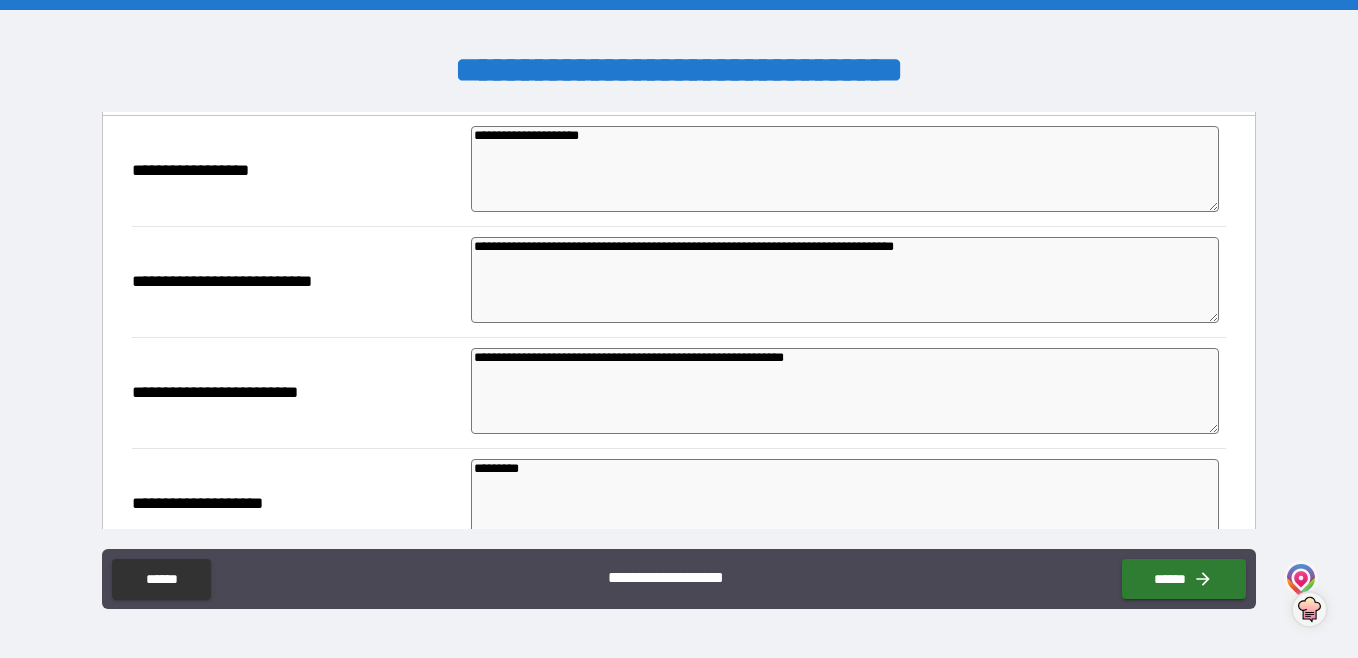 click on "**********" at bounding box center (845, 280) 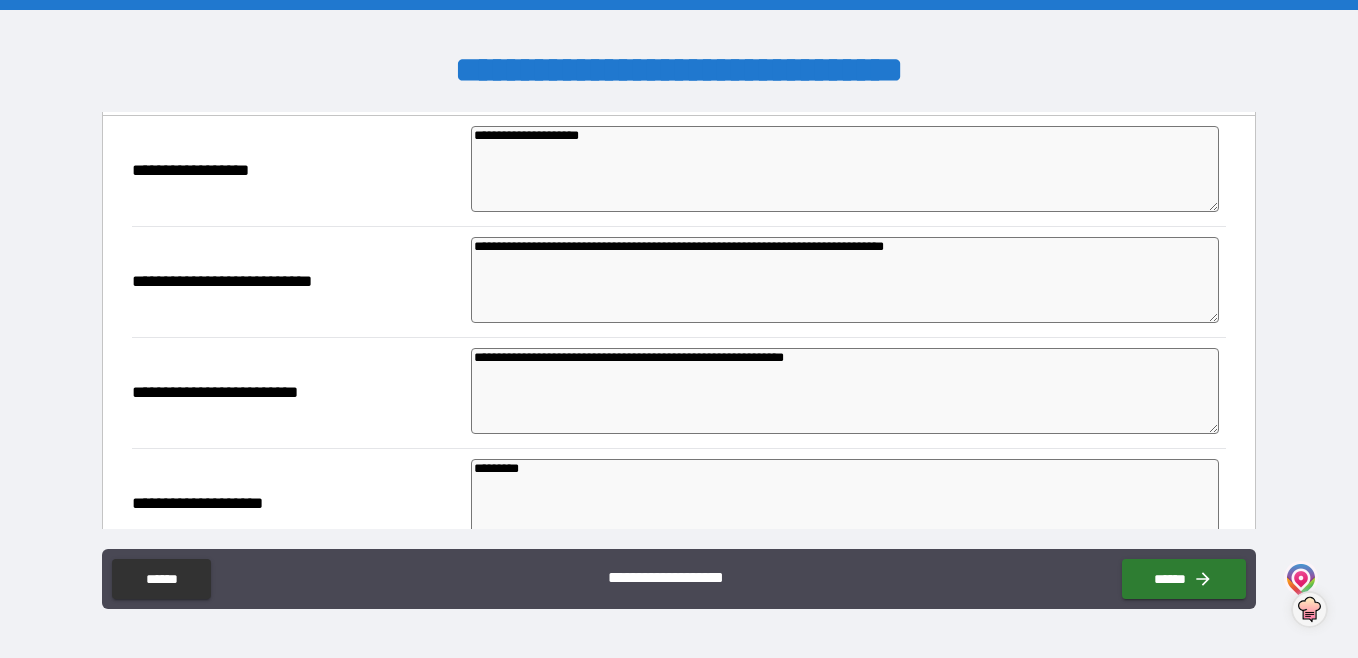 drag, startPoint x: 595, startPoint y: 245, endPoint x: 570, endPoint y: 246, distance: 25.019993 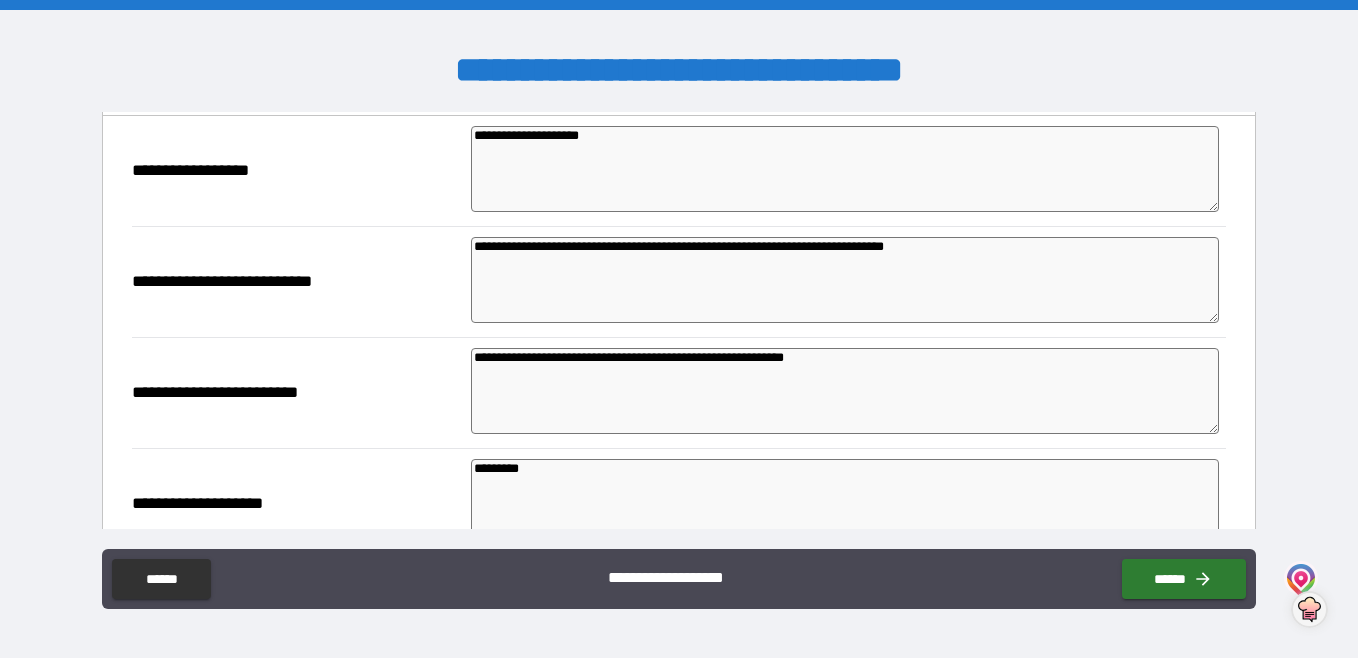 click on "**********" at bounding box center [845, 280] 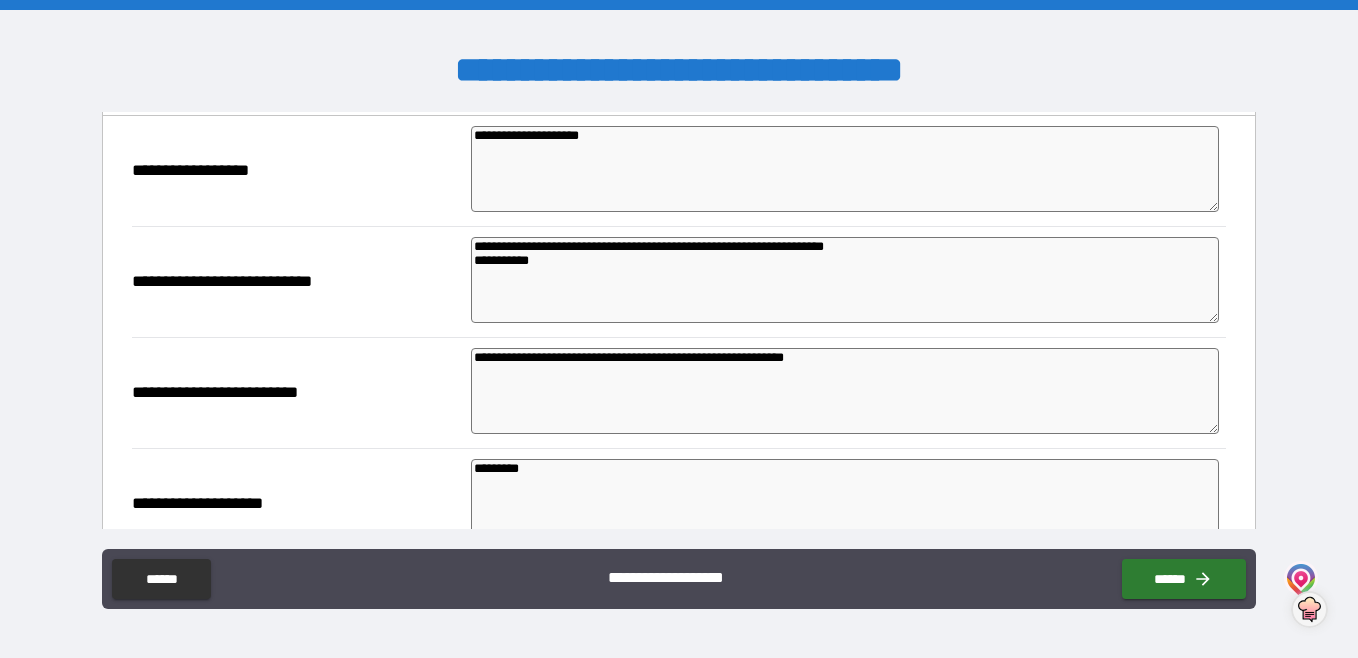 drag, startPoint x: 541, startPoint y: 248, endPoint x: 506, endPoint y: 250, distance: 35.057095 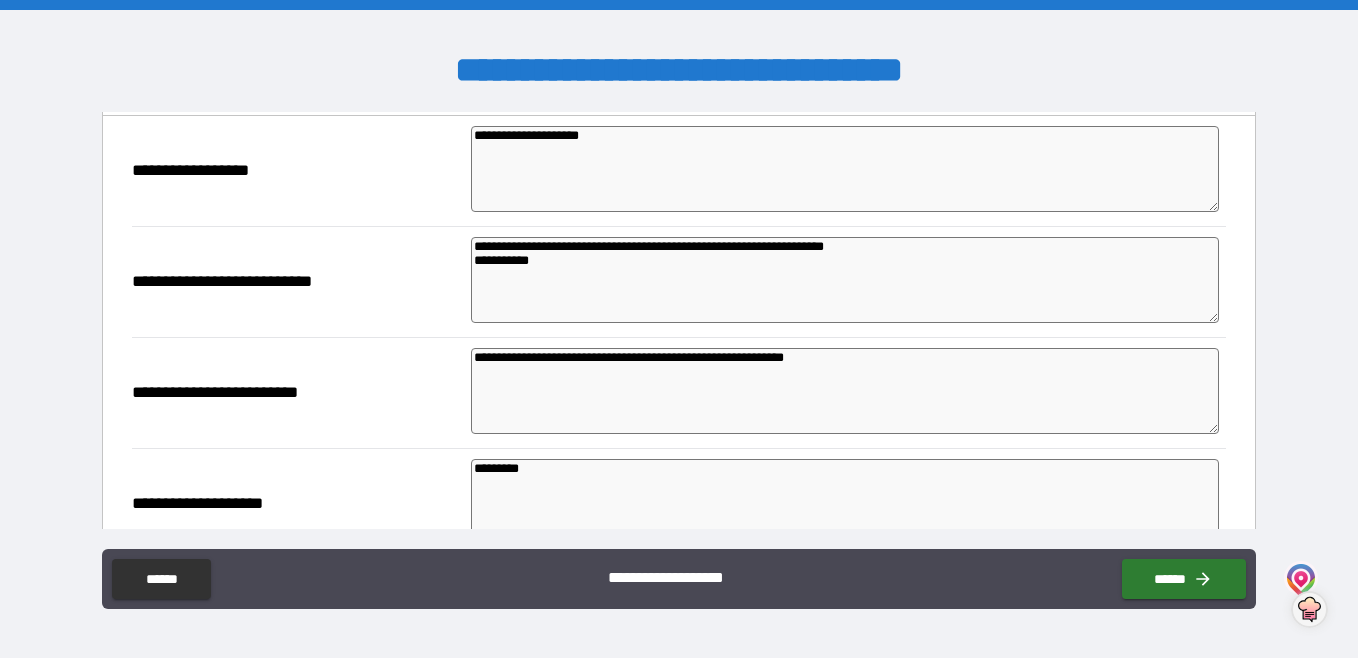 click on "**********" at bounding box center (845, 280) 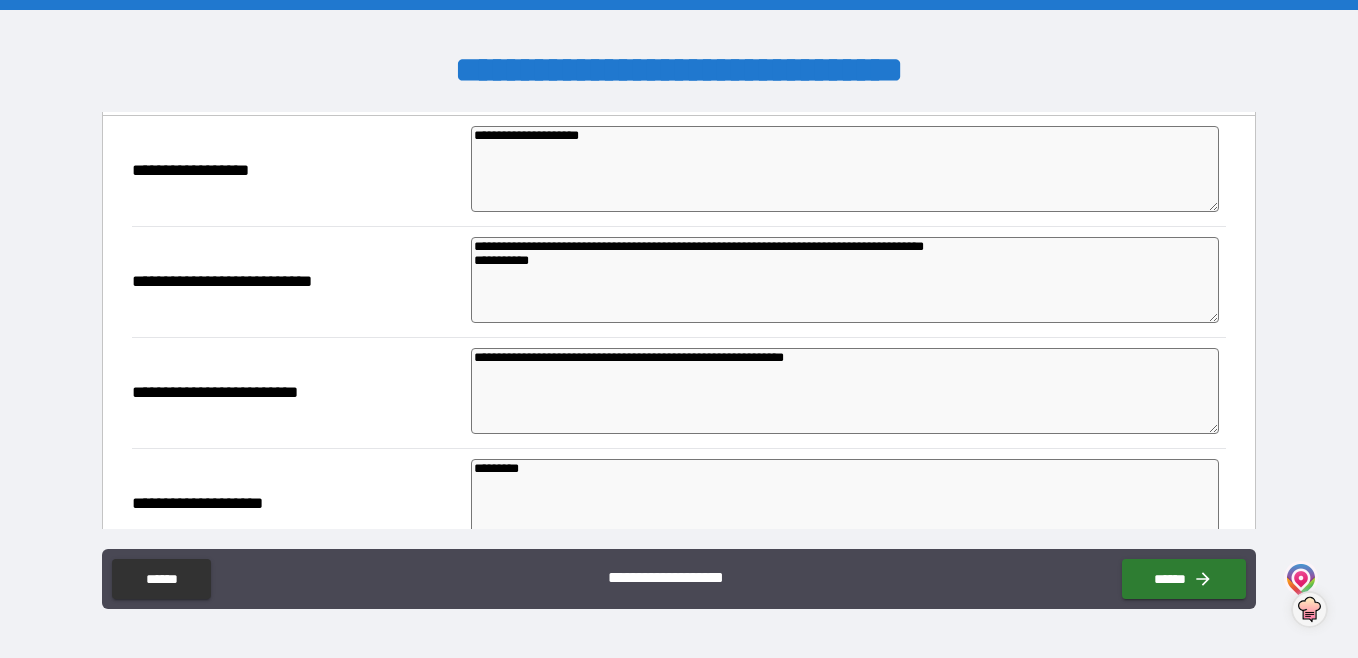 drag, startPoint x: 527, startPoint y: 271, endPoint x: 360, endPoint y: 275, distance: 167.0479 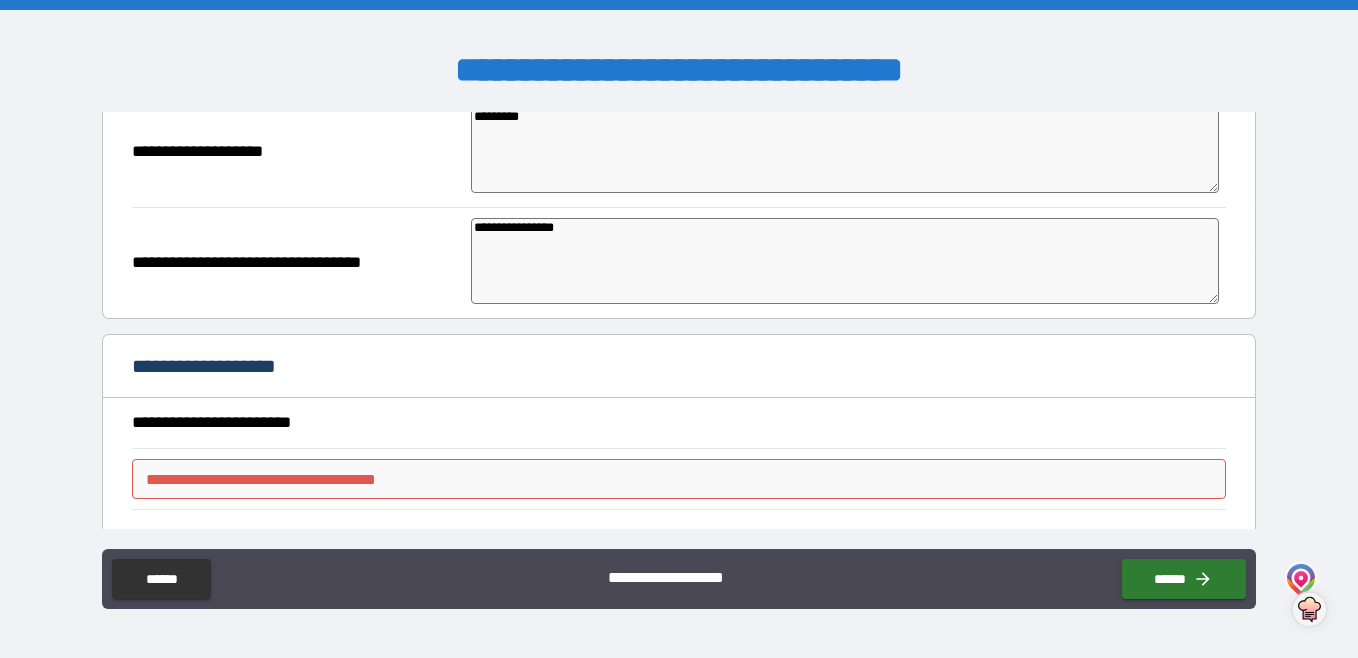 scroll, scrollTop: 600, scrollLeft: 0, axis: vertical 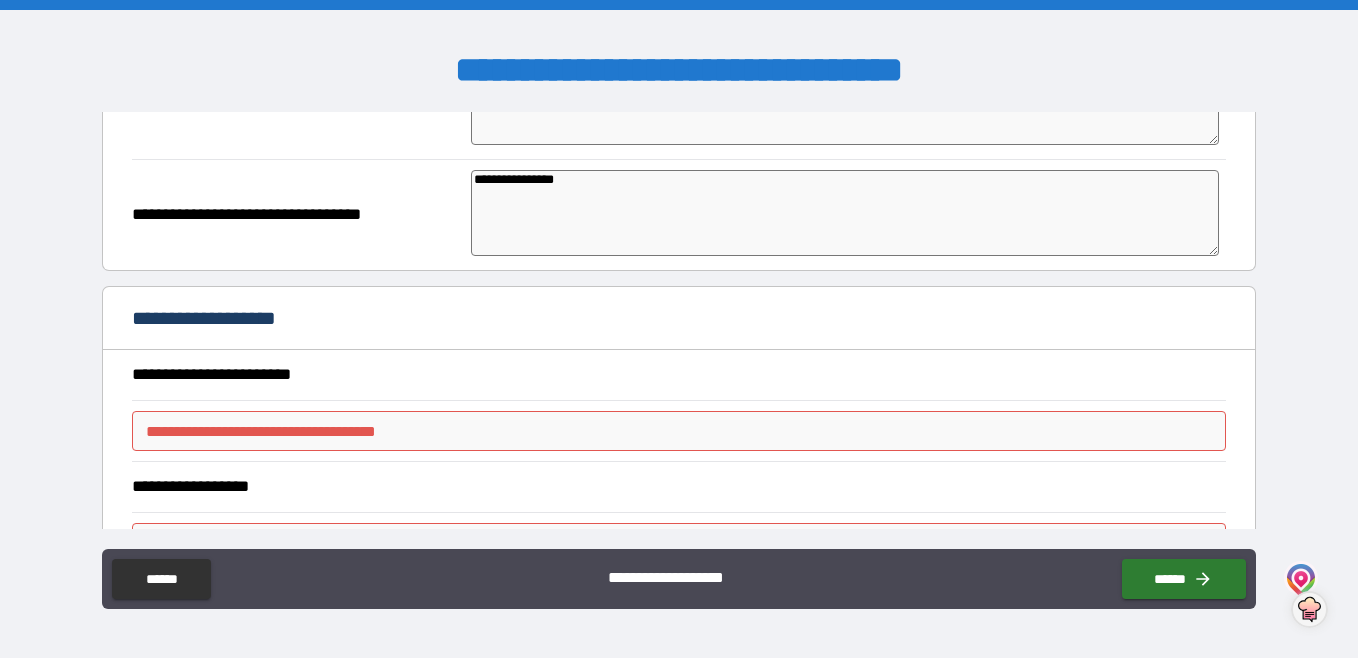 type on "**********" 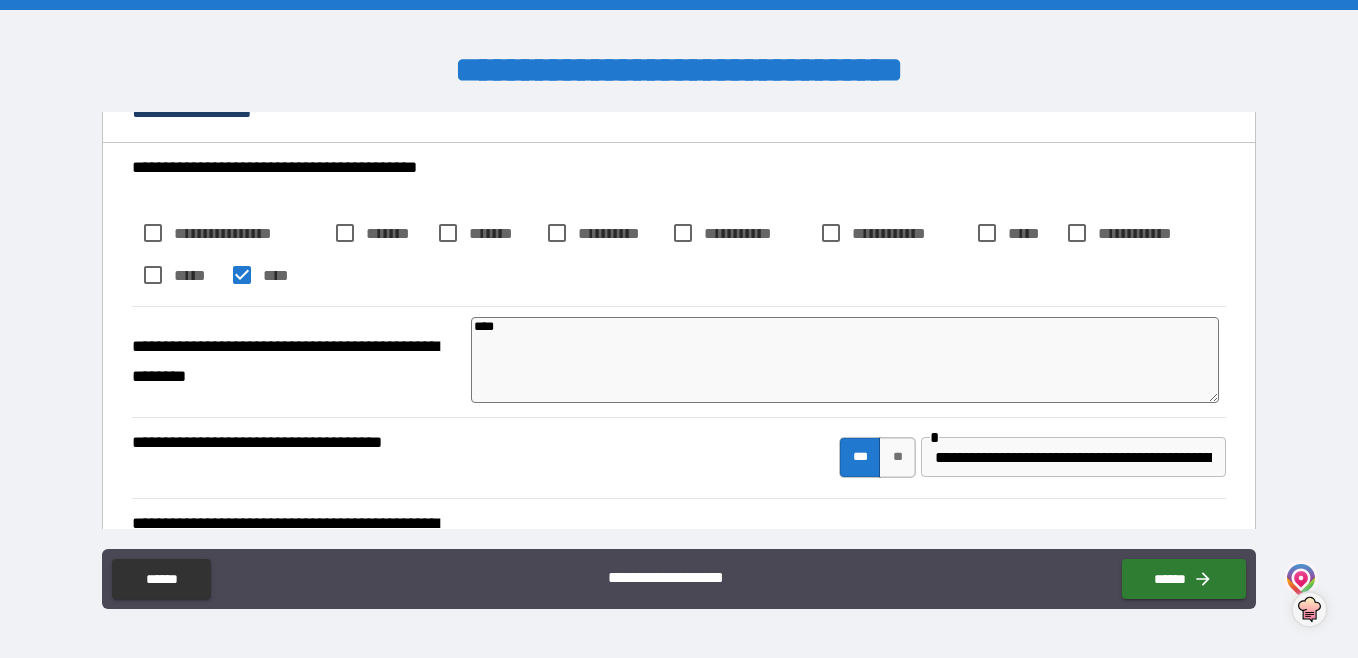scroll, scrollTop: 1400, scrollLeft: 0, axis: vertical 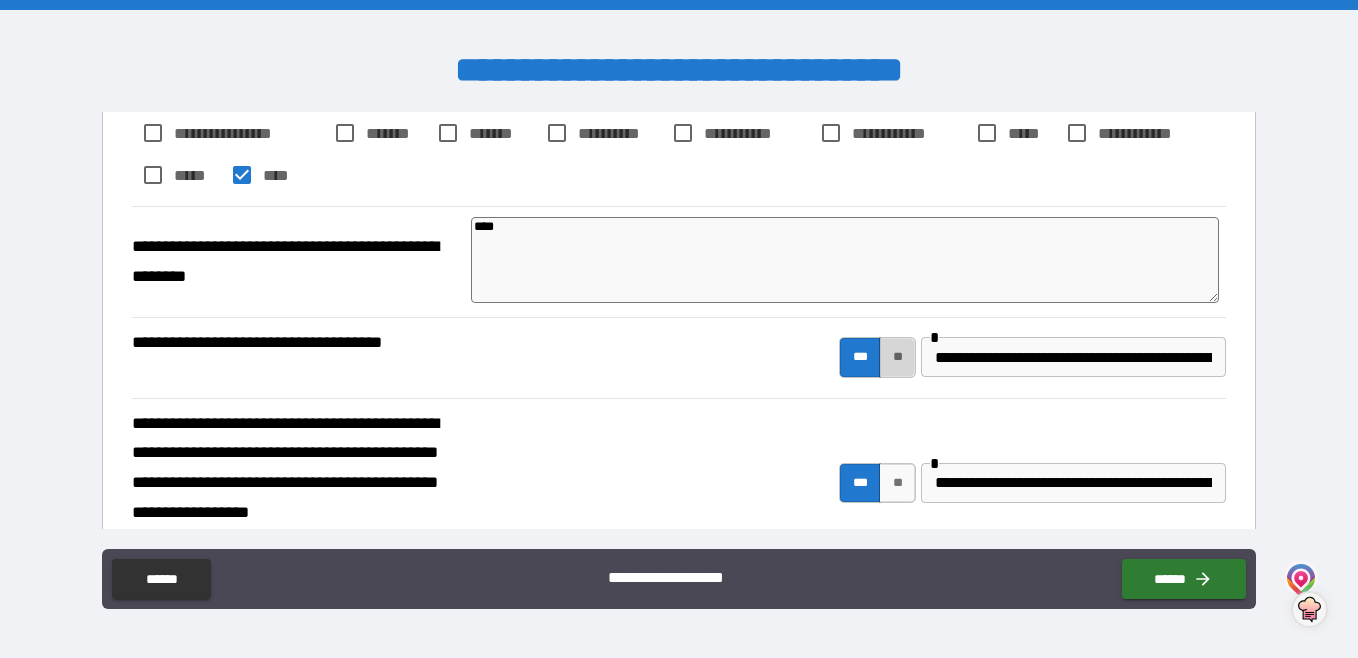 click on "**" at bounding box center (897, 357) 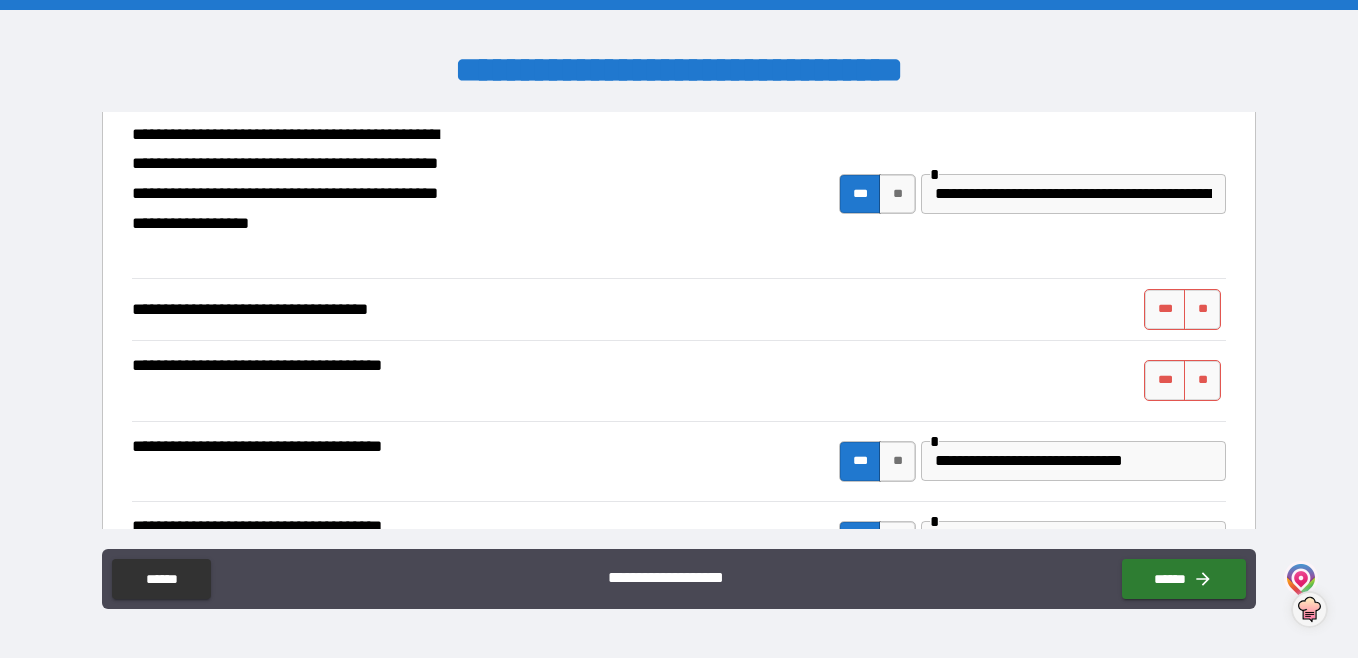 scroll, scrollTop: 1700, scrollLeft: 0, axis: vertical 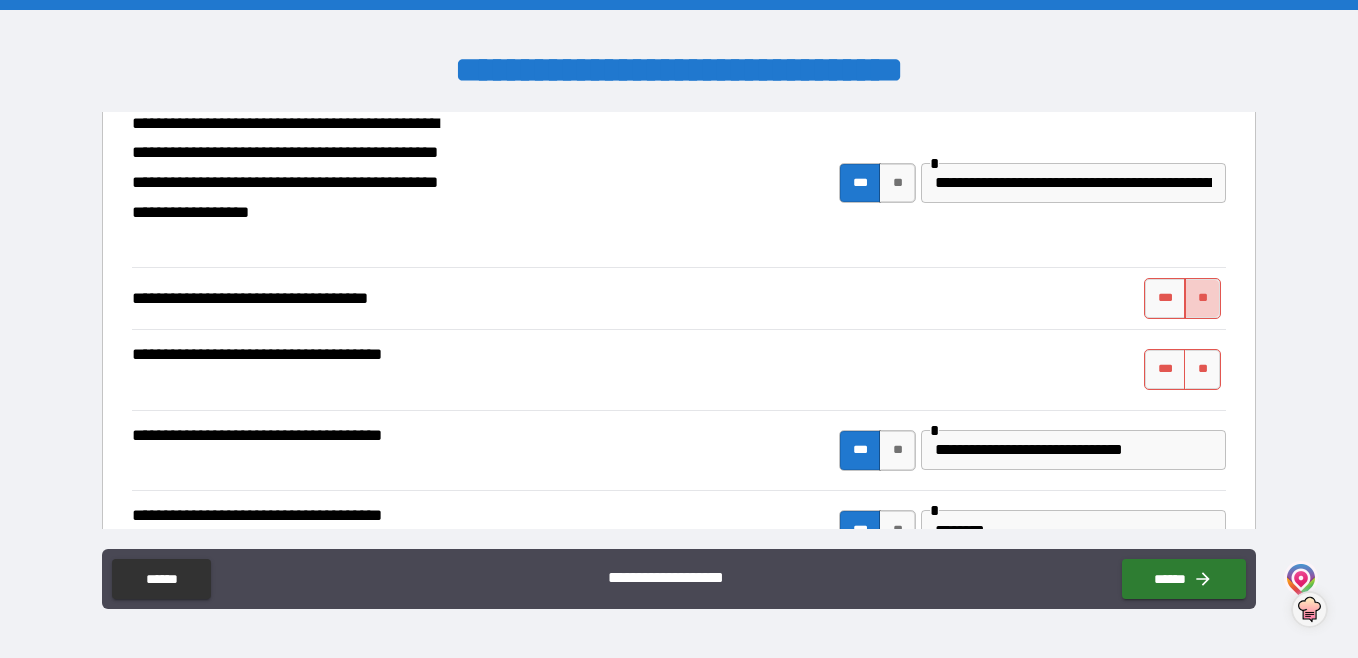 click on "**" at bounding box center [1202, 298] 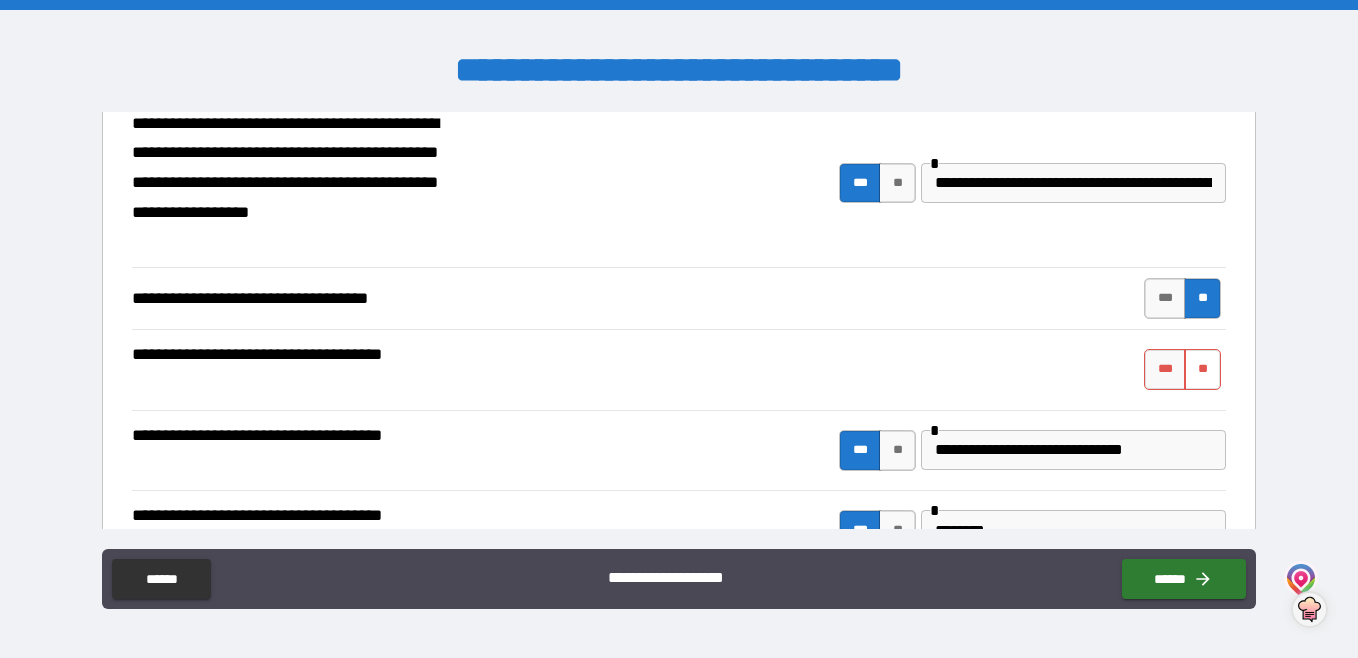 click on "**" at bounding box center [1202, 369] 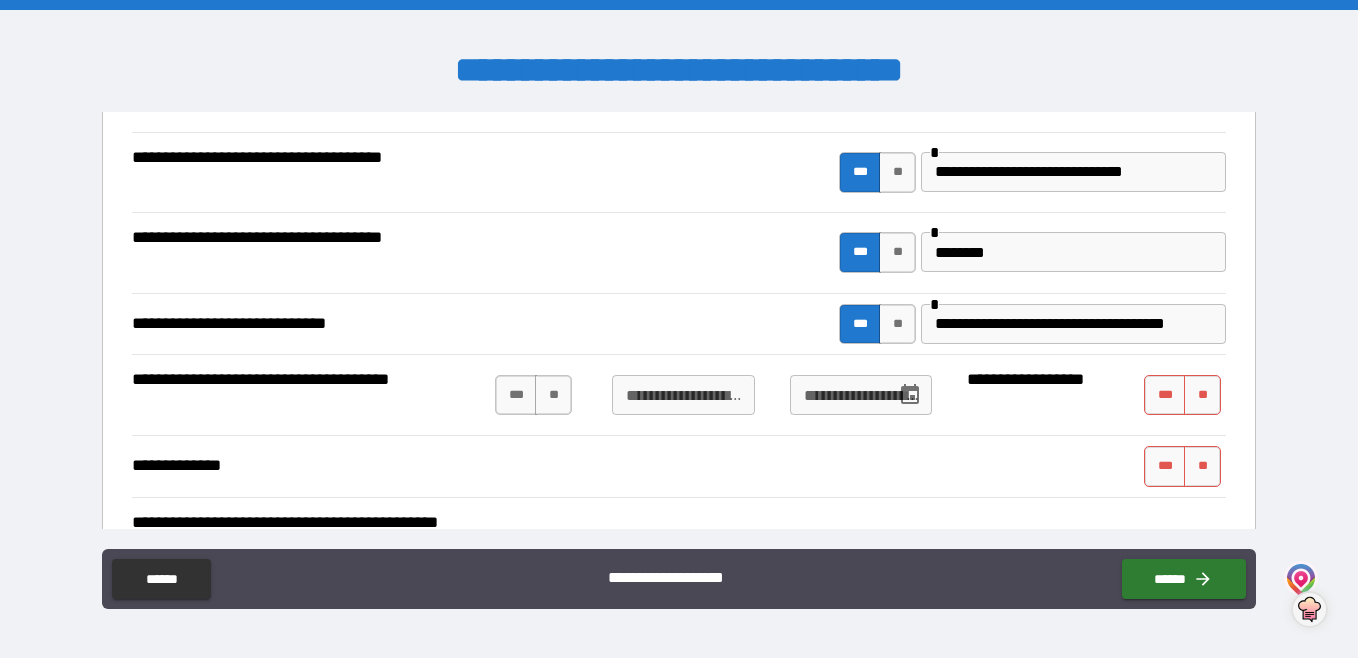 scroll, scrollTop: 2000, scrollLeft: 0, axis: vertical 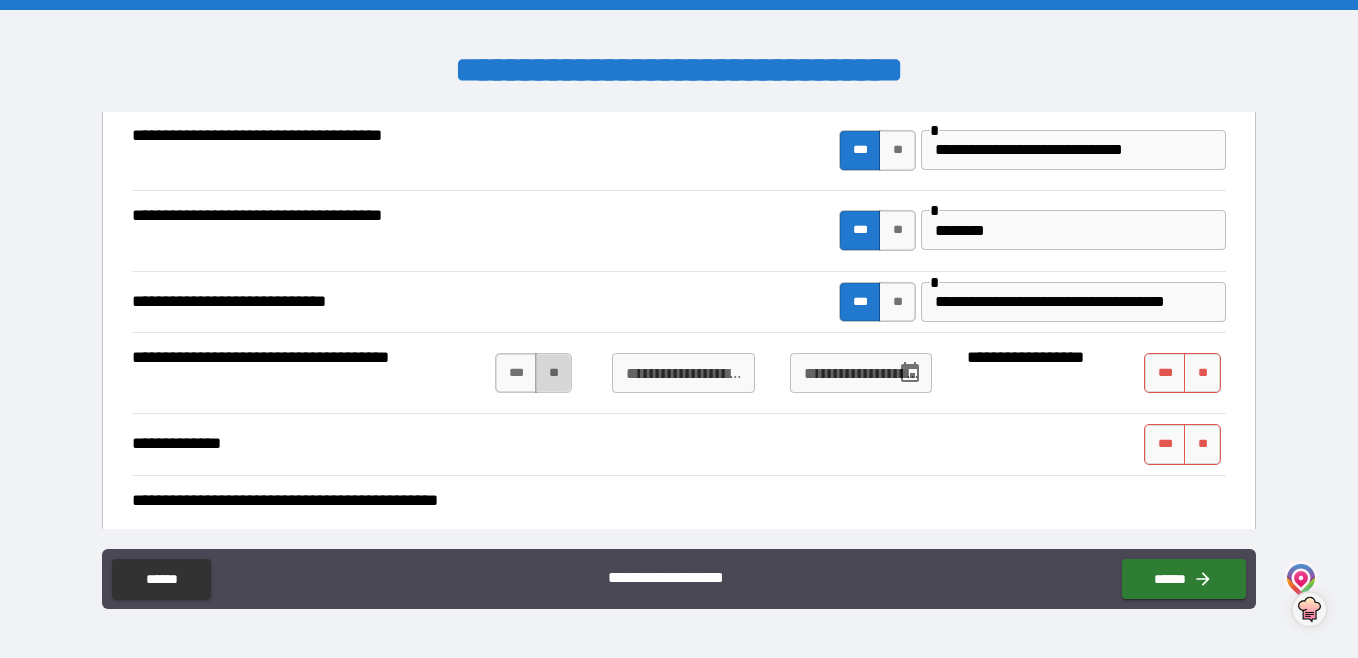 click on "**" at bounding box center (553, 373) 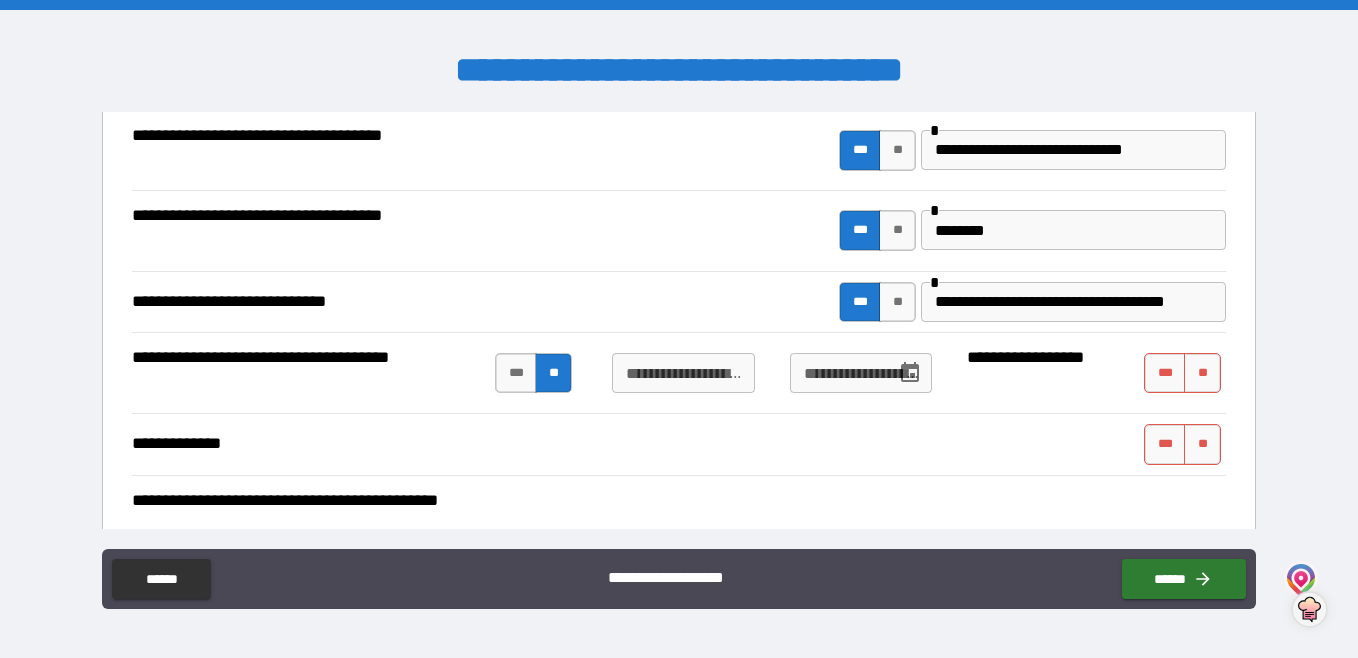 click on "*** **" at bounding box center (1185, 373) 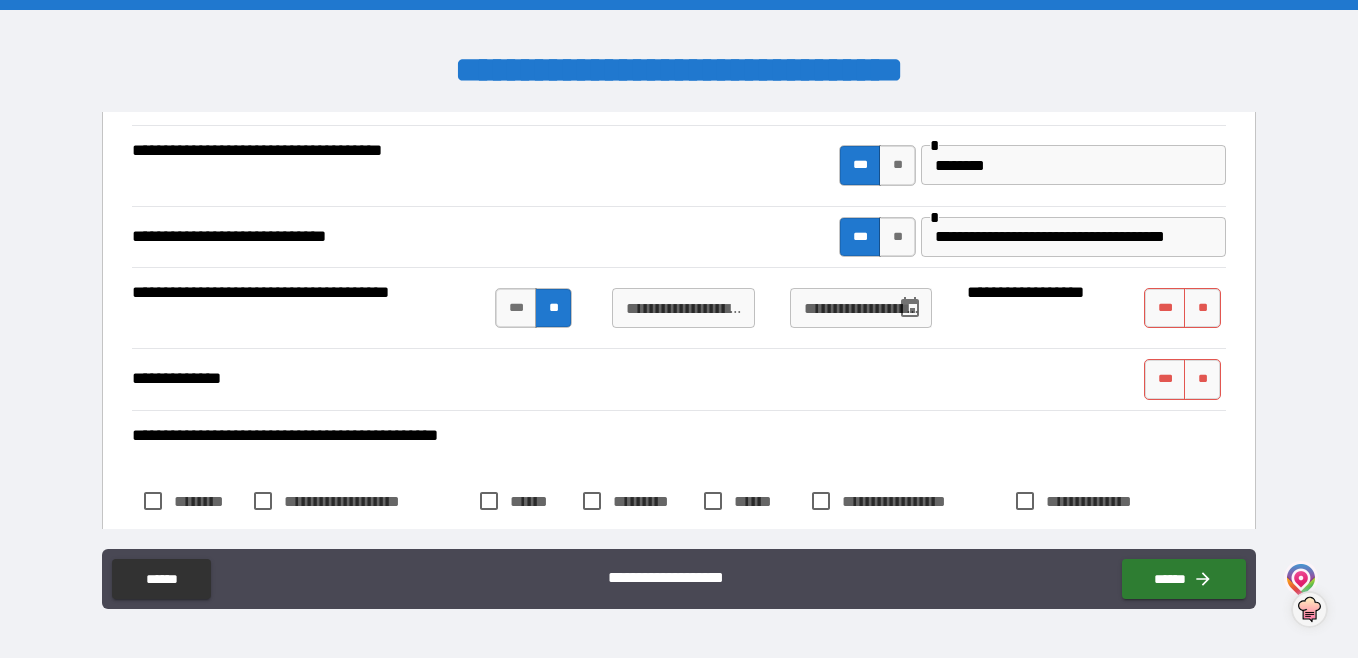 scroll, scrollTop: 2100, scrollLeft: 0, axis: vertical 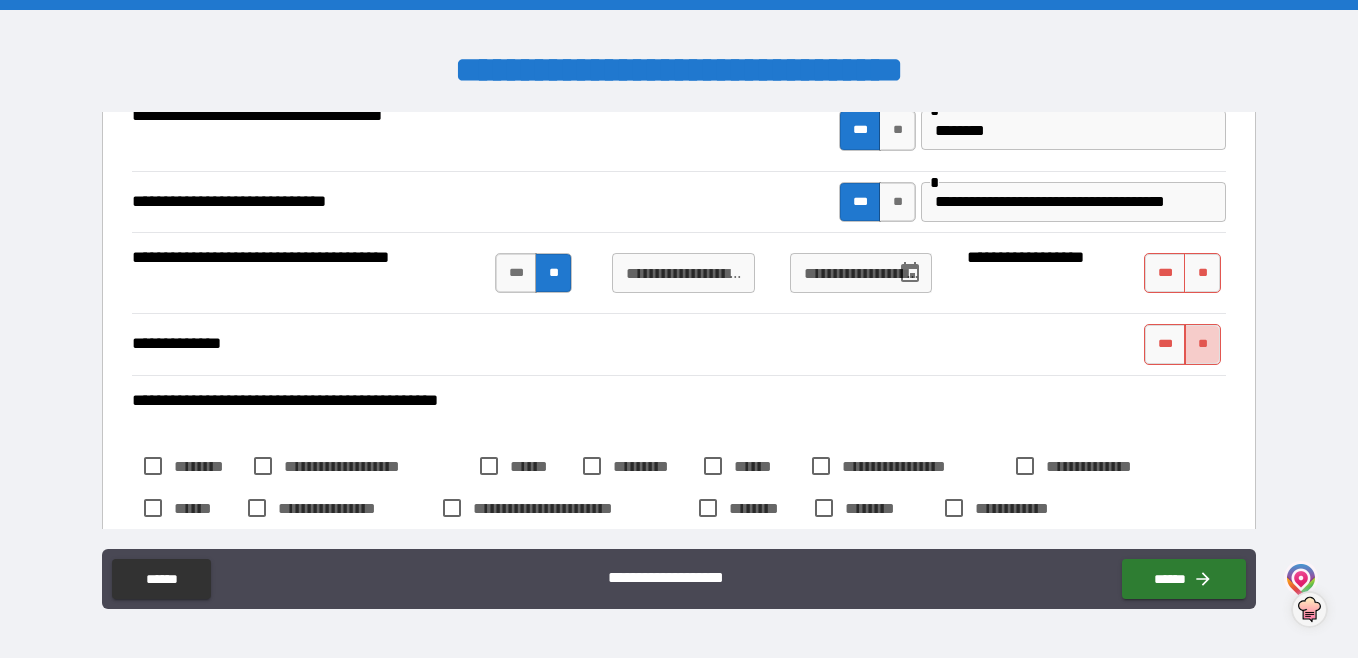 click on "**" at bounding box center (1202, 344) 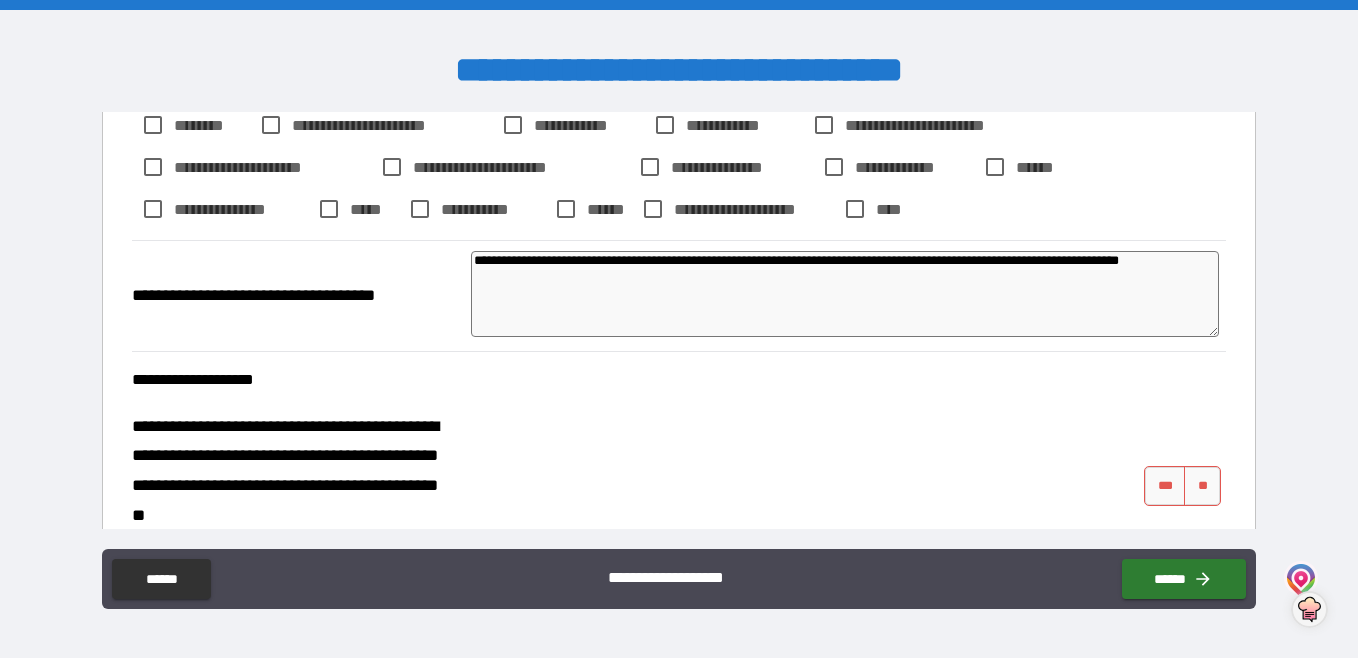 scroll, scrollTop: 2600, scrollLeft: 0, axis: vertical 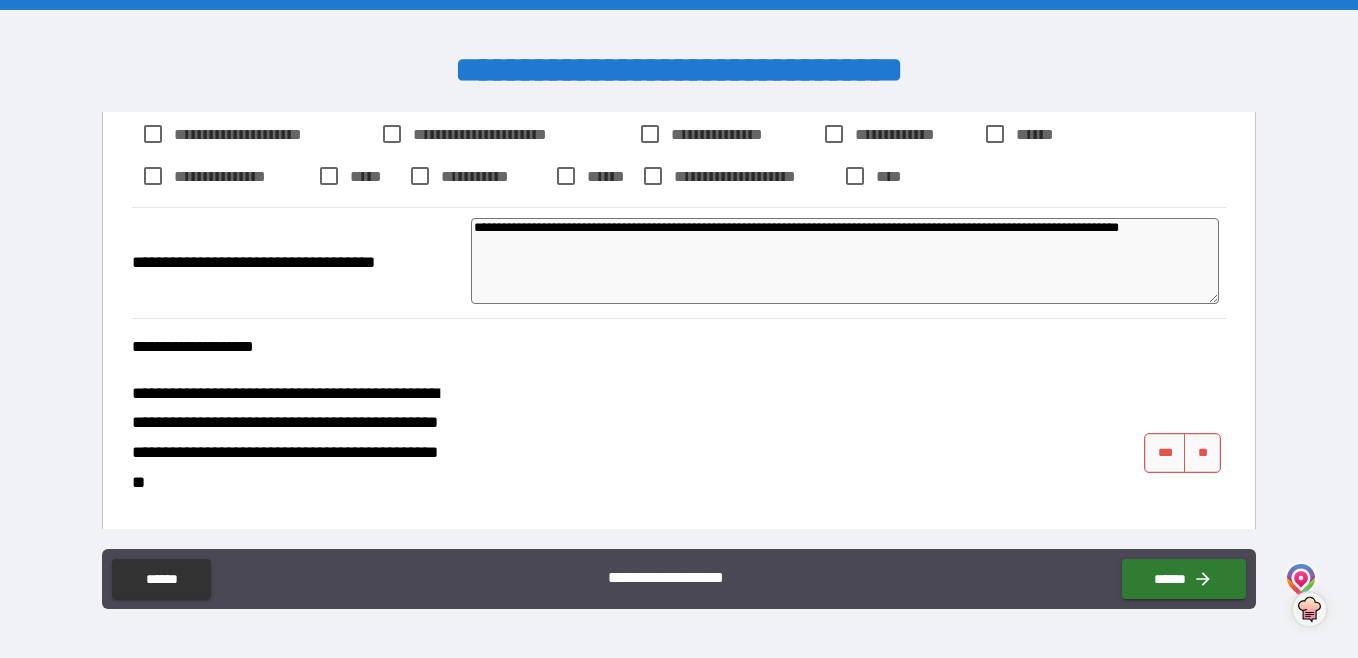 drag, startPoint x: 945, startPoint y: 230, endPoint x: 972, endPoint y: 201, distance: 39.623226 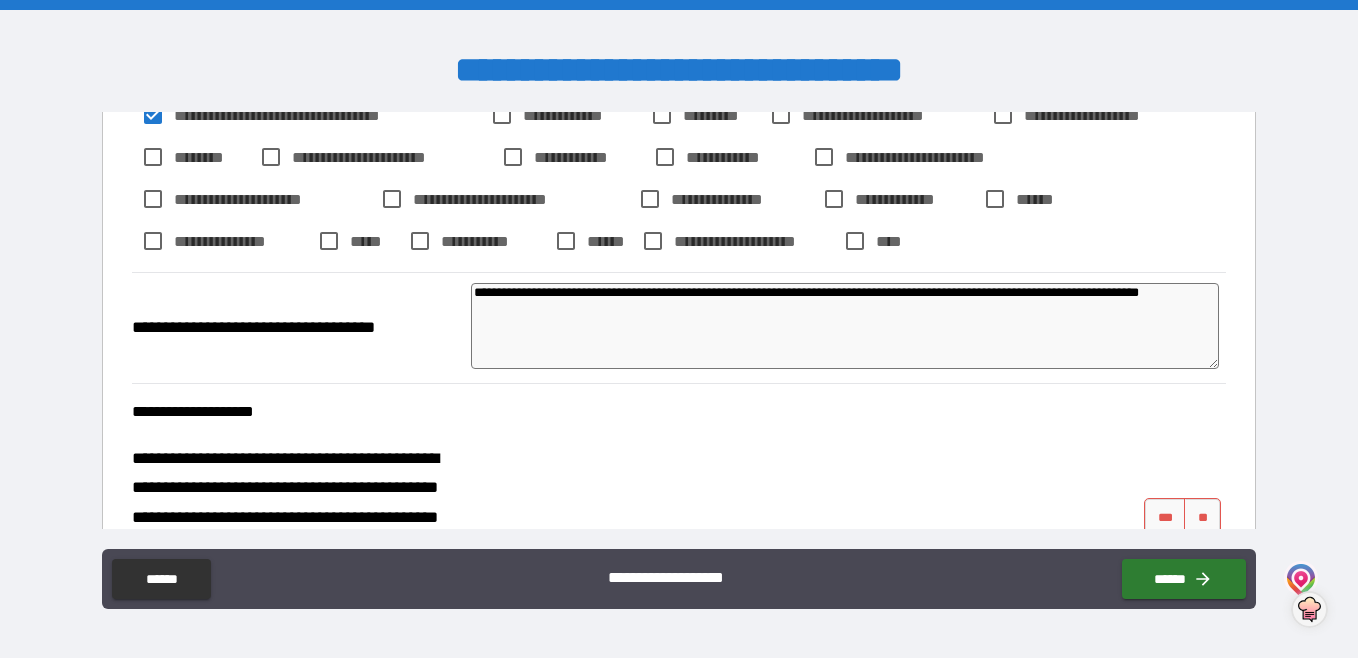 scroll, scrollTop: 2500, scrollLeft: 0, axis: vertical 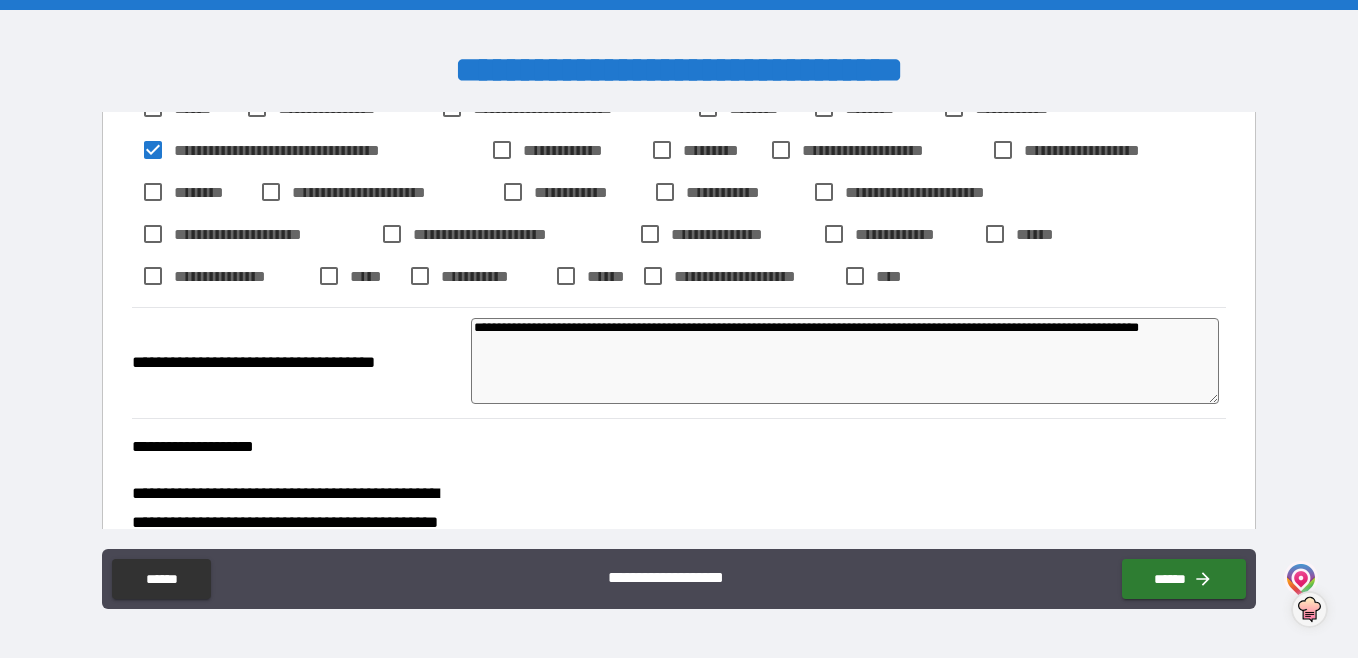 drag, startPoint x: 964, startPoint y: 324, endPoint x: 937, endPoint y: 312, distance: 29.546574 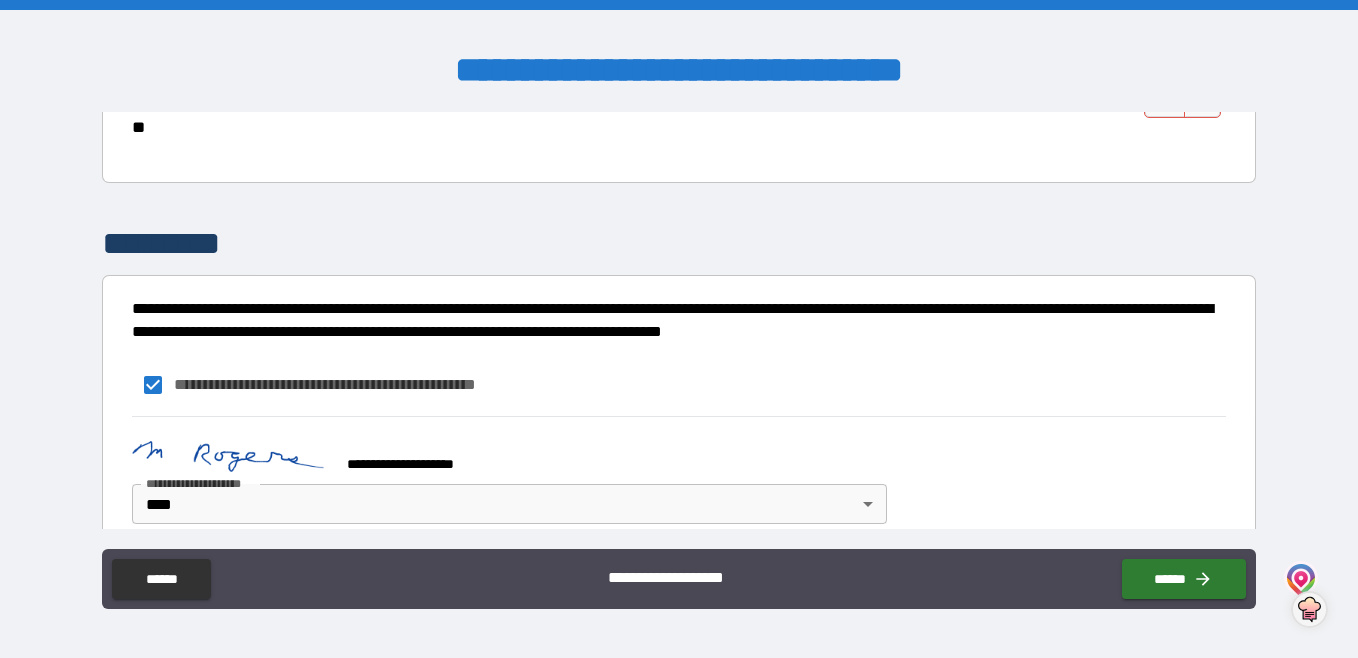 scroll, scrollTop: 2981, scrollLeft: 0, axis: vertical 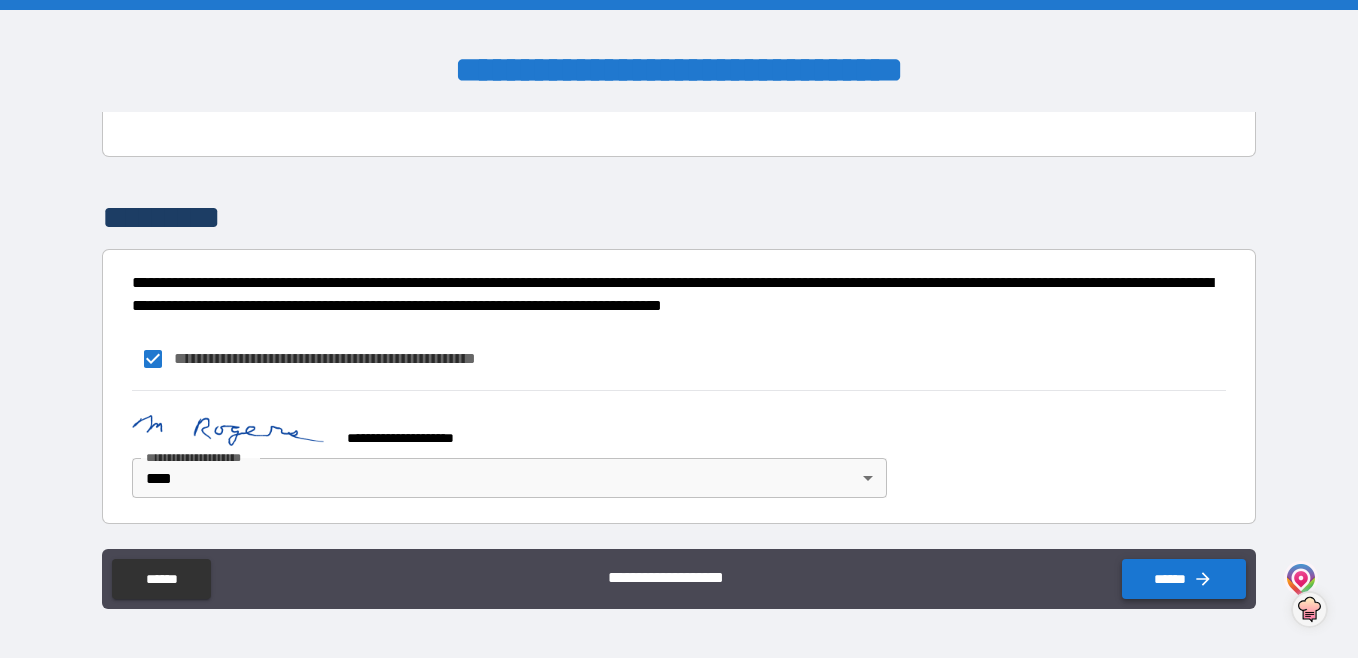 type on "**********" 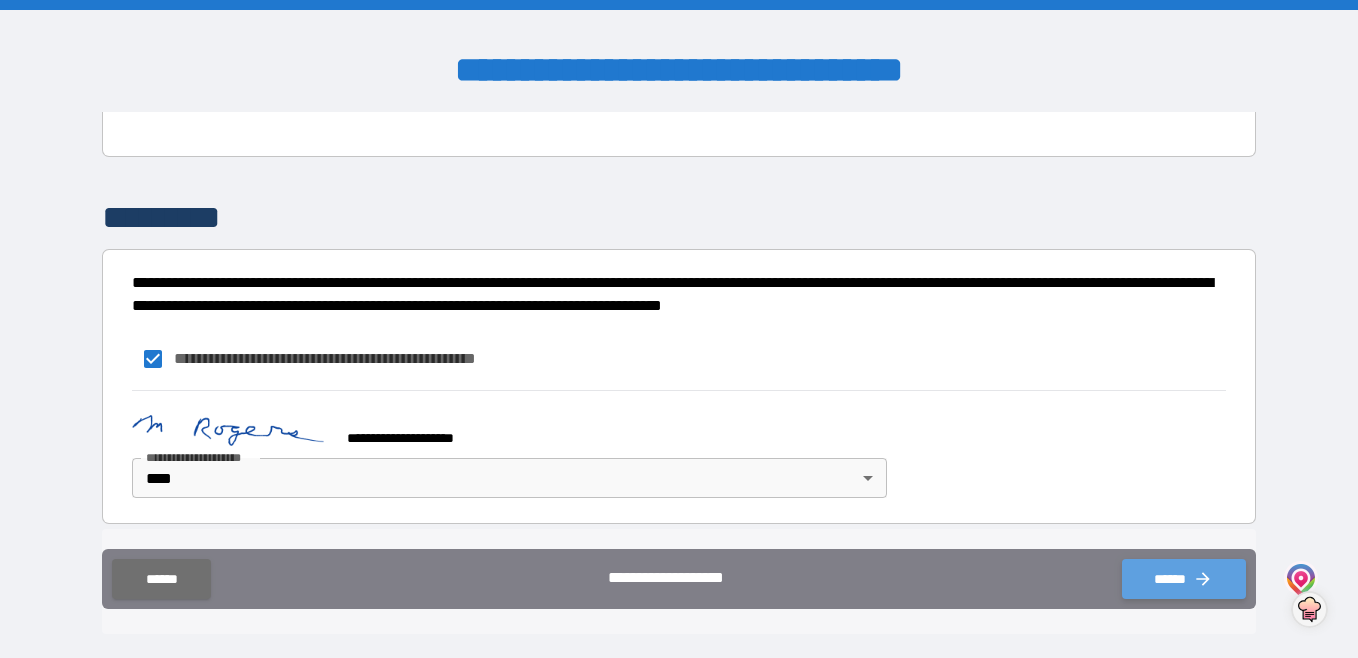 click on "******" at bounding box center [1184, 579] 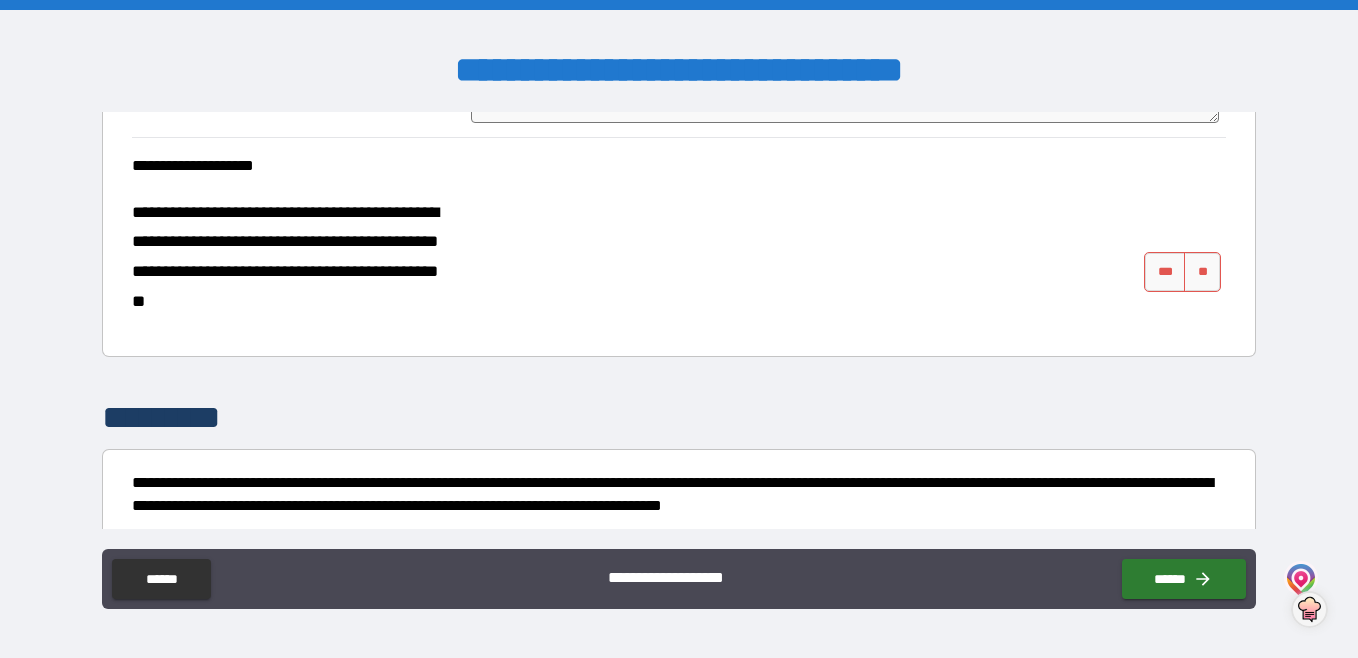 scroll, scrollTop: 2981, scrollLeft: 0, axis: vertical 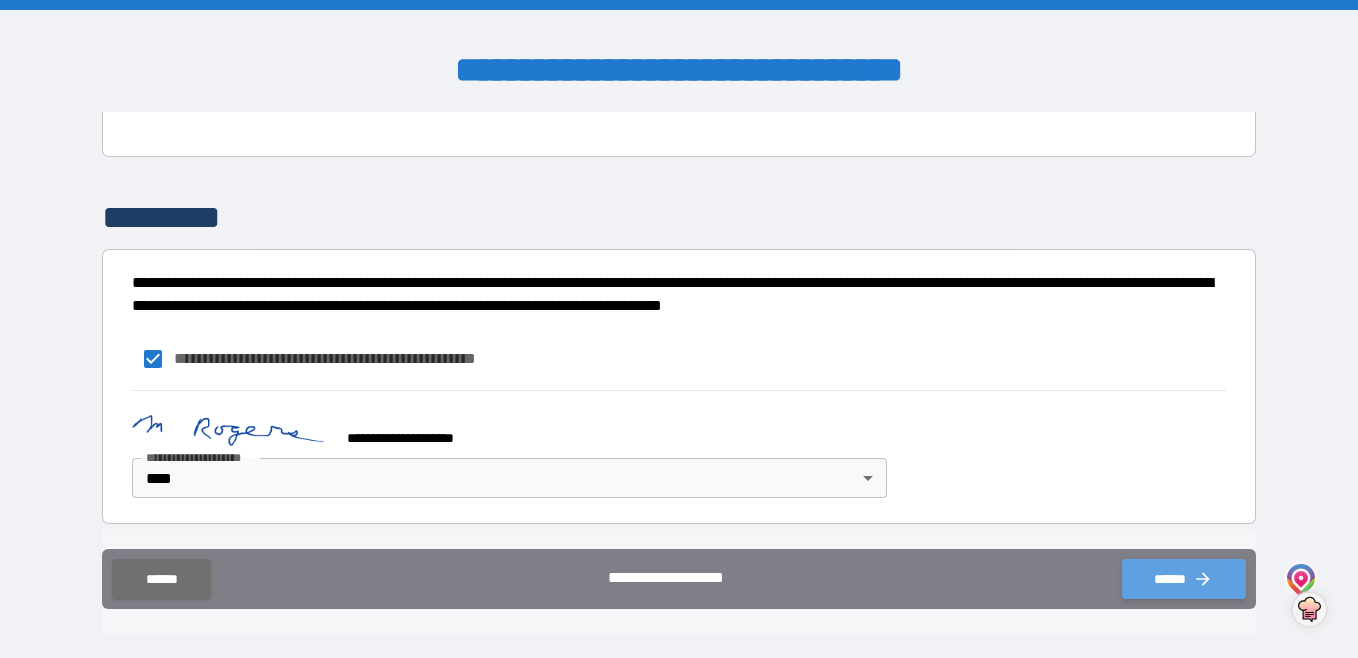 click on "******" at bounding box center [1184, 579] 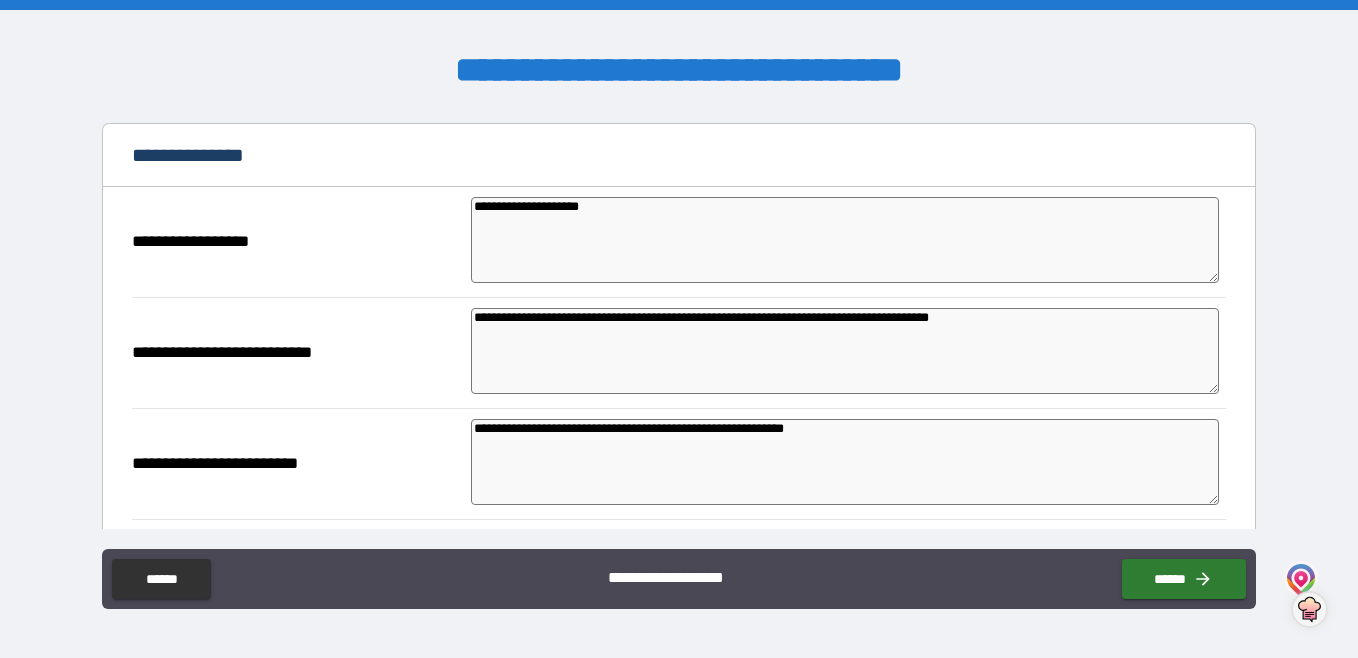 scroll, scrollTop: 0, scrollLeft: 0, axis: both 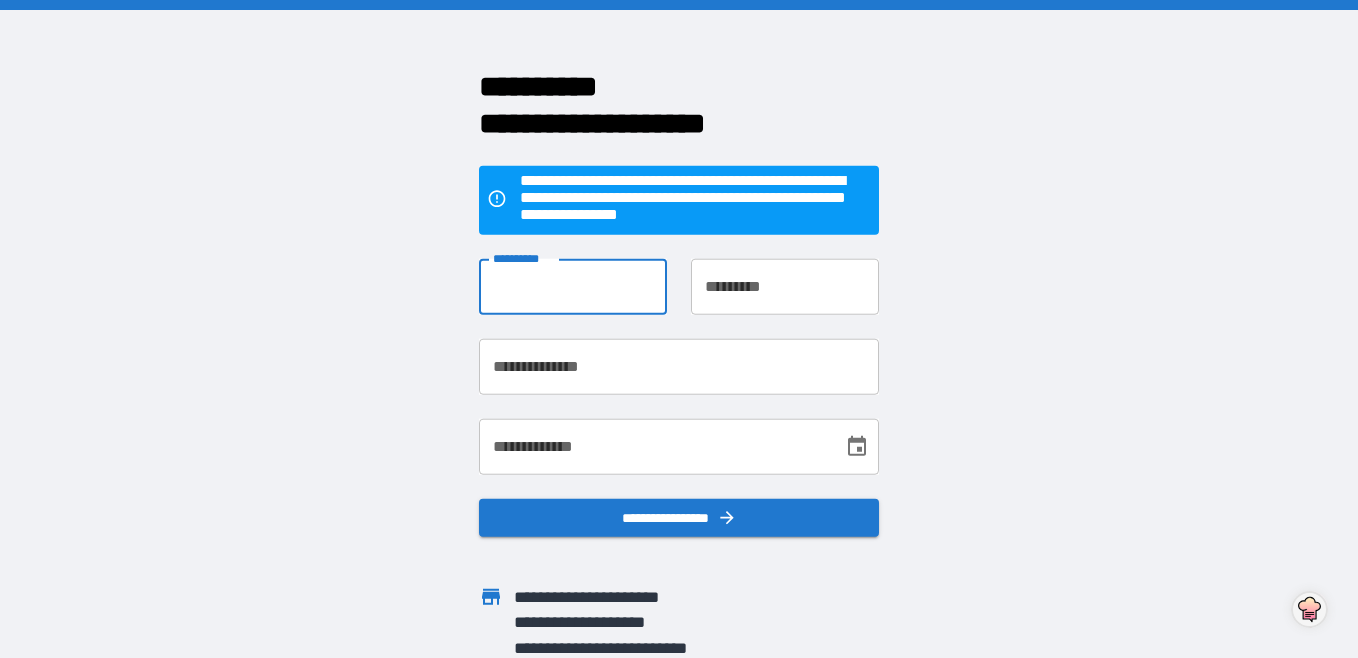 click on "**********" at bounding box center (573, 287) 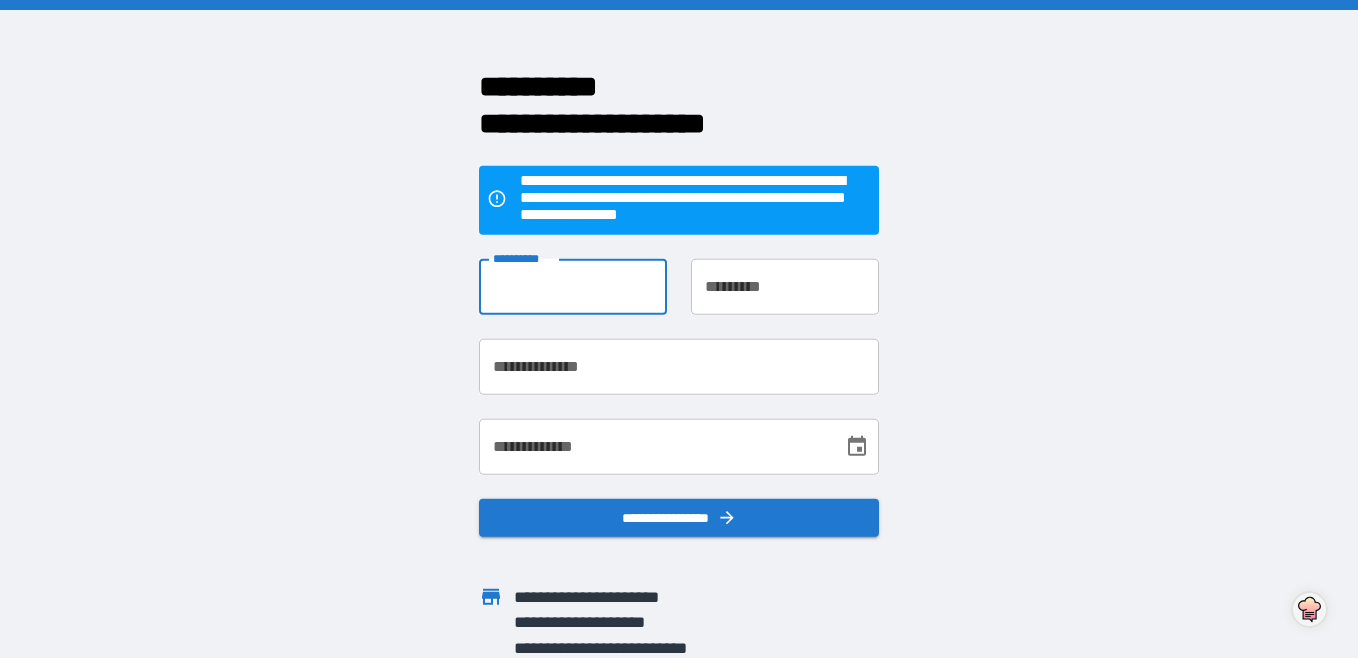 click on "**********" at bounding box center [573, 287] 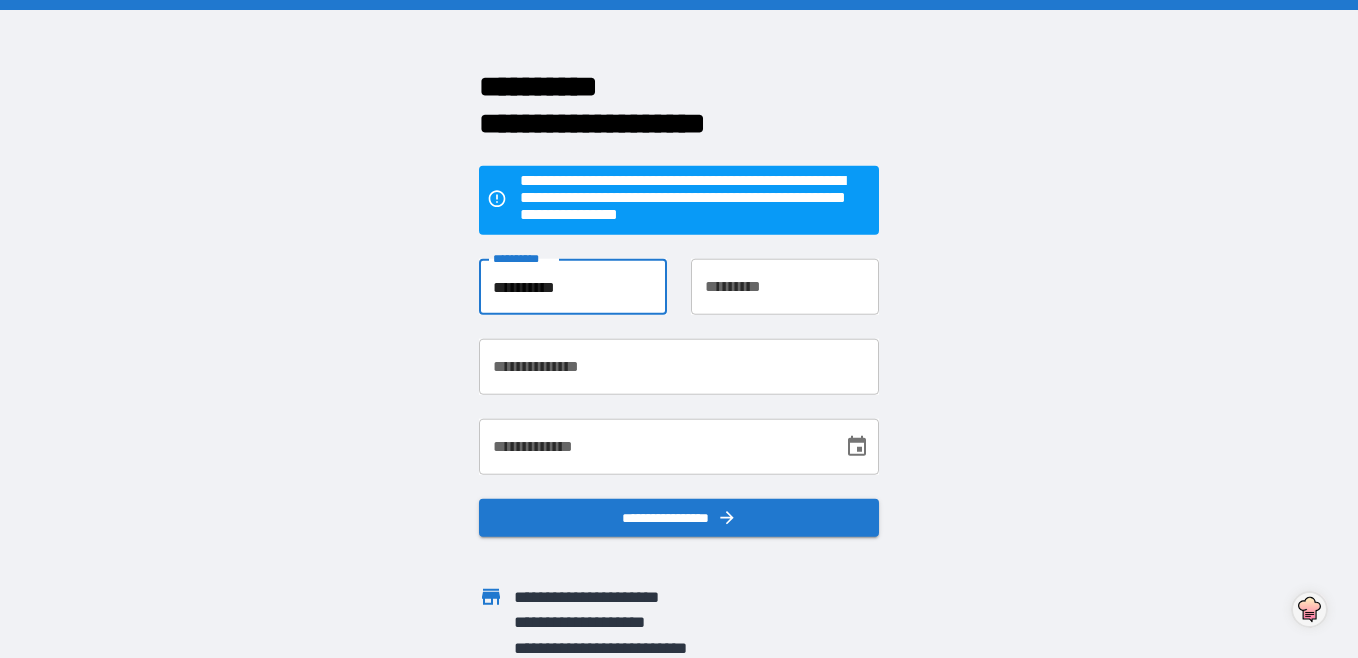 type on "******" 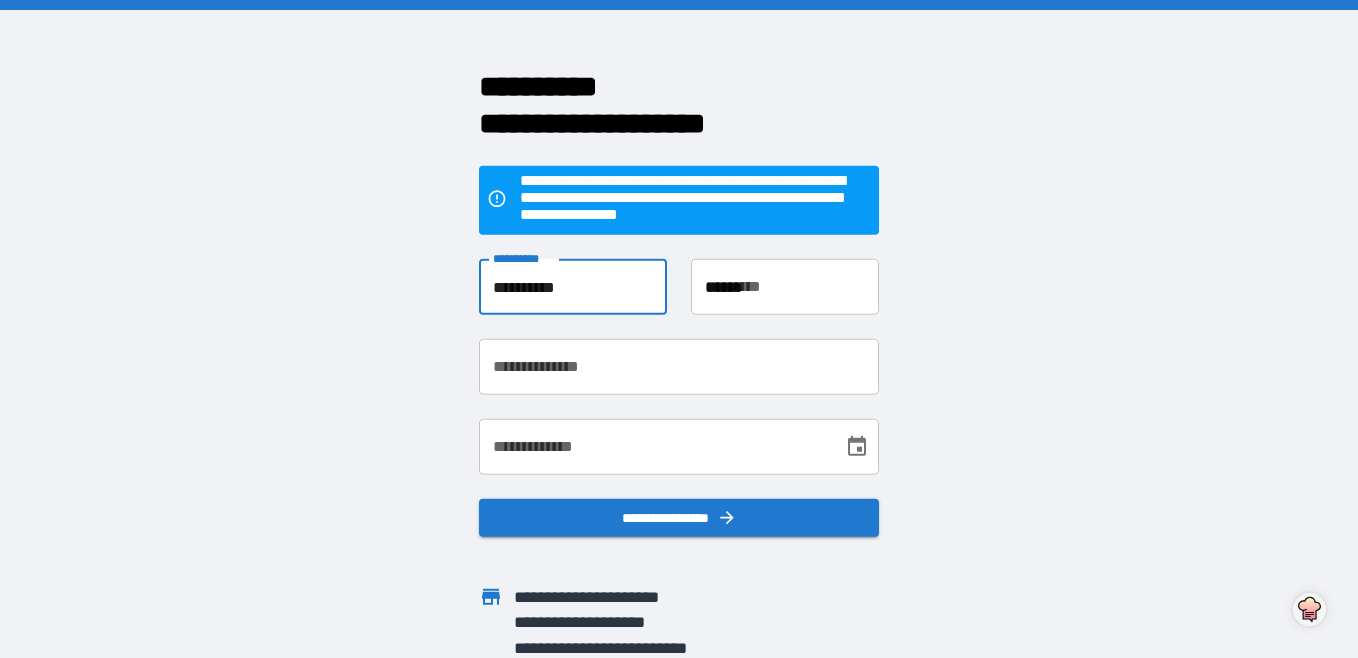 type on "**********" 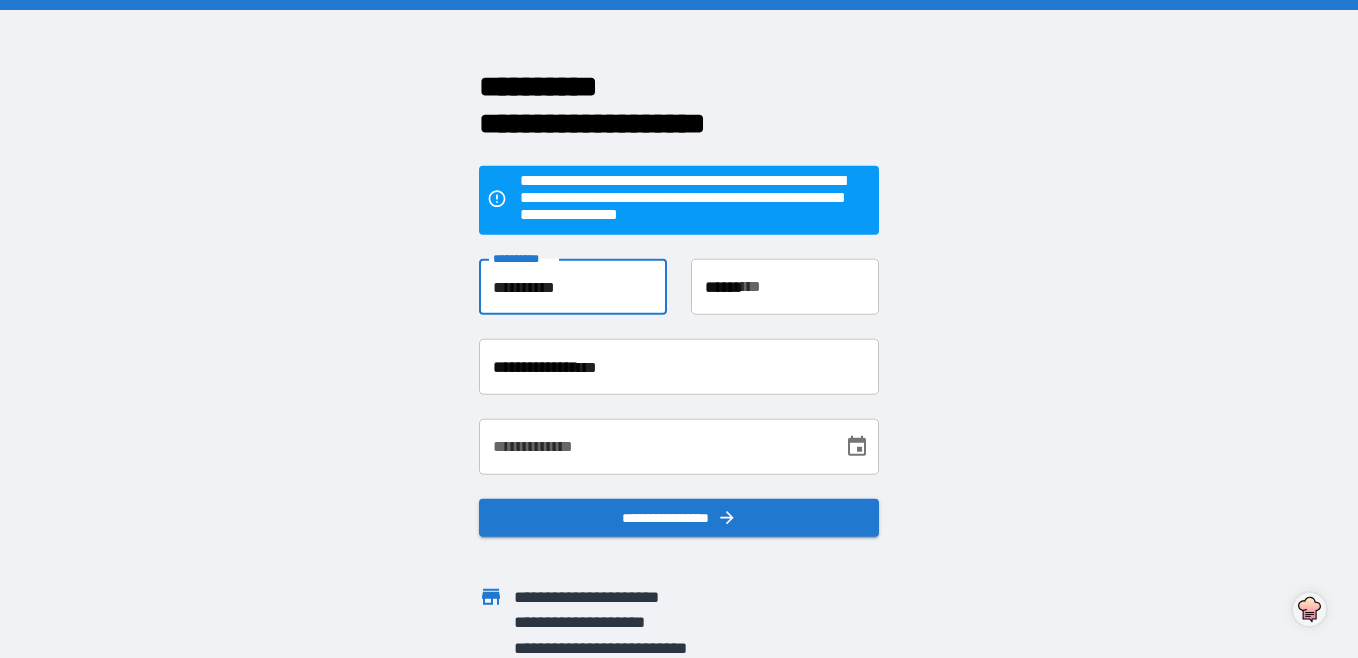 type on "**********" 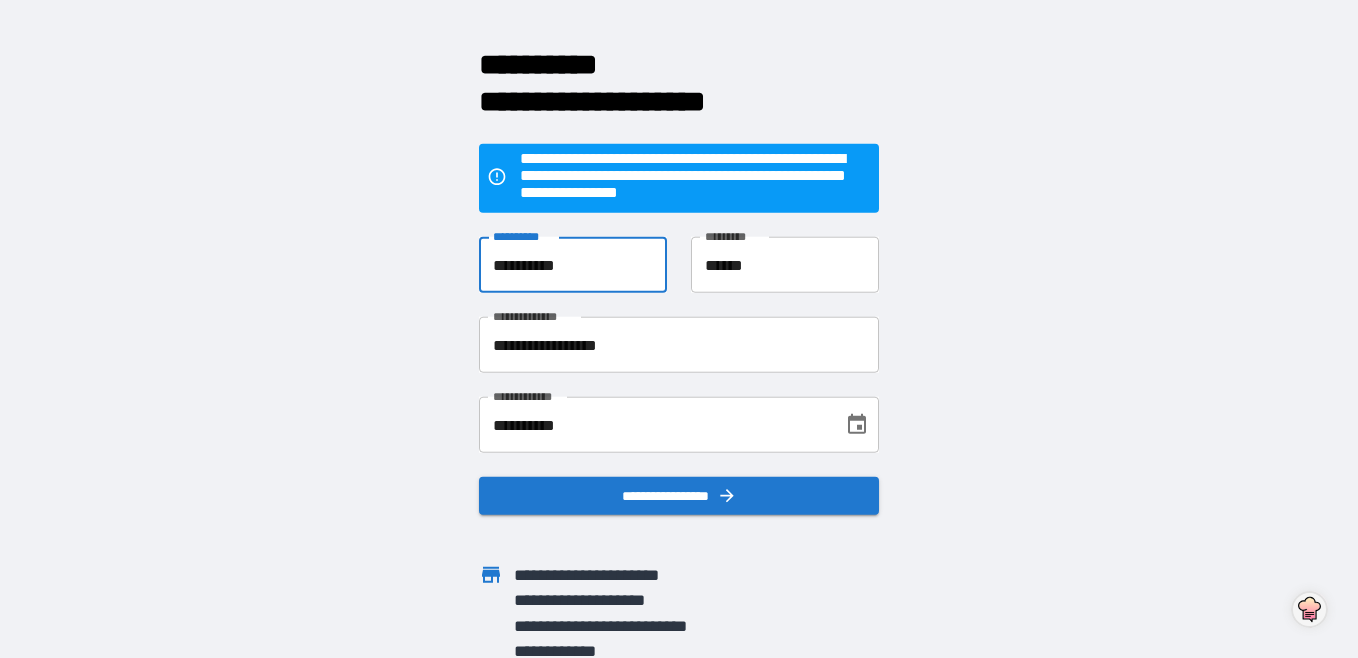 scroll, scrollTop: 28, scrollLeft: 0, axis: vertical 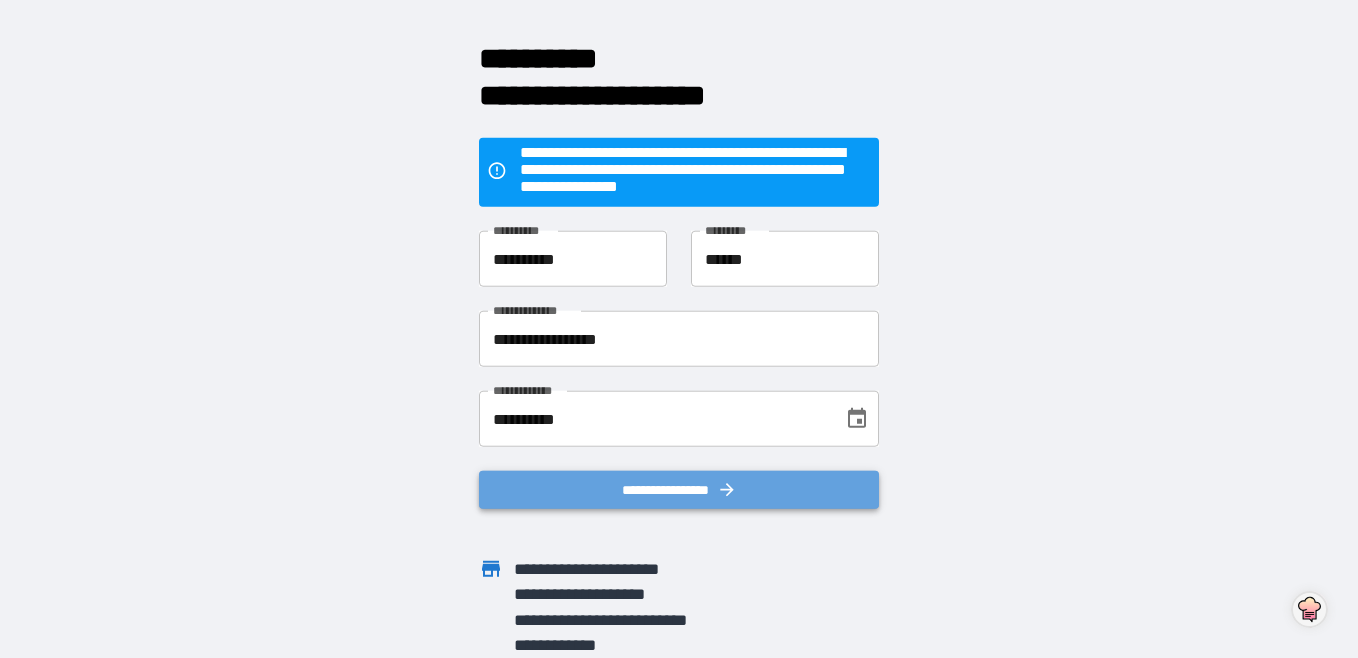 click on "**********" at bounding box center (679, 490) 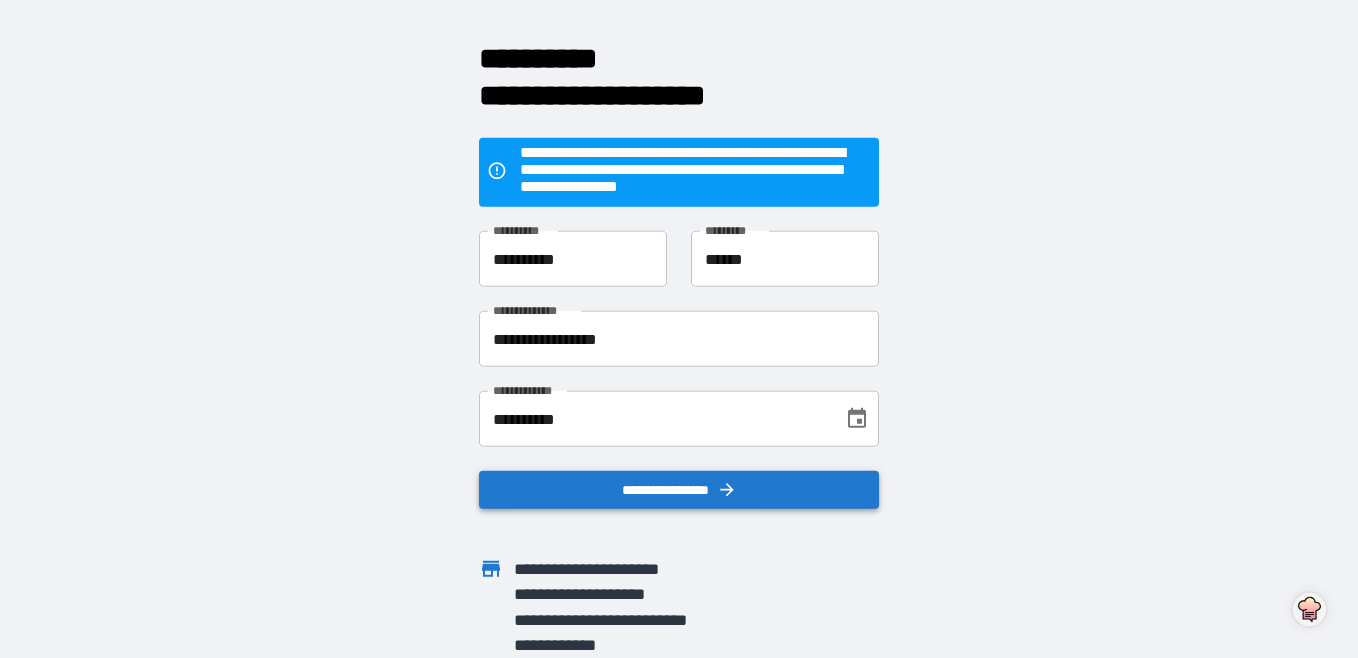 scroll, scrollTop: 0, scrollLeft: 0, axis: both 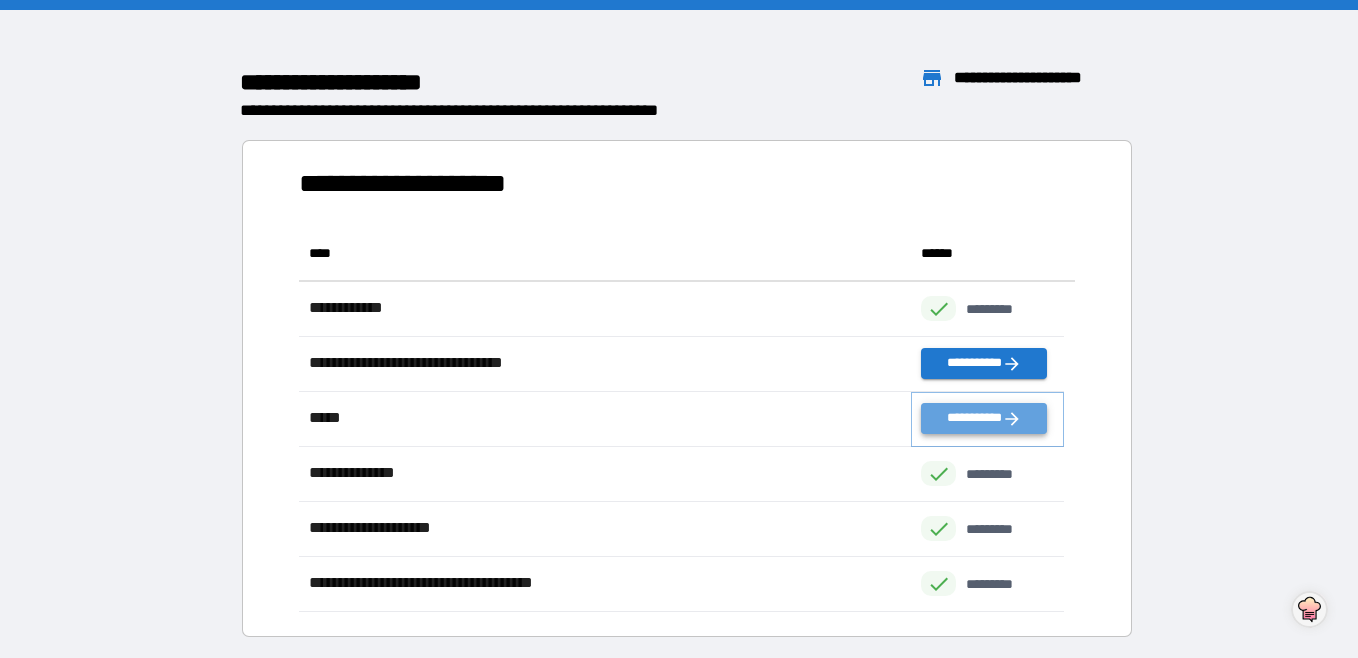 click on "**********" at bounding box center (983, 418) 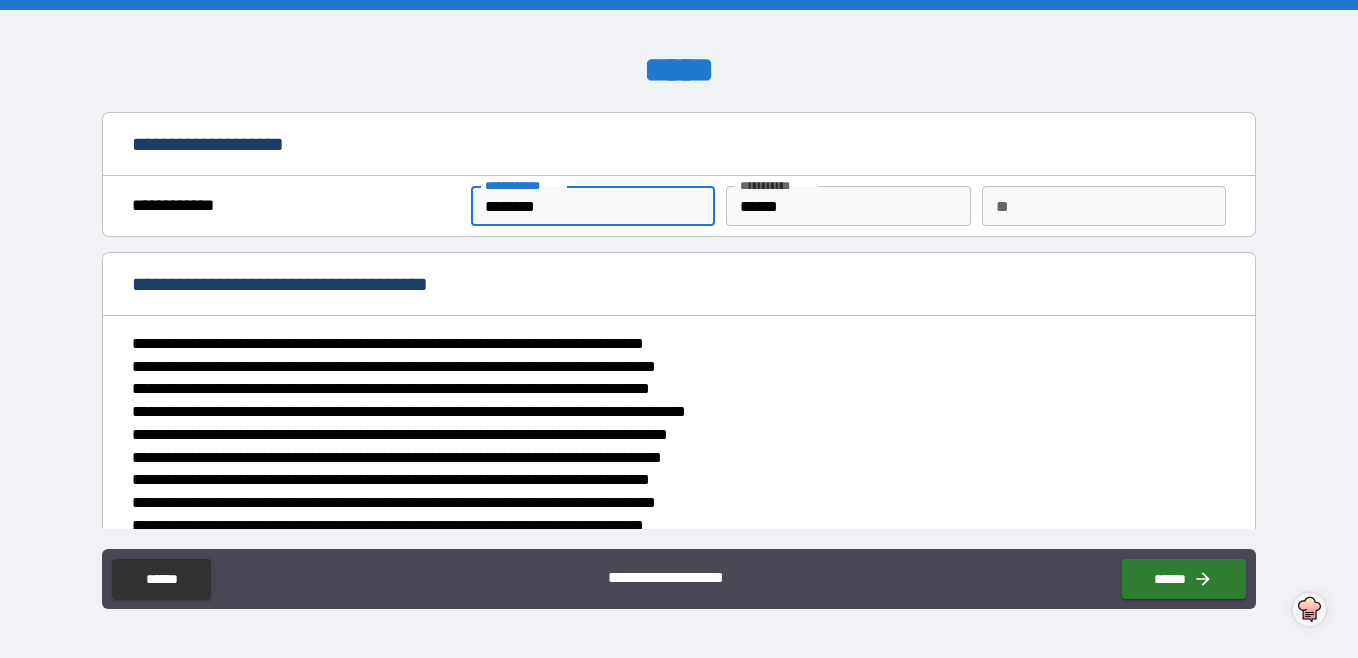 drag, startPoint x: 552, startPoint y: 204, endPoint x: 461, endPoint y: 212, distance: 91.350975 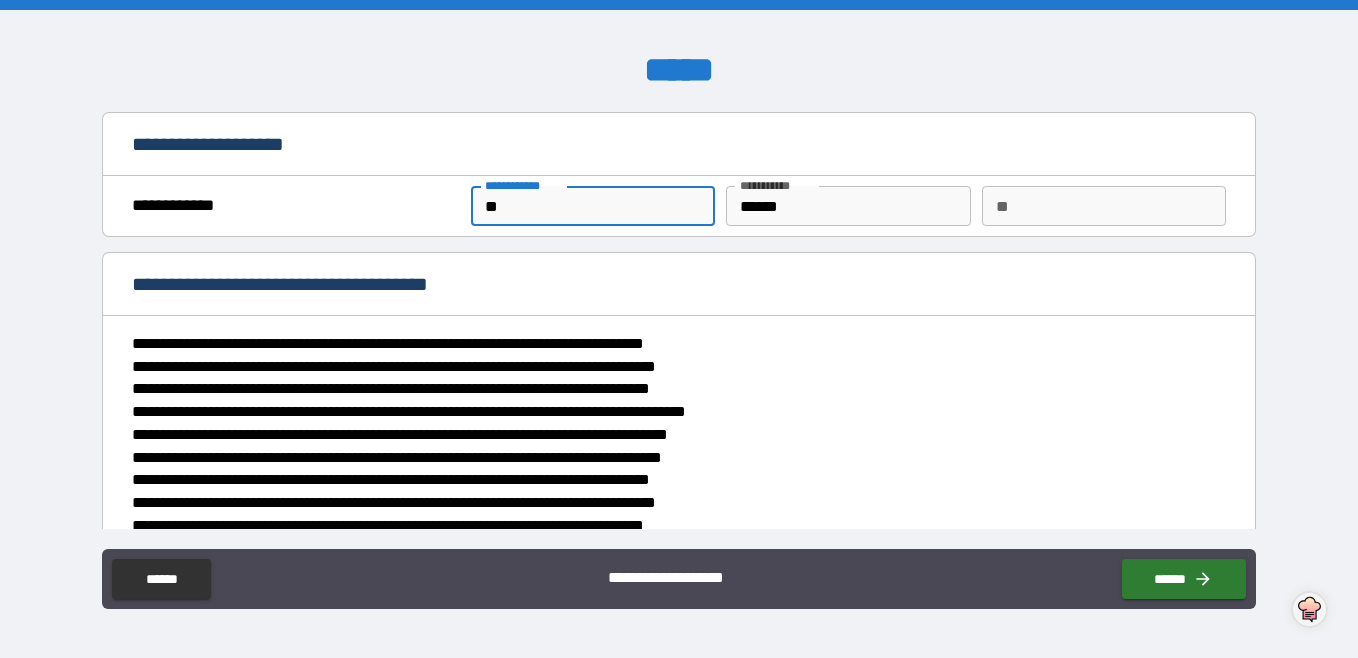 type on "*" 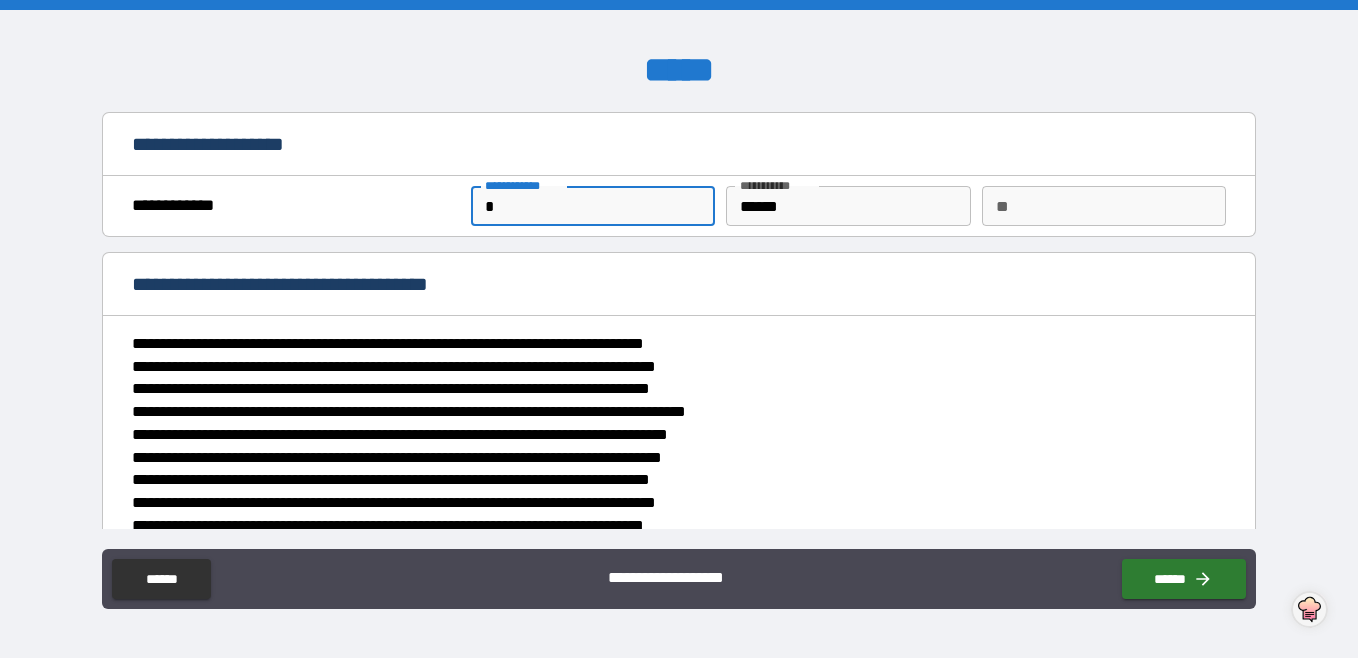type on "**********" 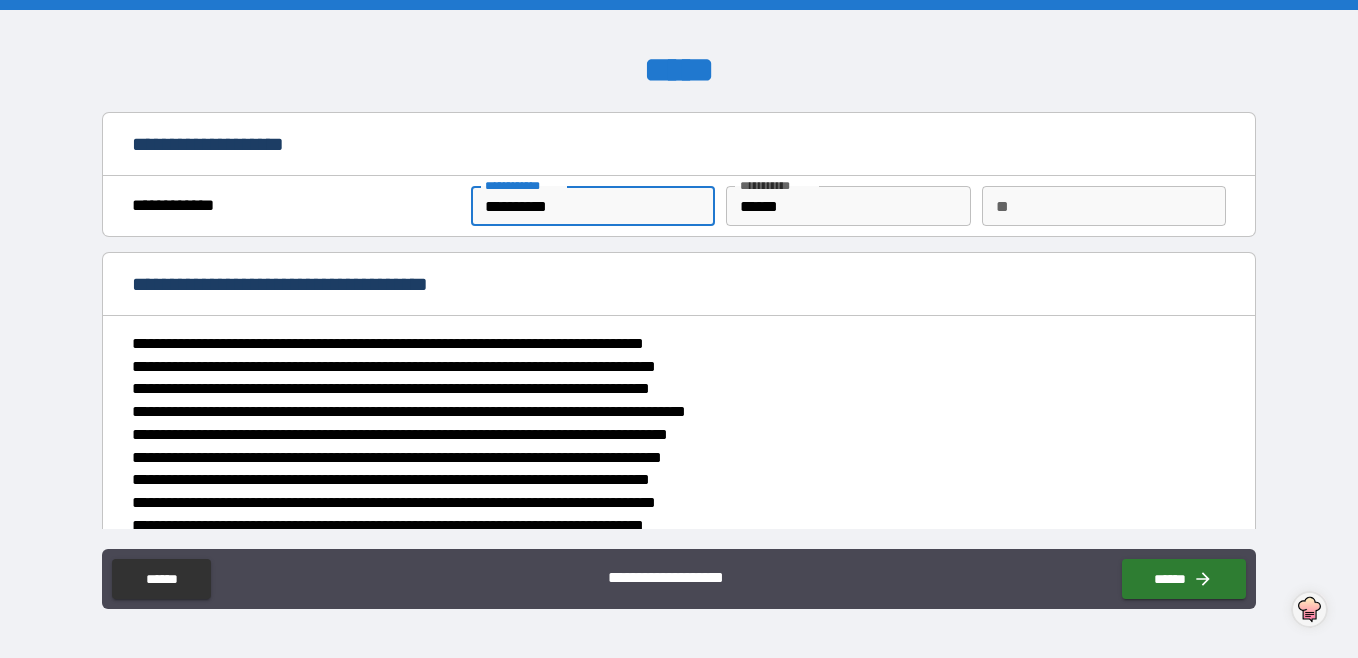 type on "****" 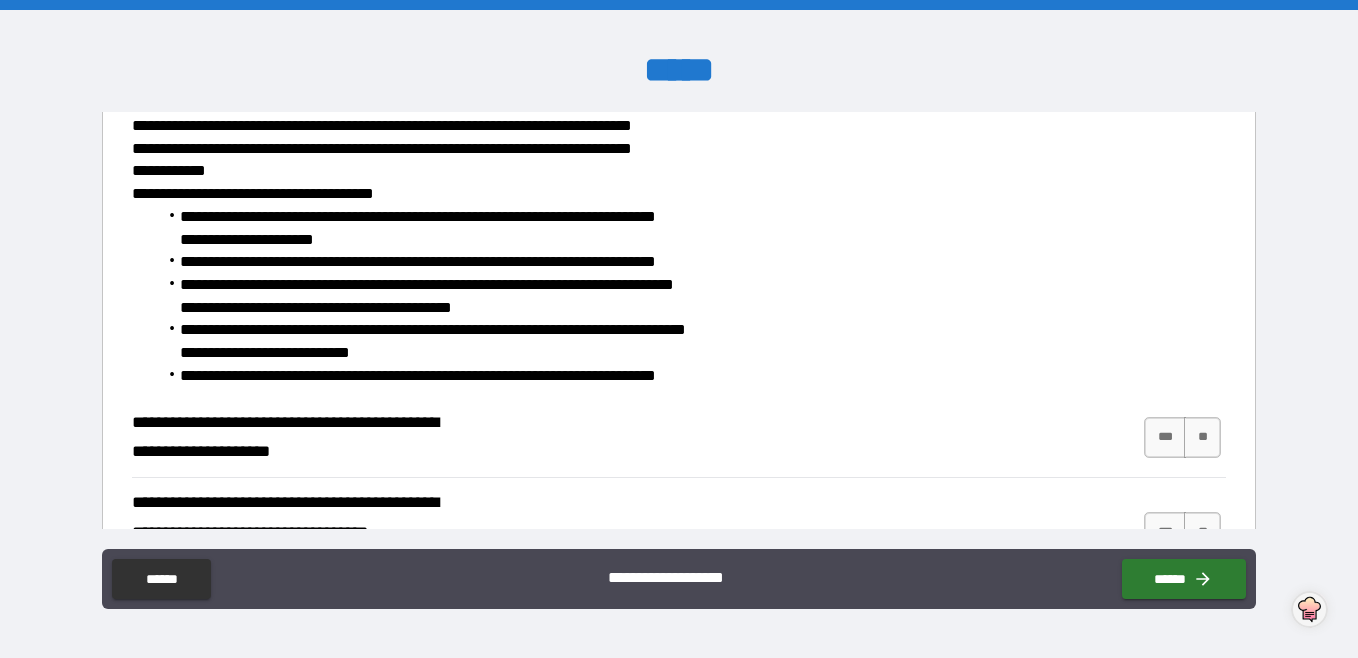 scroll, scrollTop: 500, scrollLeft: 0, axis: vertical 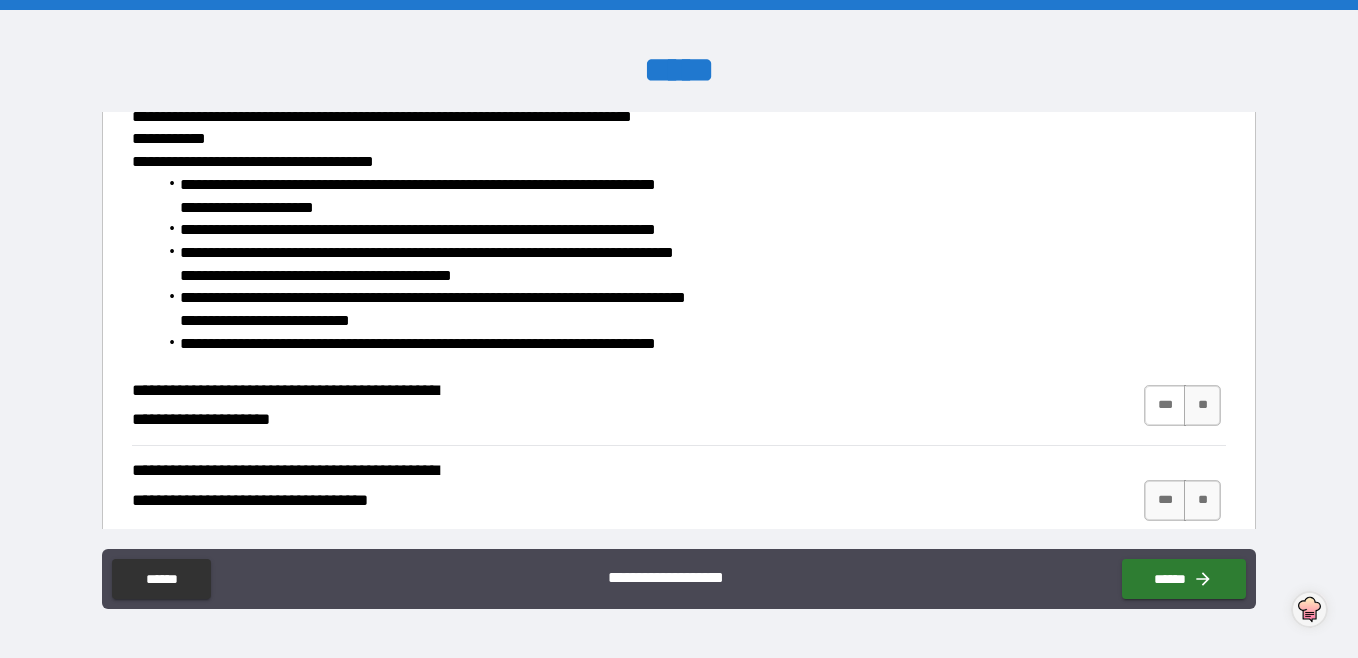 click on "***" at bounding box center (1165, 405) 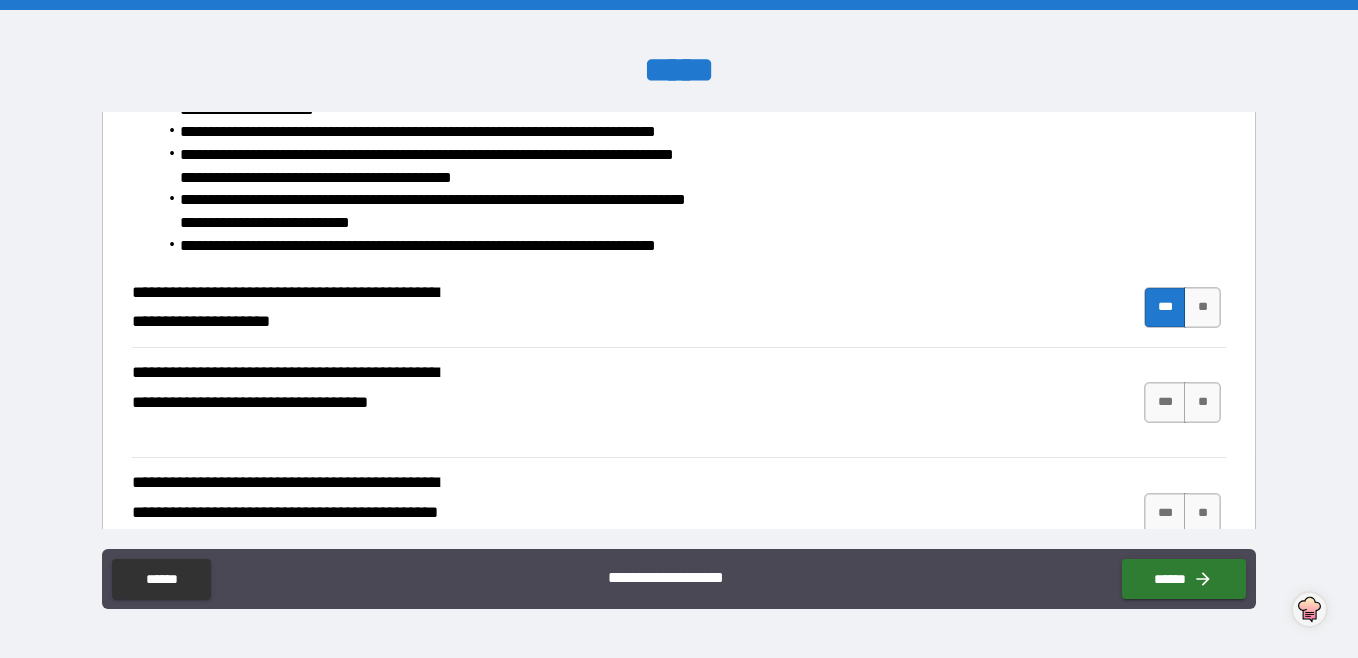 scroll, scrollTop: 600, scrollLeft: 0, axis: vertical 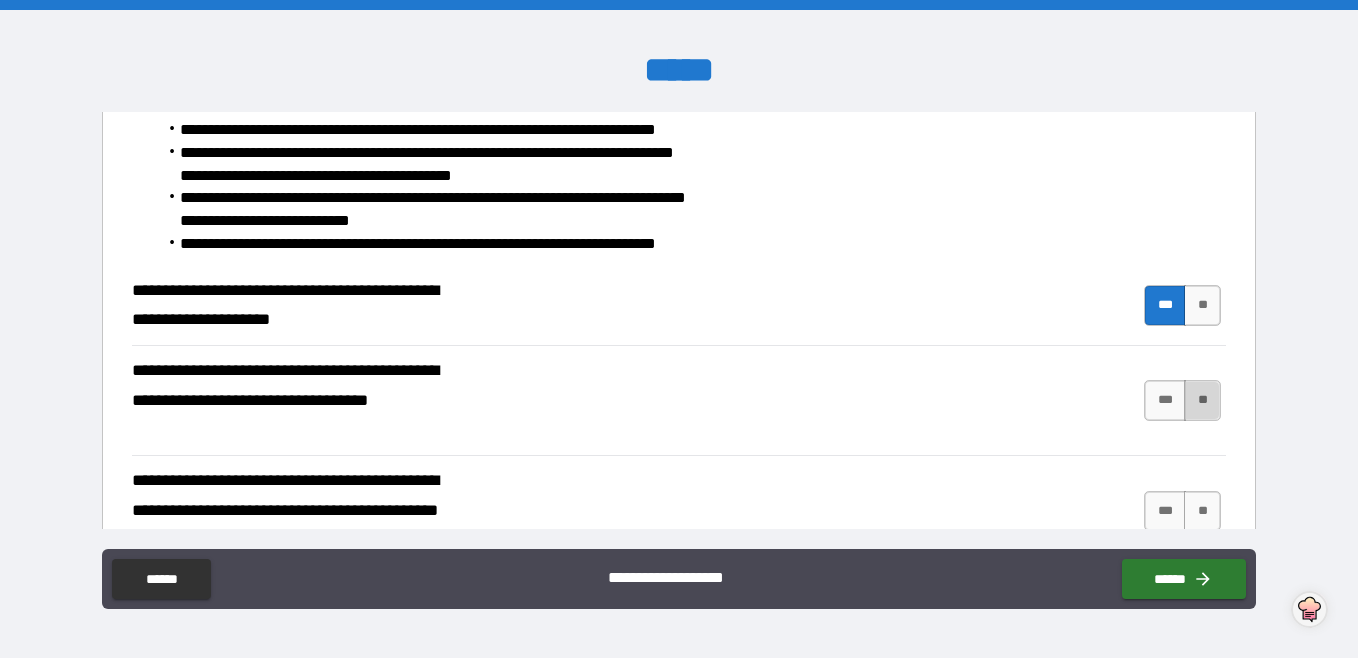 click on "**" at bounding box center [1202, 400] 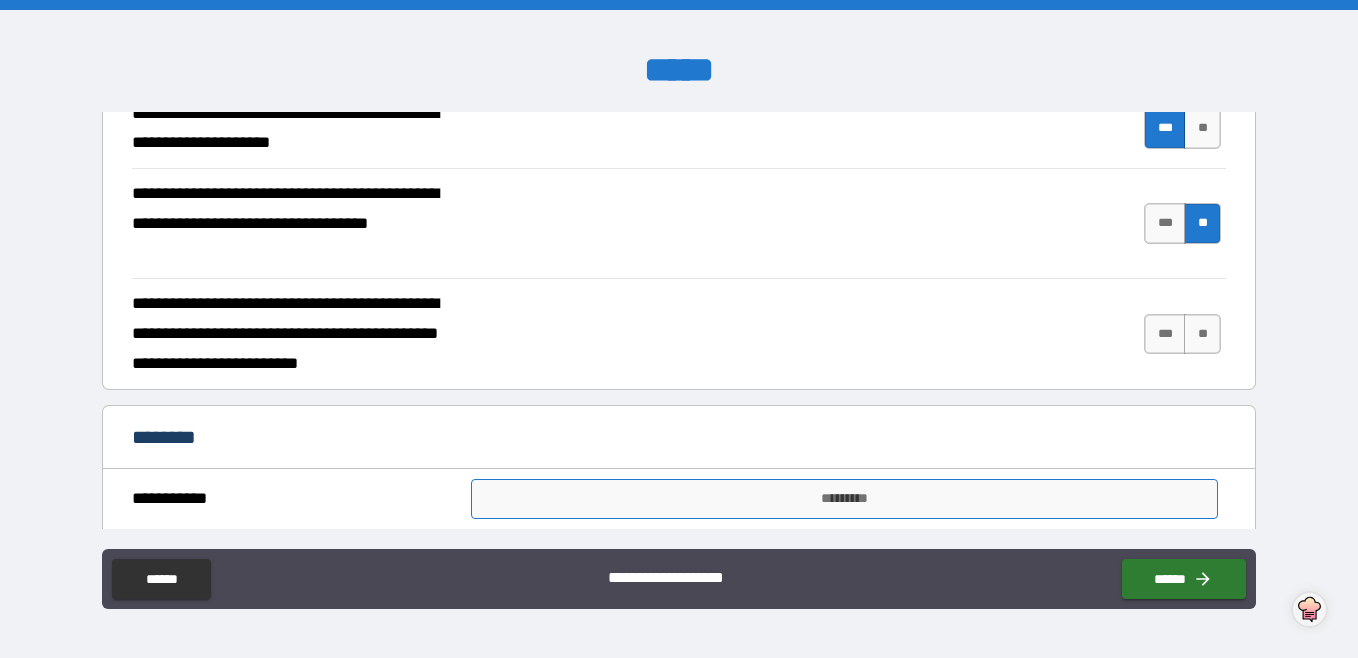 scroll, scrollTop: 798, scrollLeft: 0, axis: vertical 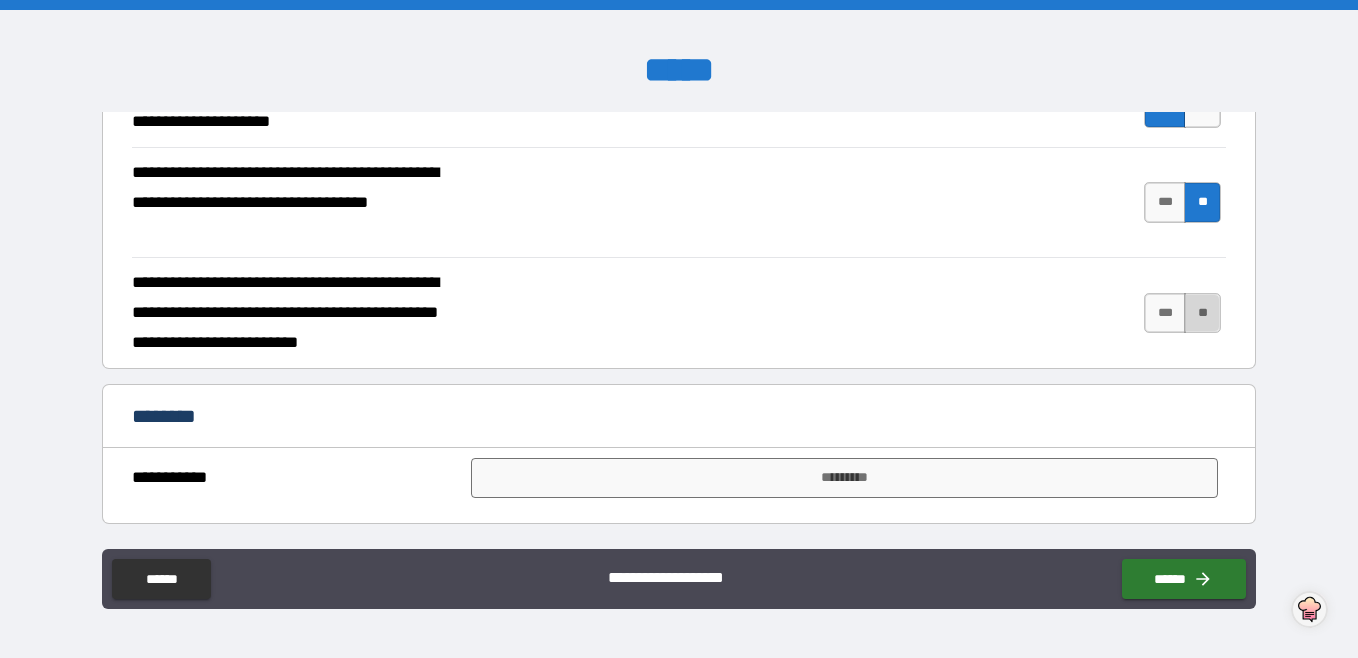 click on "**" at bounding box center (1202, 313) 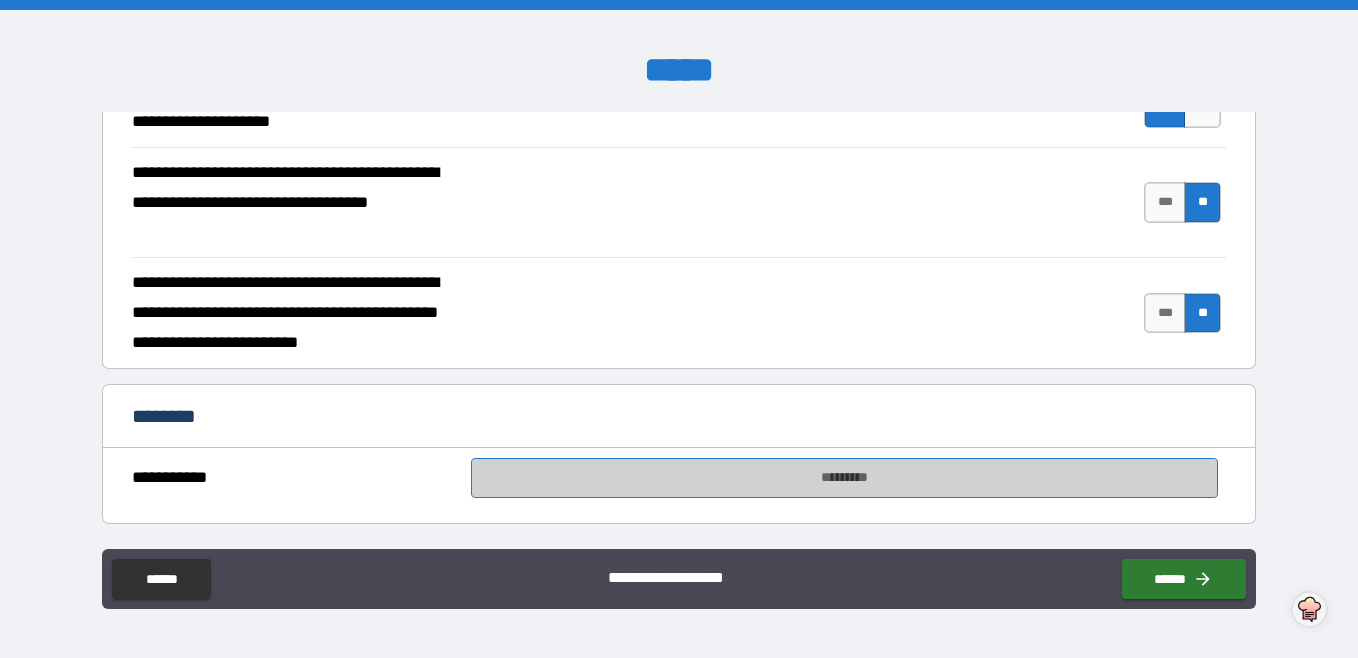 click on "*********" at bounding box center [844, 478] 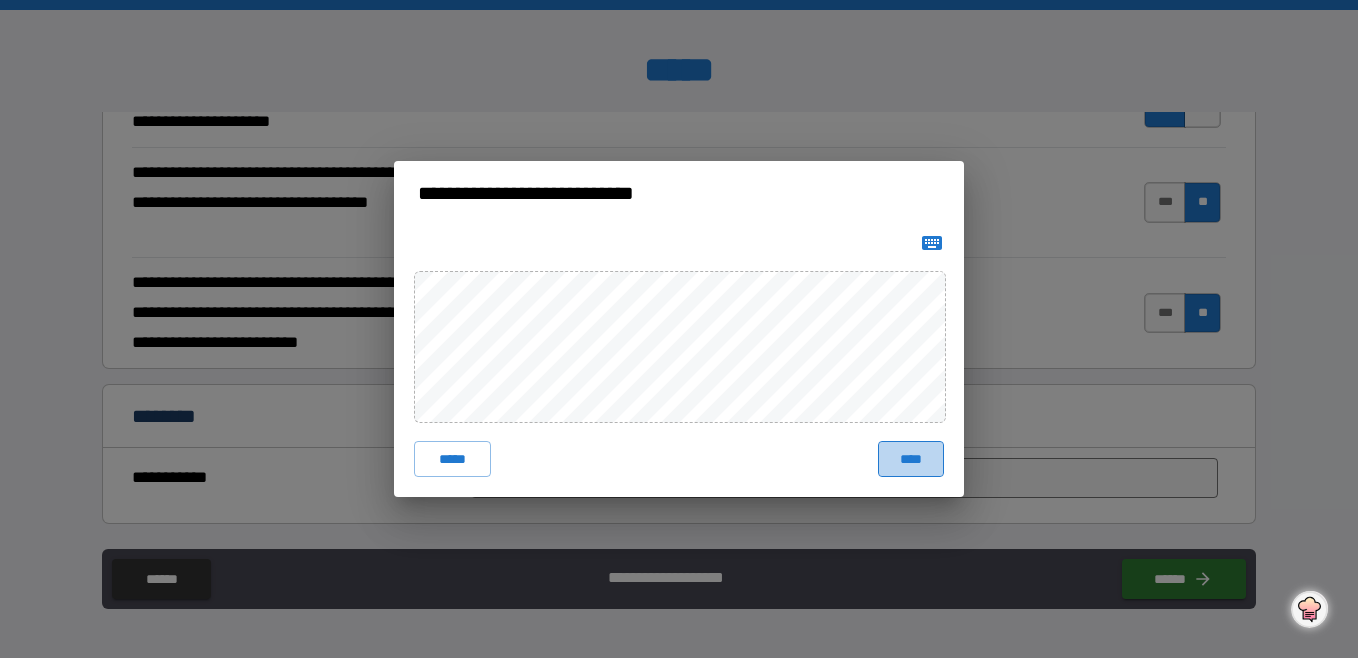 click on "****" at bounding box center (911, 459) 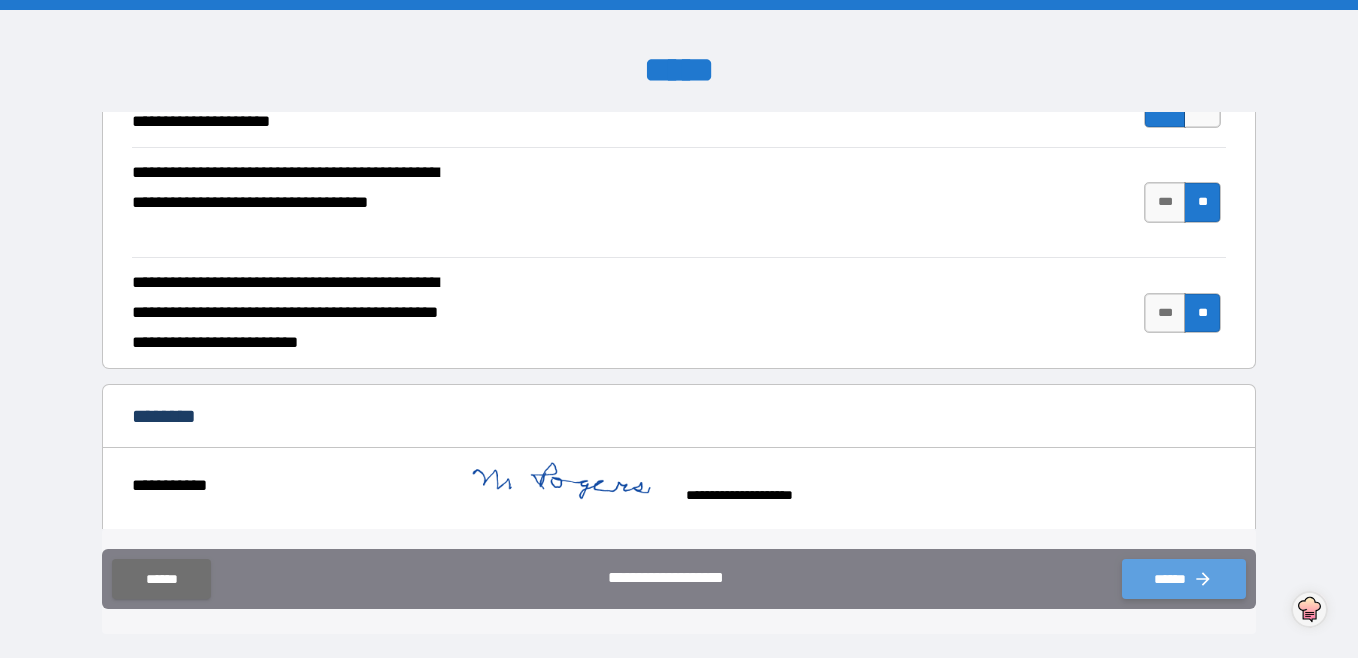 click on "******" at bounding box center [1184, 579] 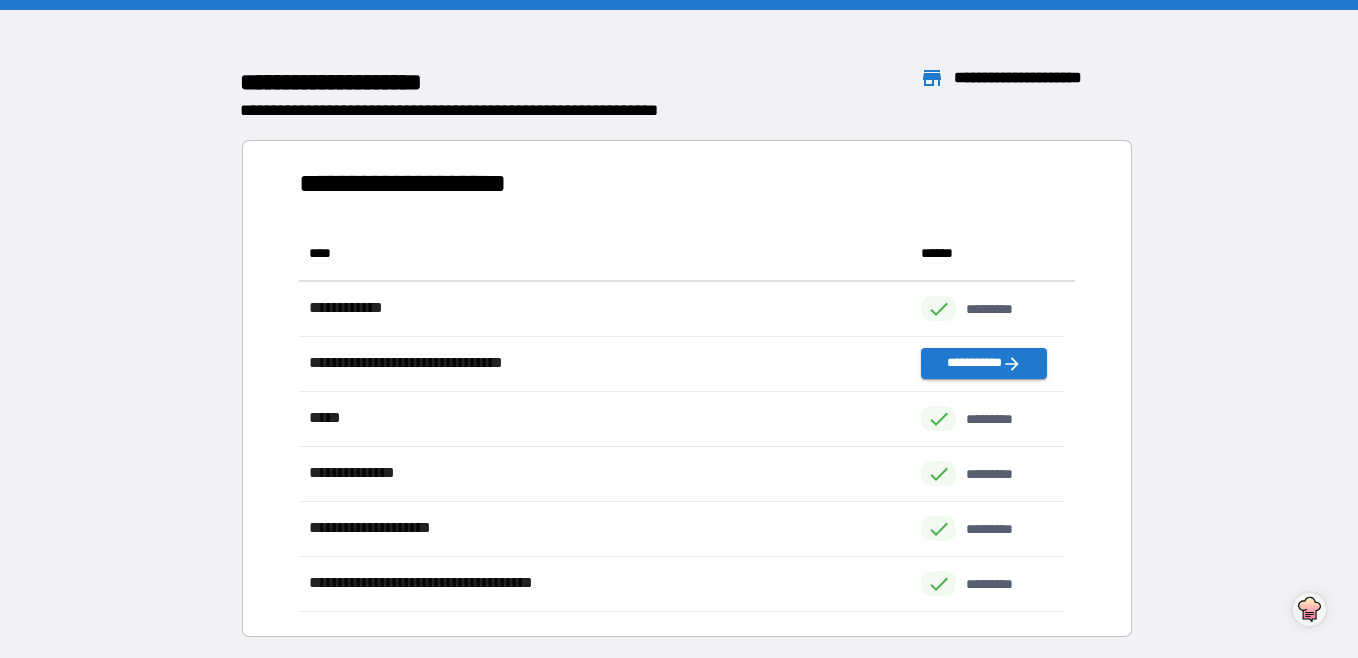 scroll, scrollTop: 16, scrollLeft: 16, axis: both 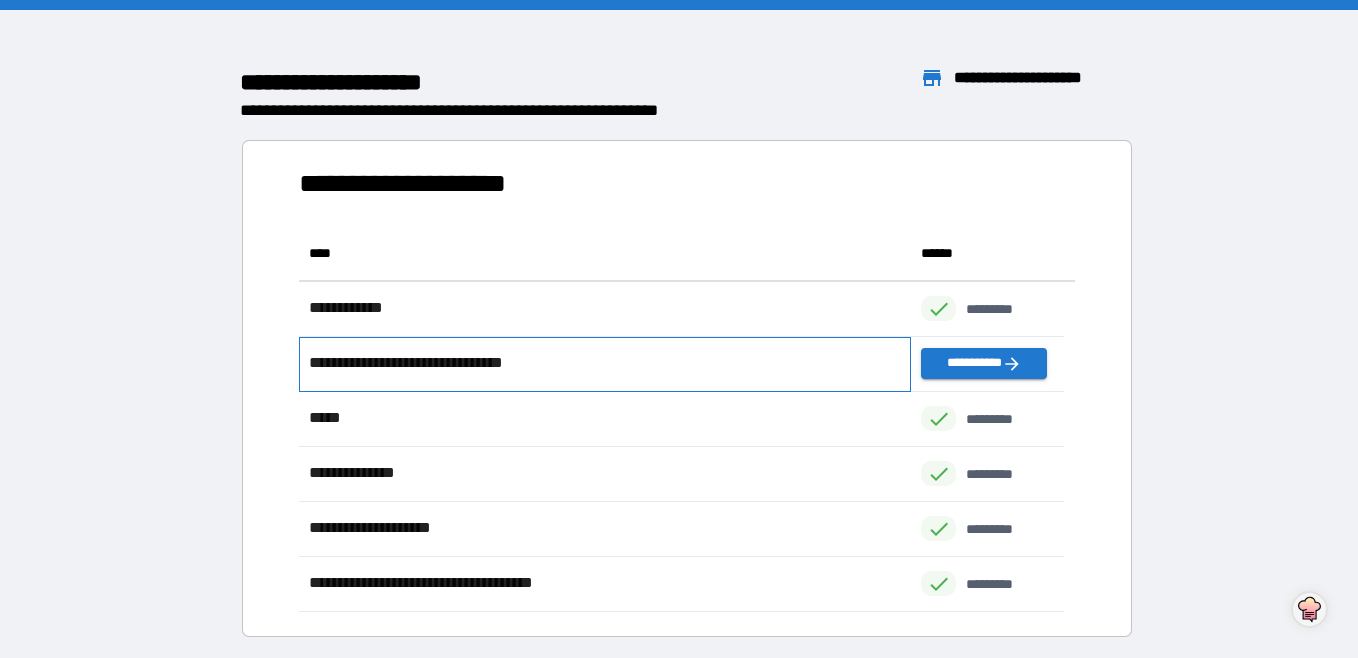click on "**********" at bounding box center (427, 363) 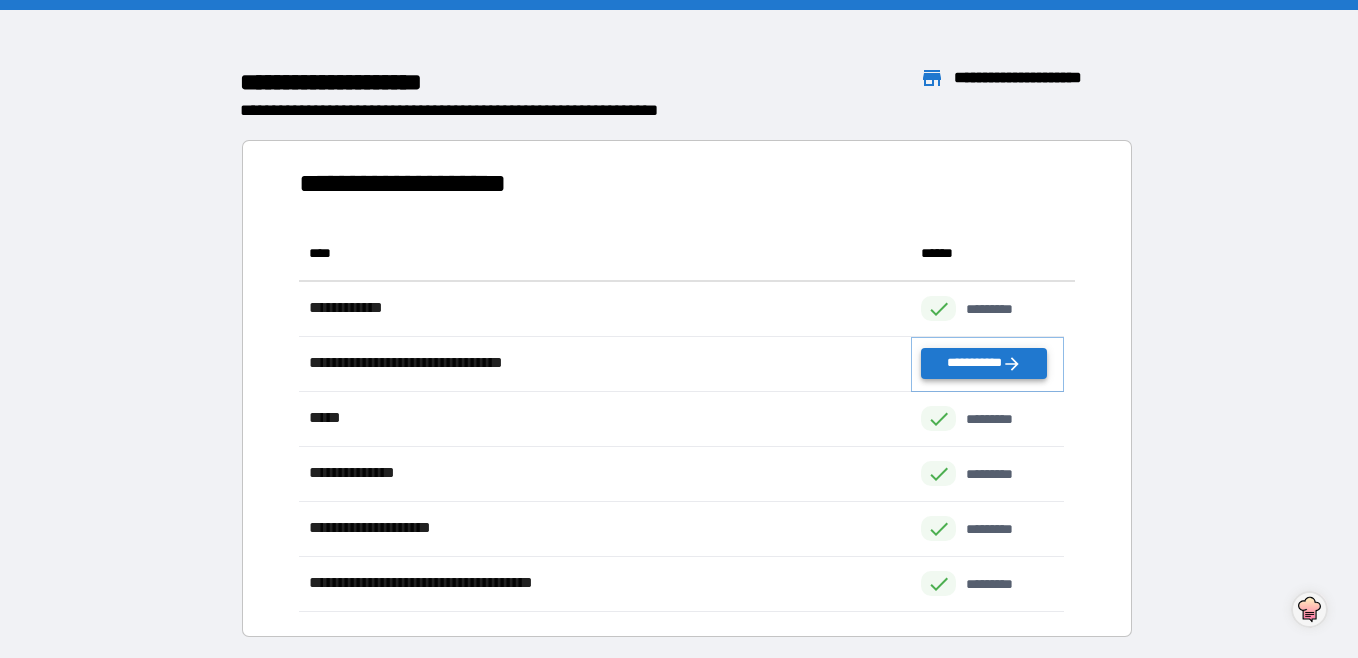 click on "**********" at bounding box center [983, 363] 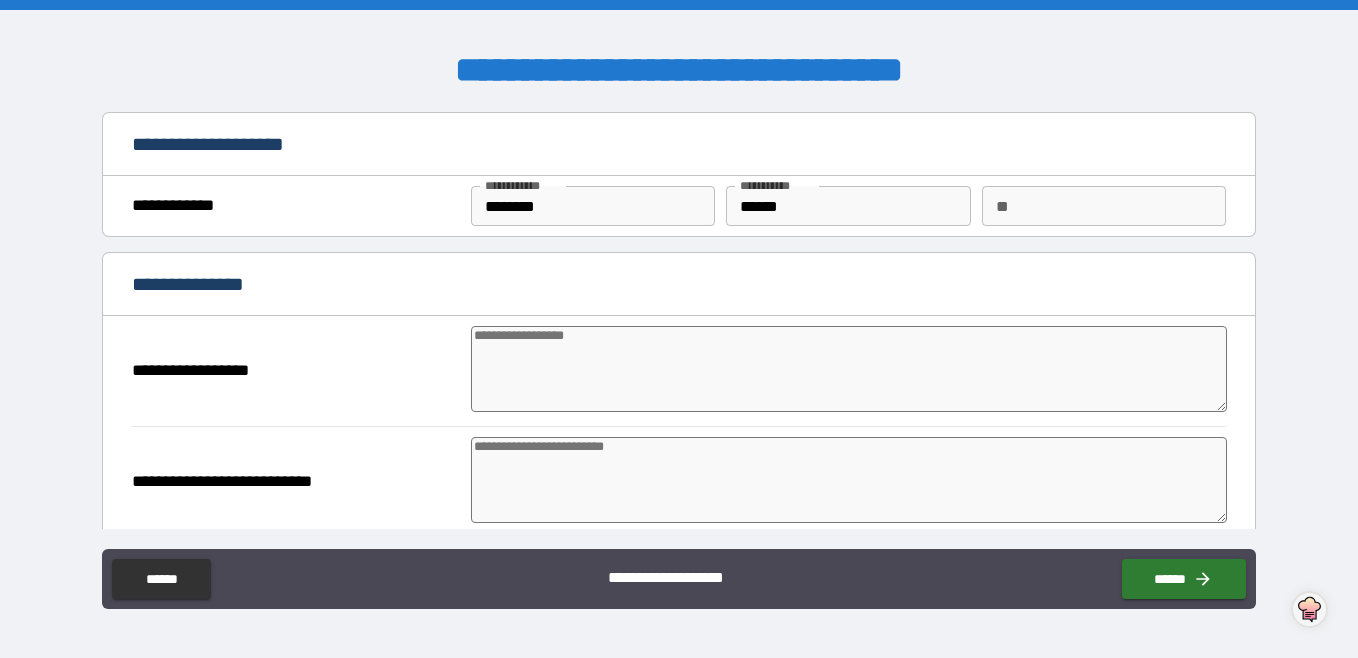 type on "*" 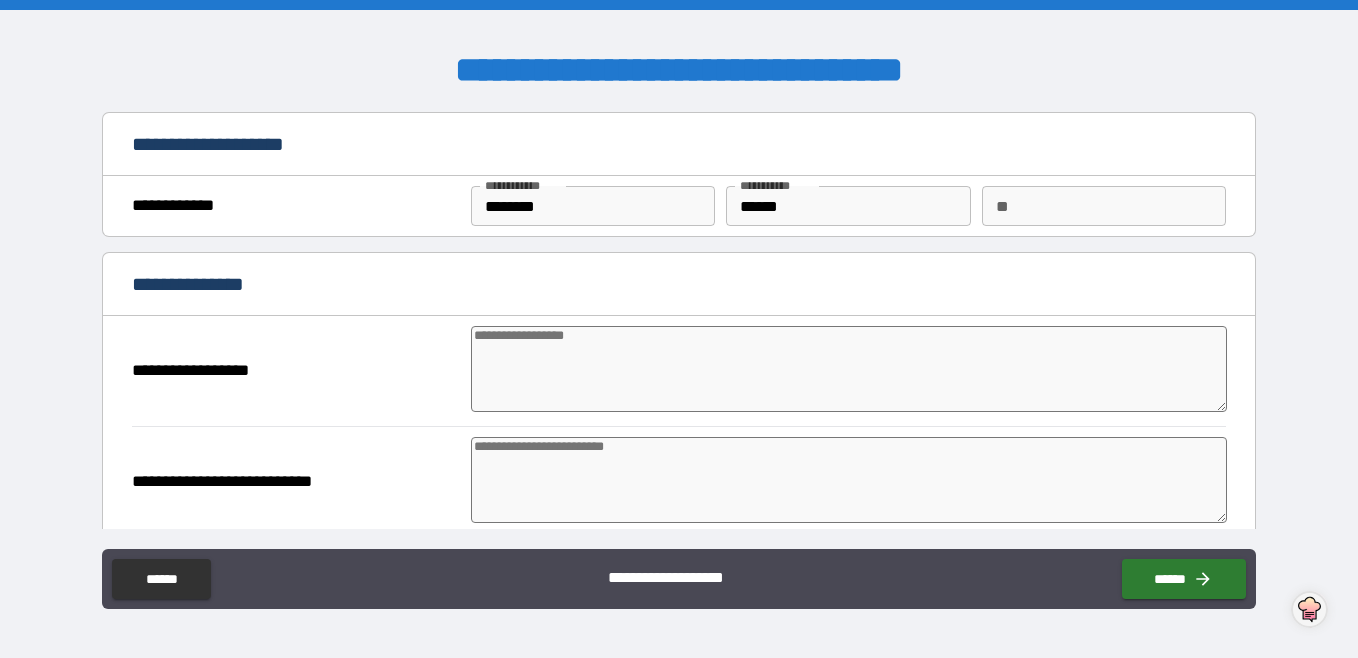 type on "*" 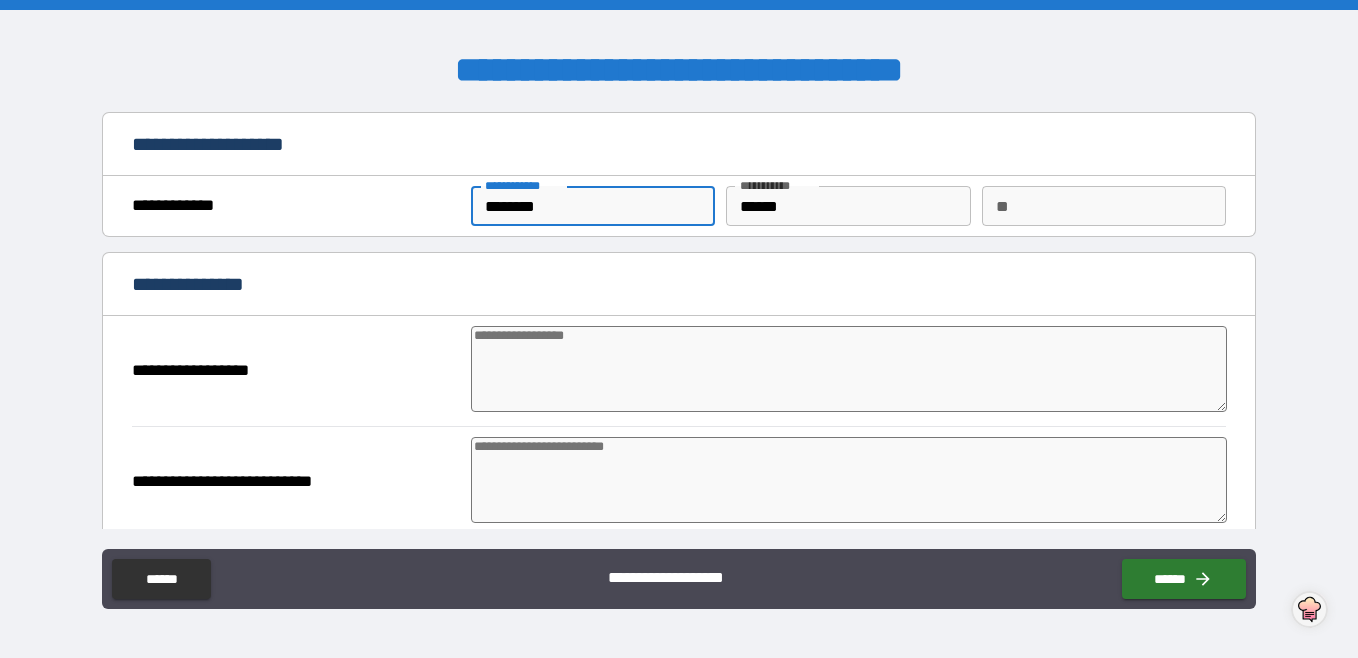 drag, startPoint x: 561, startPoint y: 203, endPoint x: 469, endPoint y: 204, distance: 92.00543 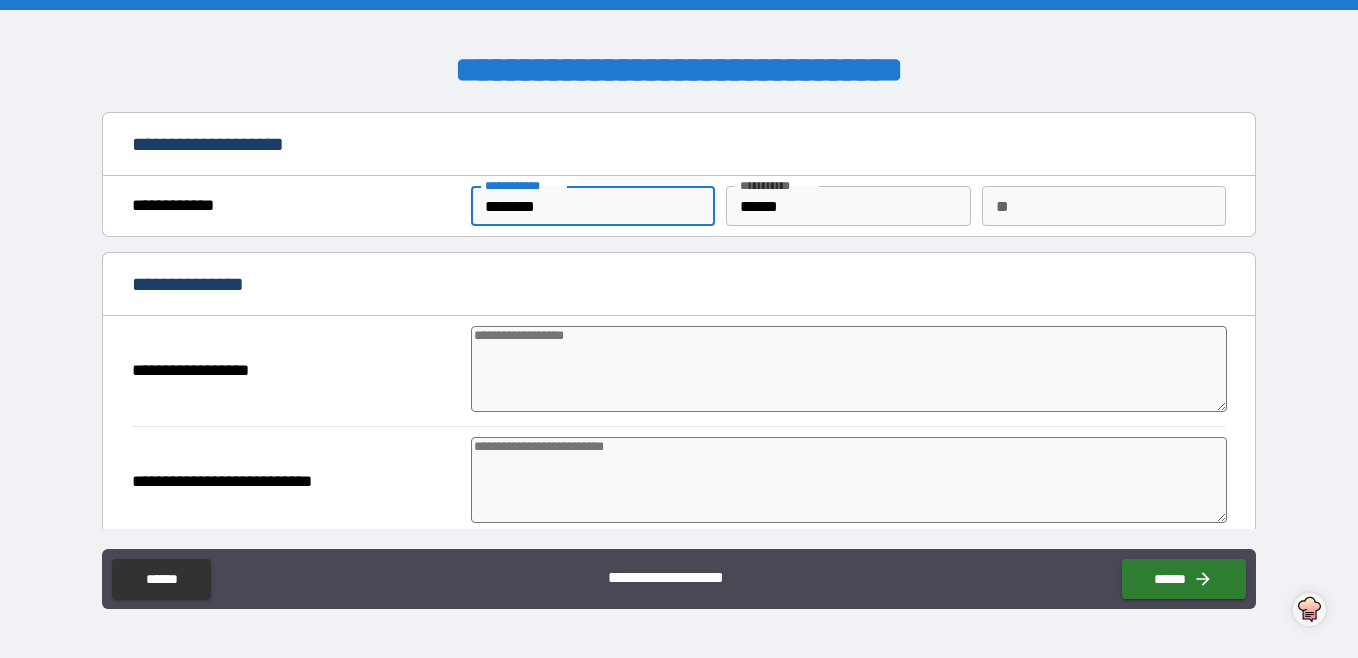 click on "********" at bounding box center (593, 206) 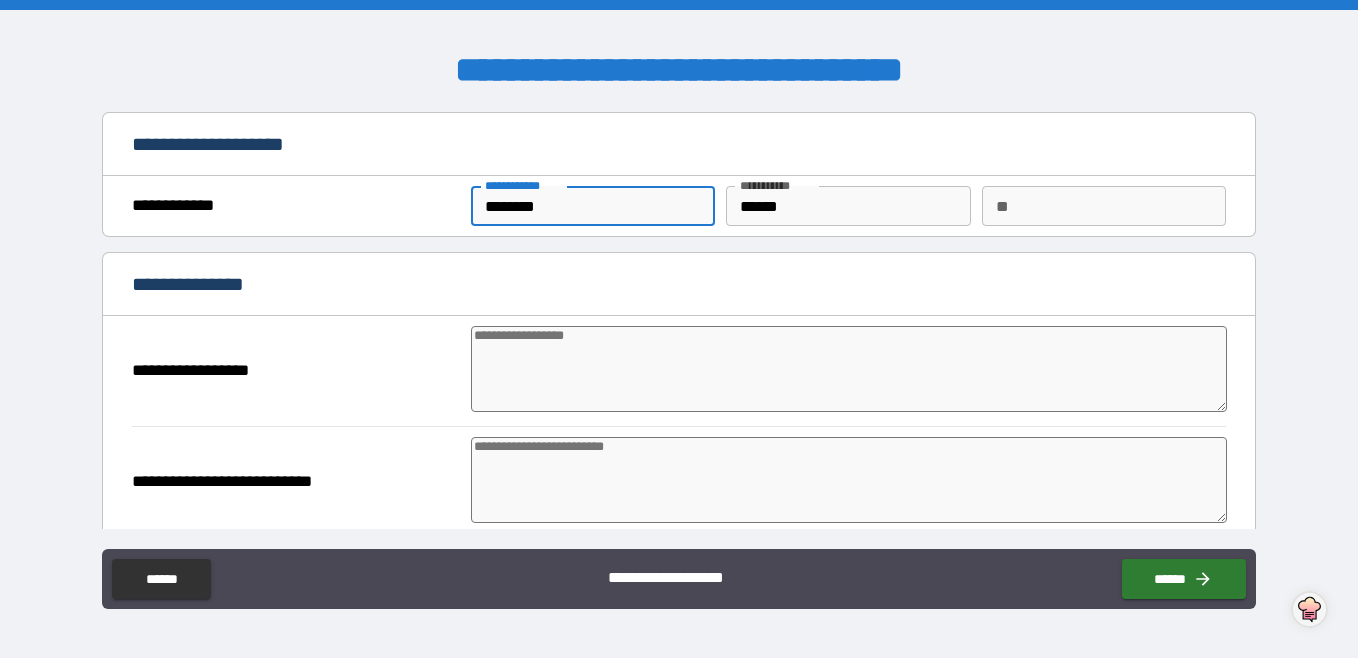 type on "*" 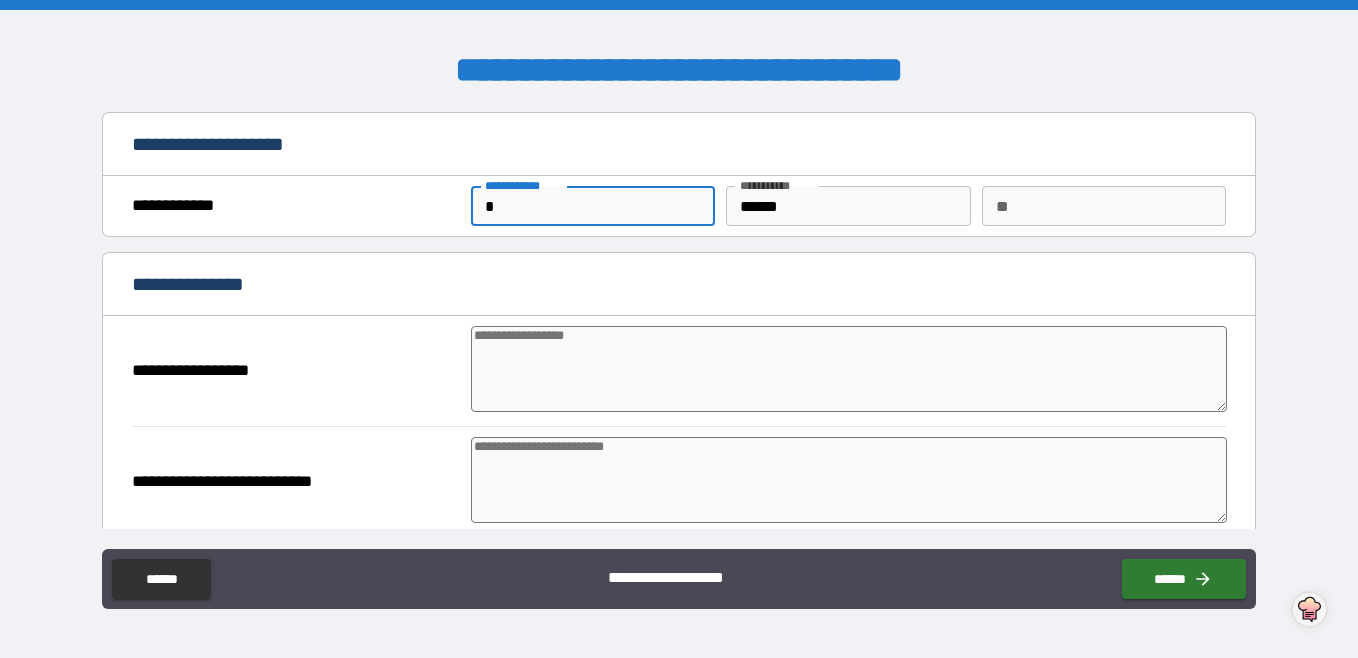 type on "*" 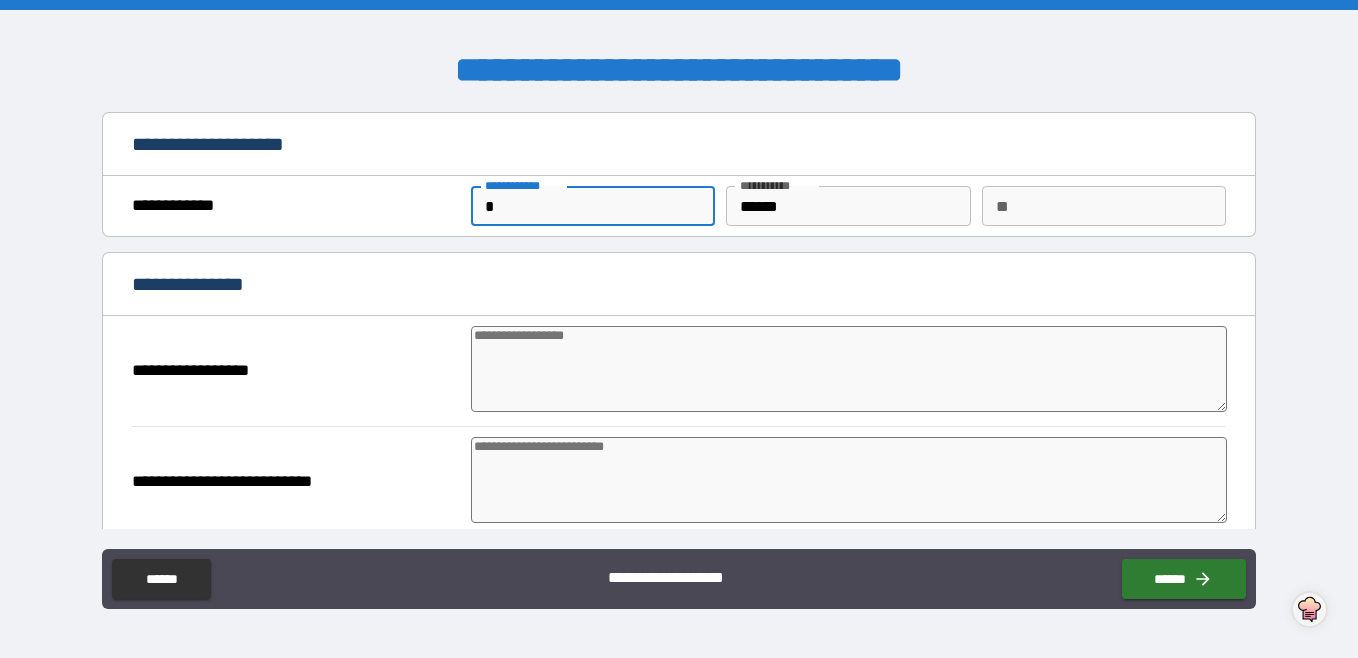 type on "**********" 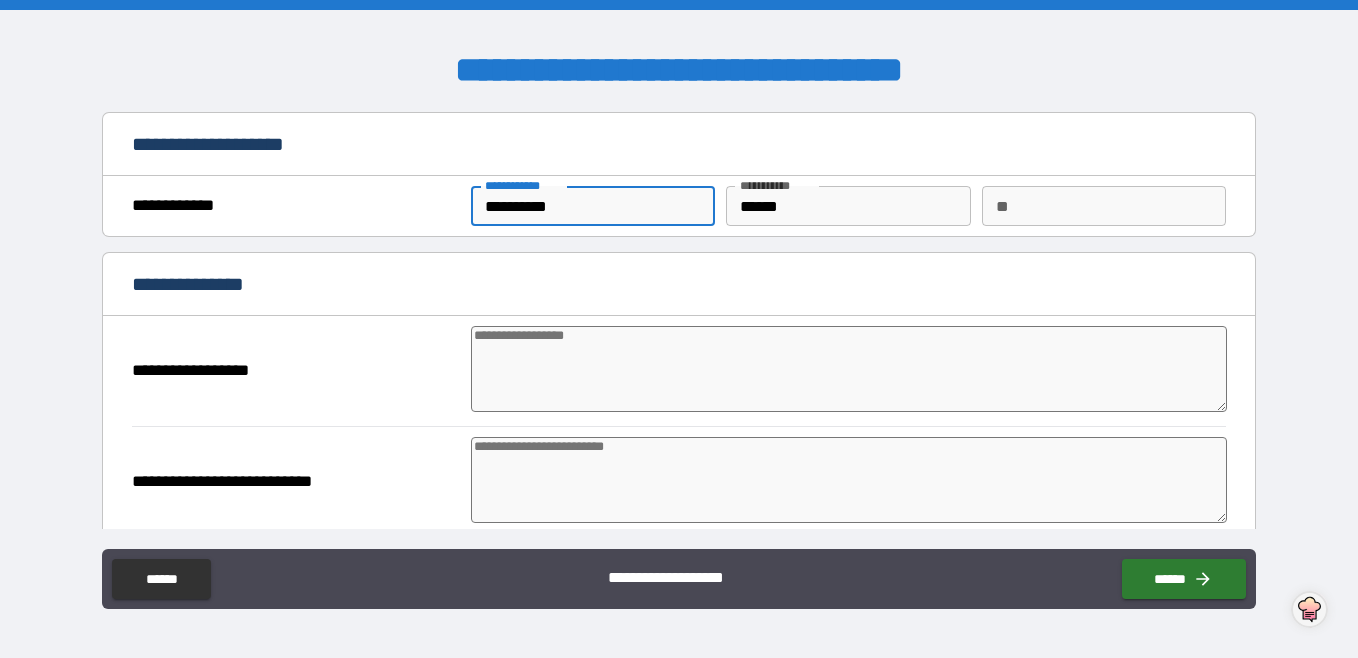 type on "****" 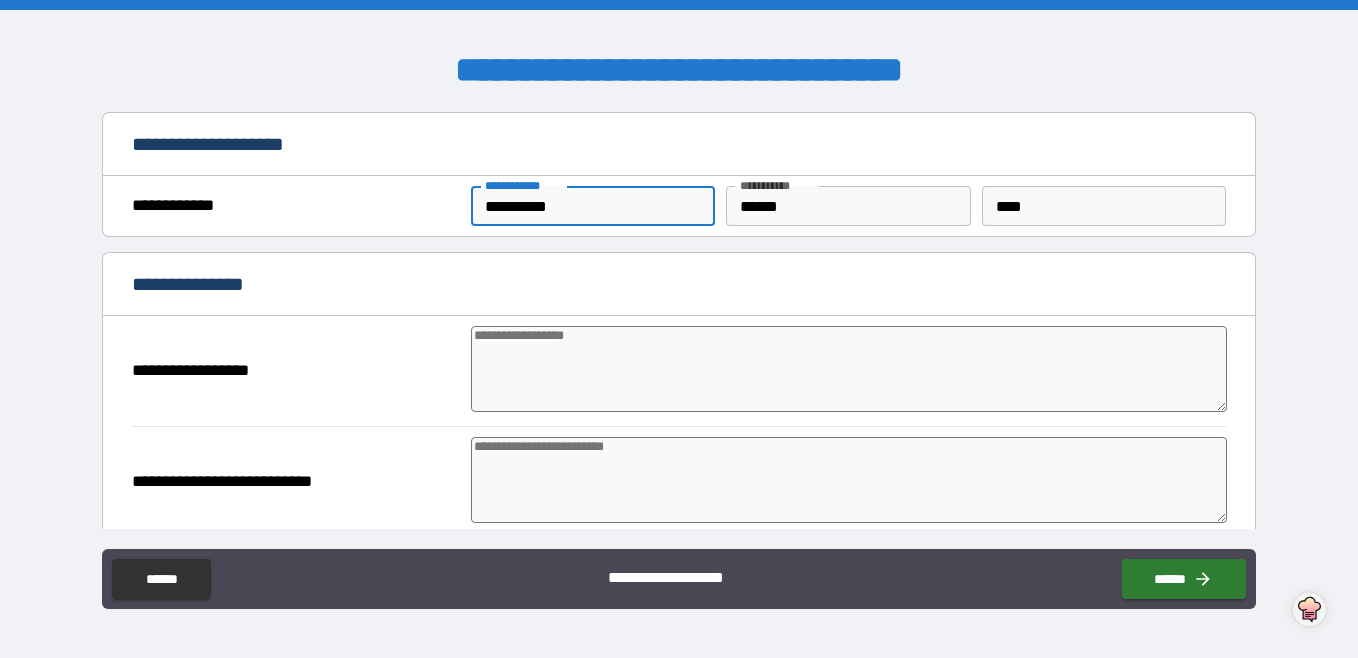 type on "****" 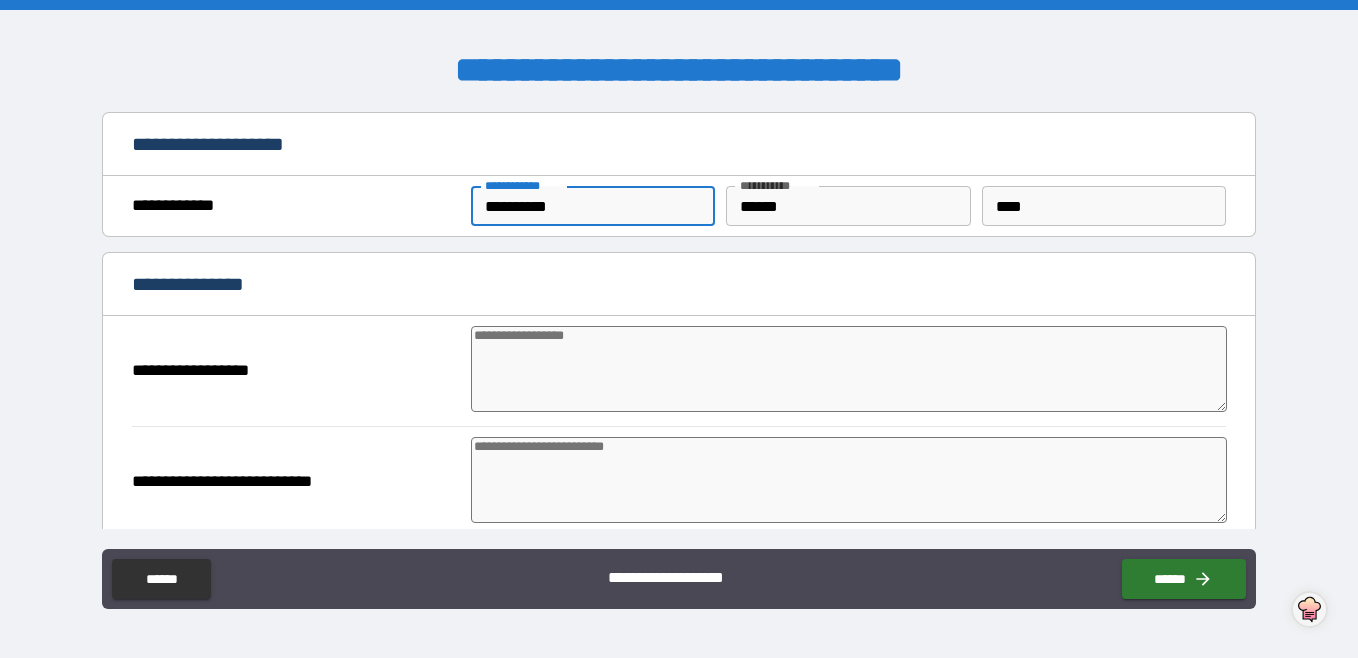 type on "*" 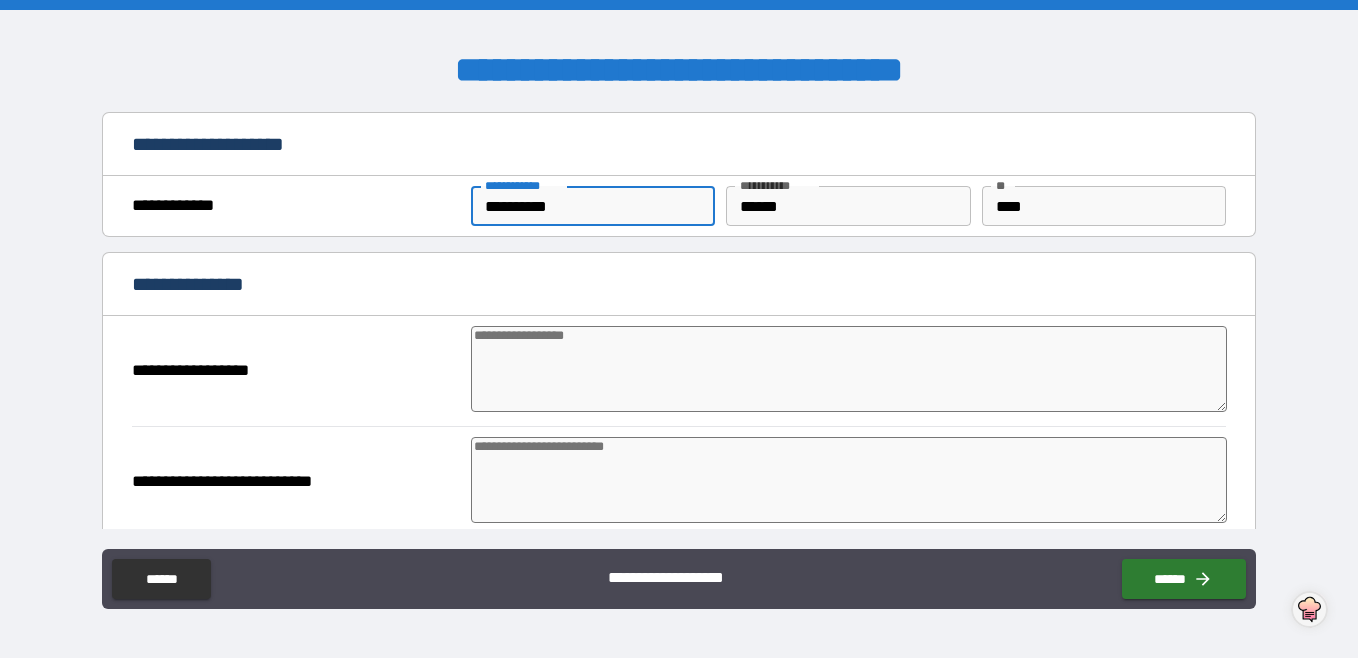 type on "*" 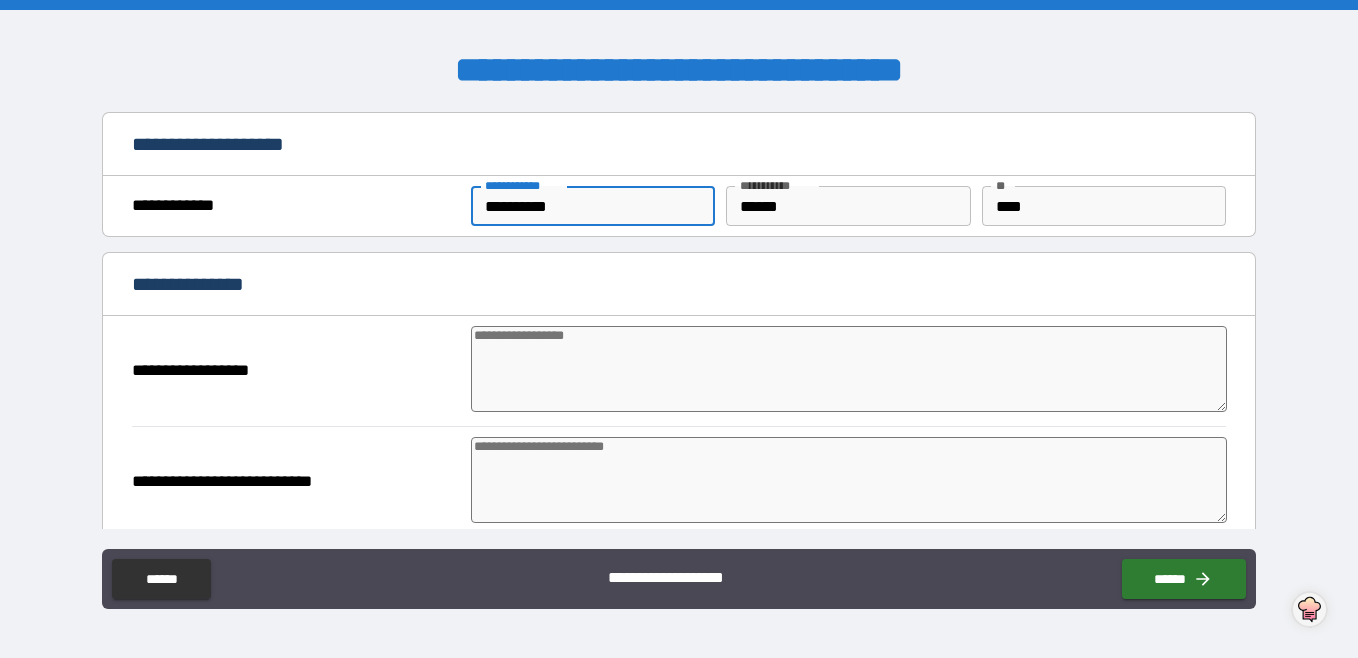 type on "*" 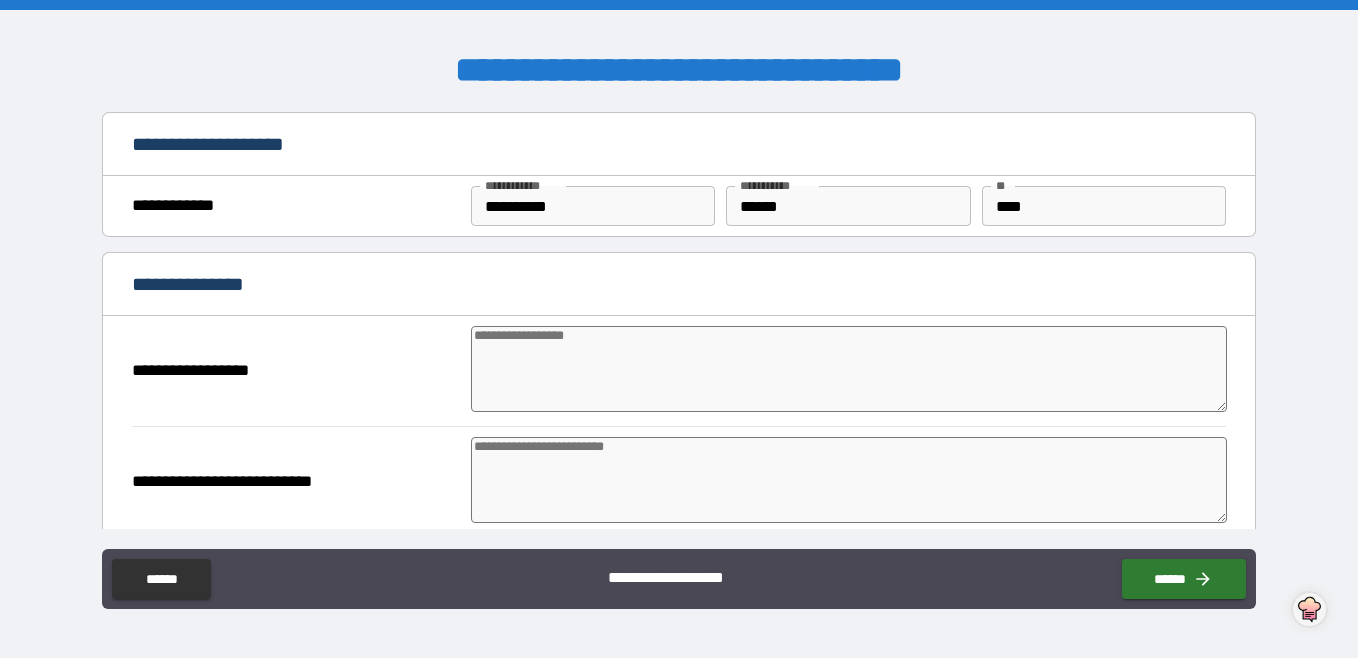 click at bounding box center (849, 369) 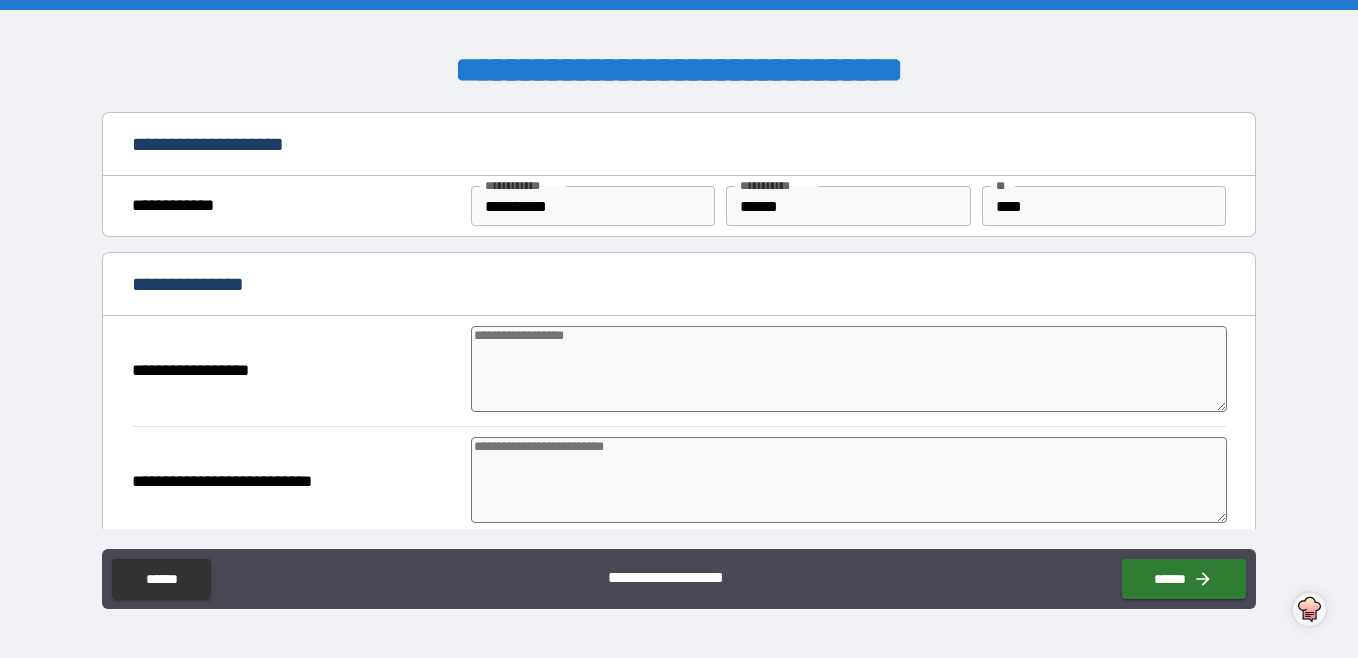 type on "*" 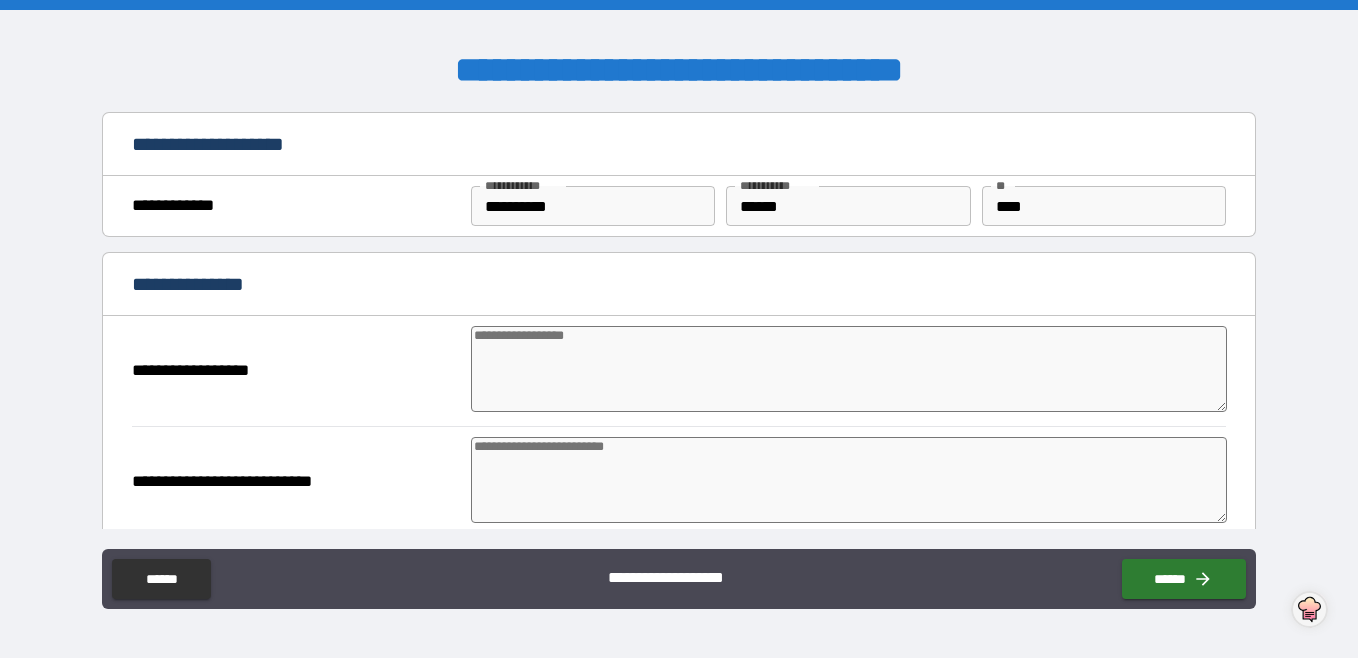 type on "*" 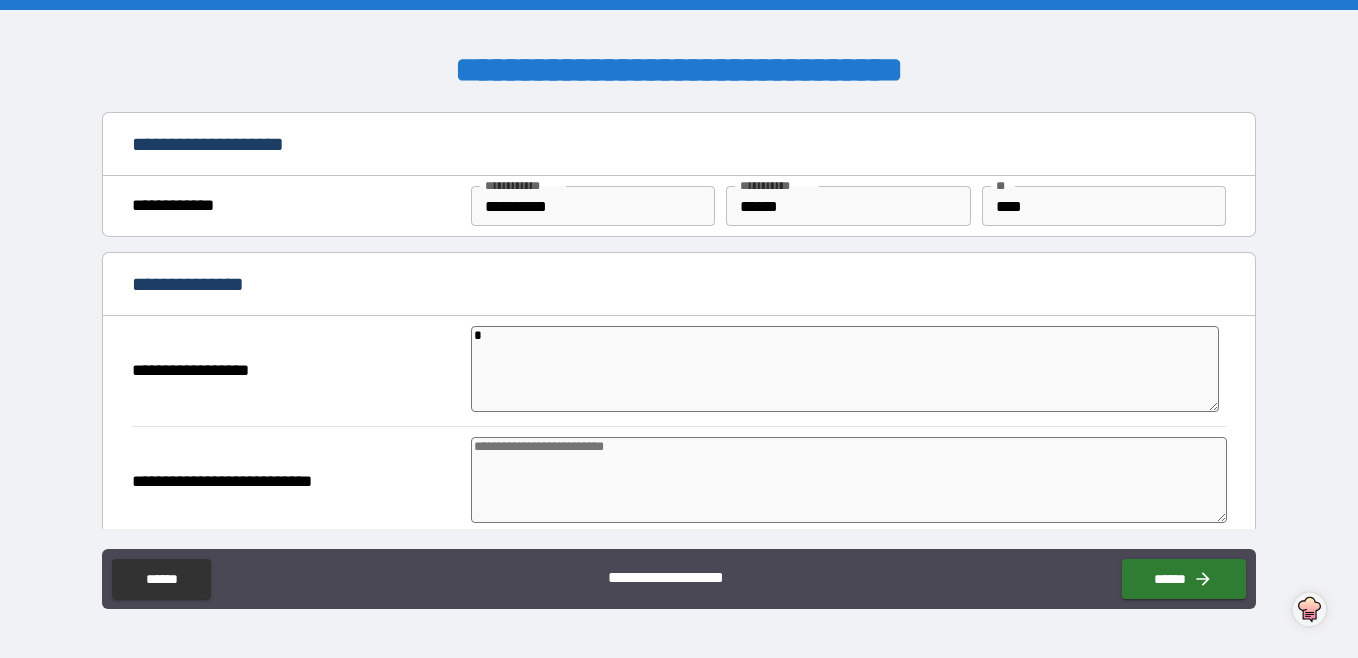 type on "*" 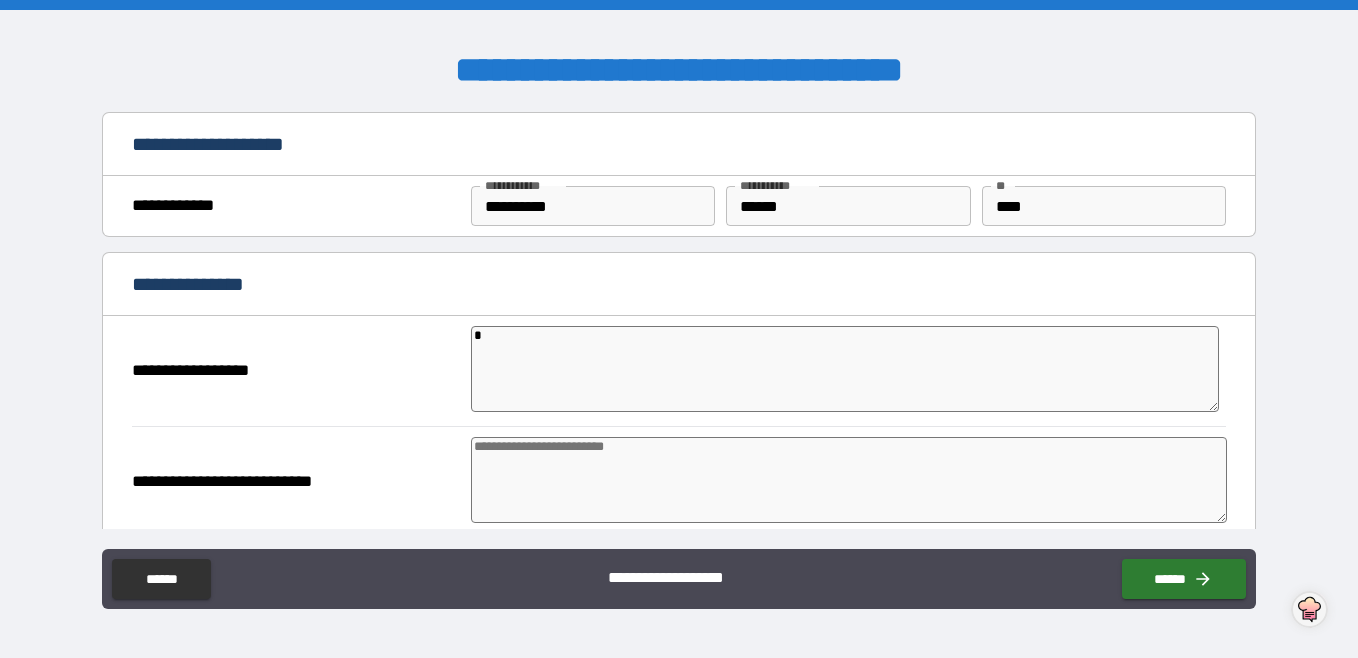 type on "*" 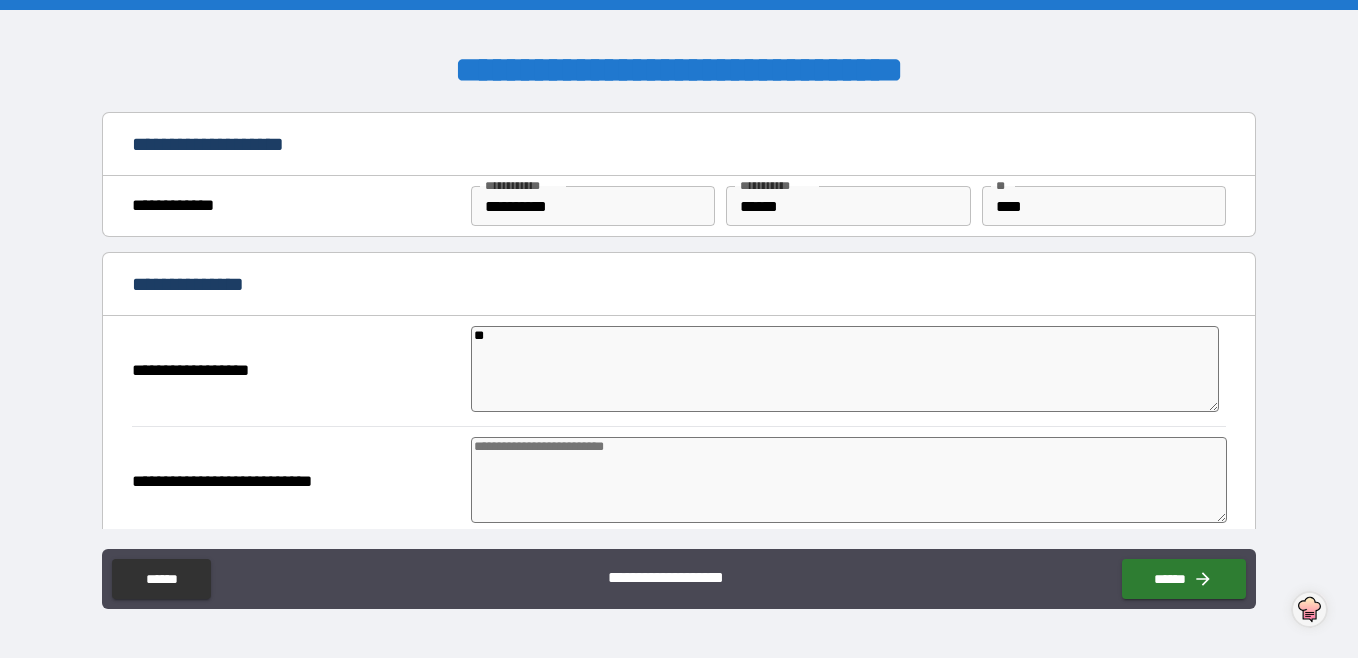 type on "***" 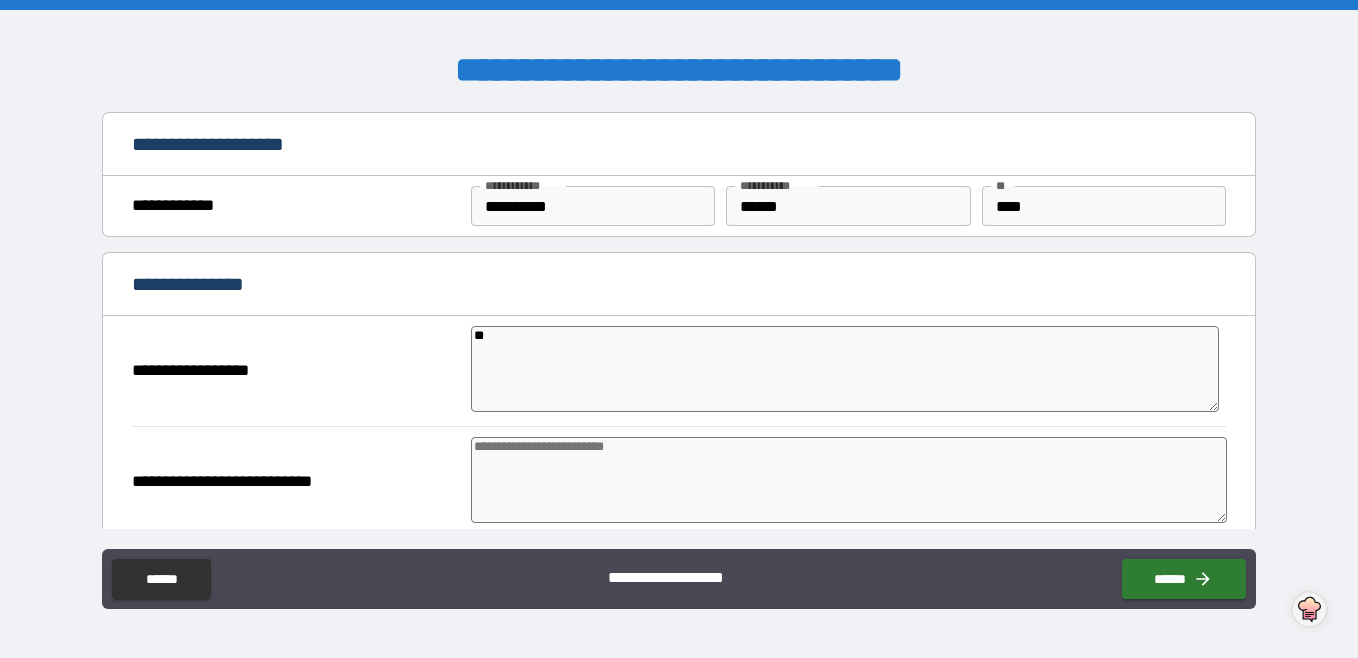type on "*" 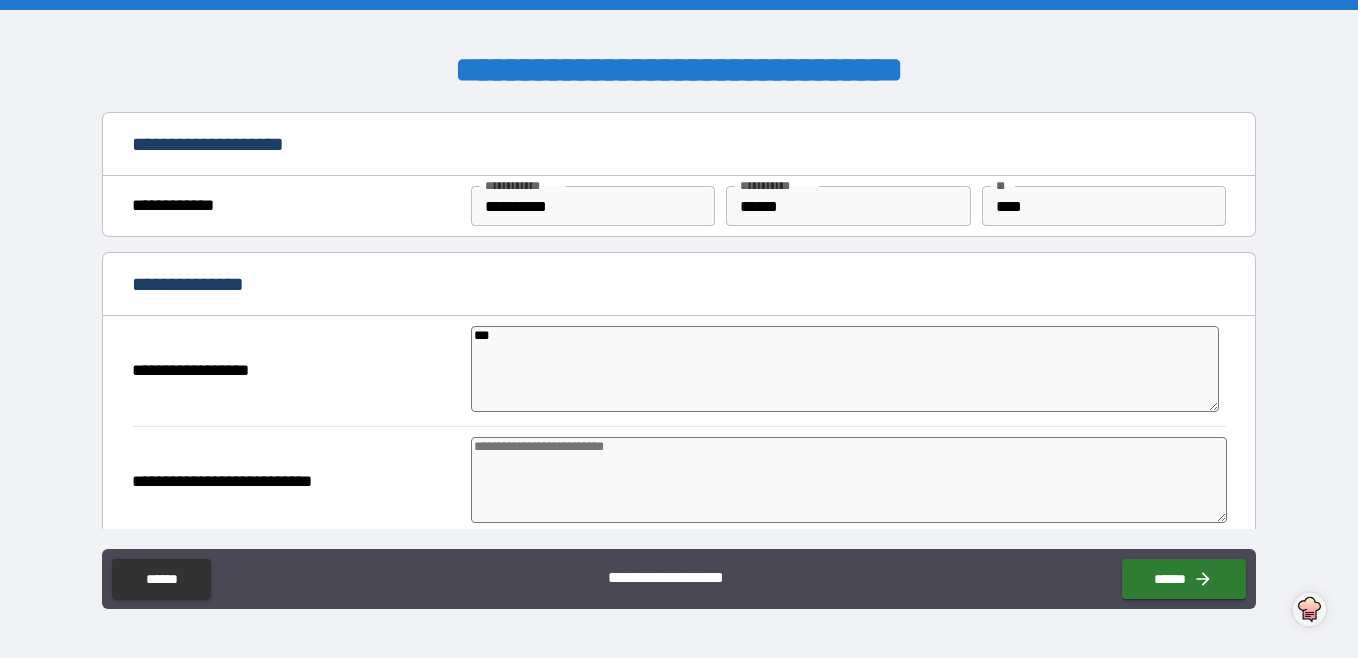 type on "*" 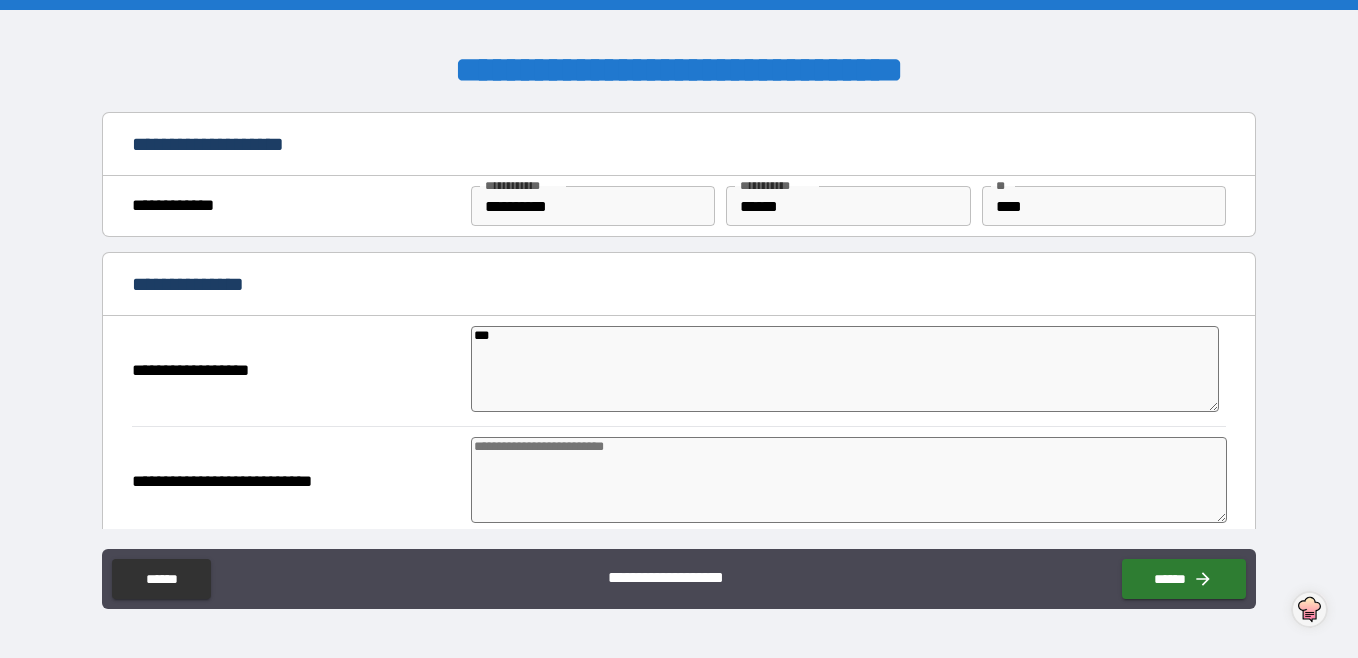 type on "*" 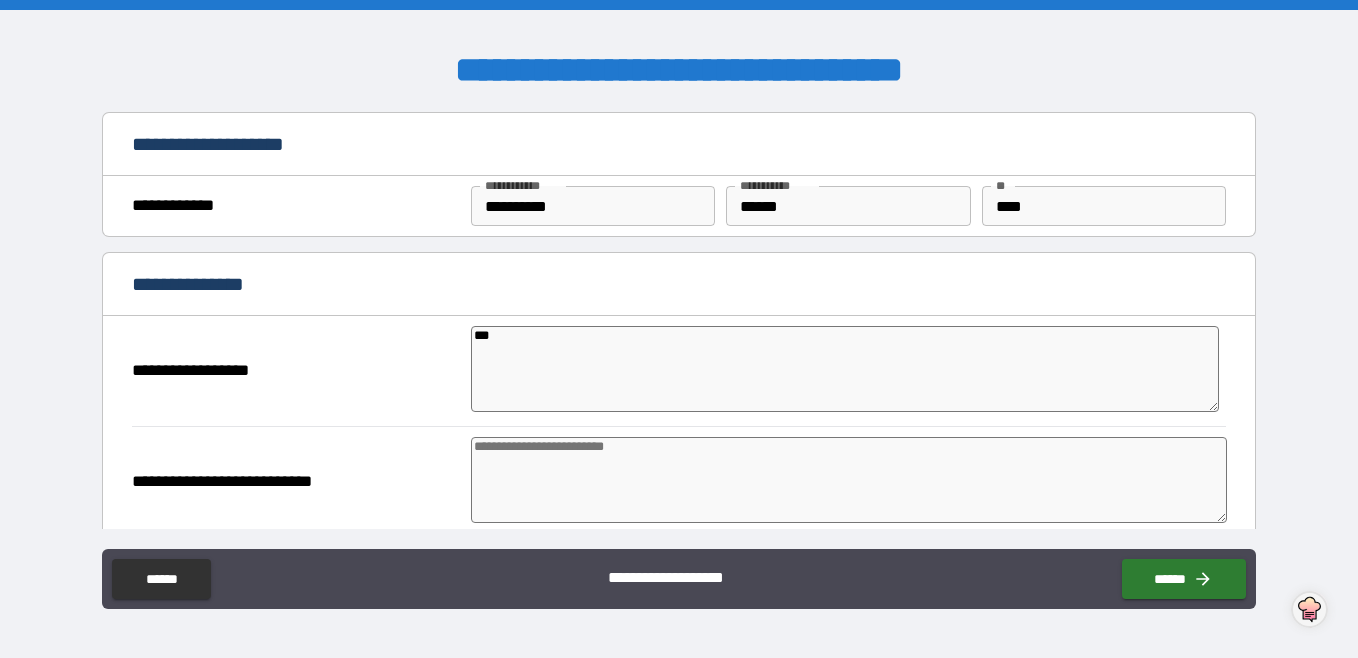 type on "*" 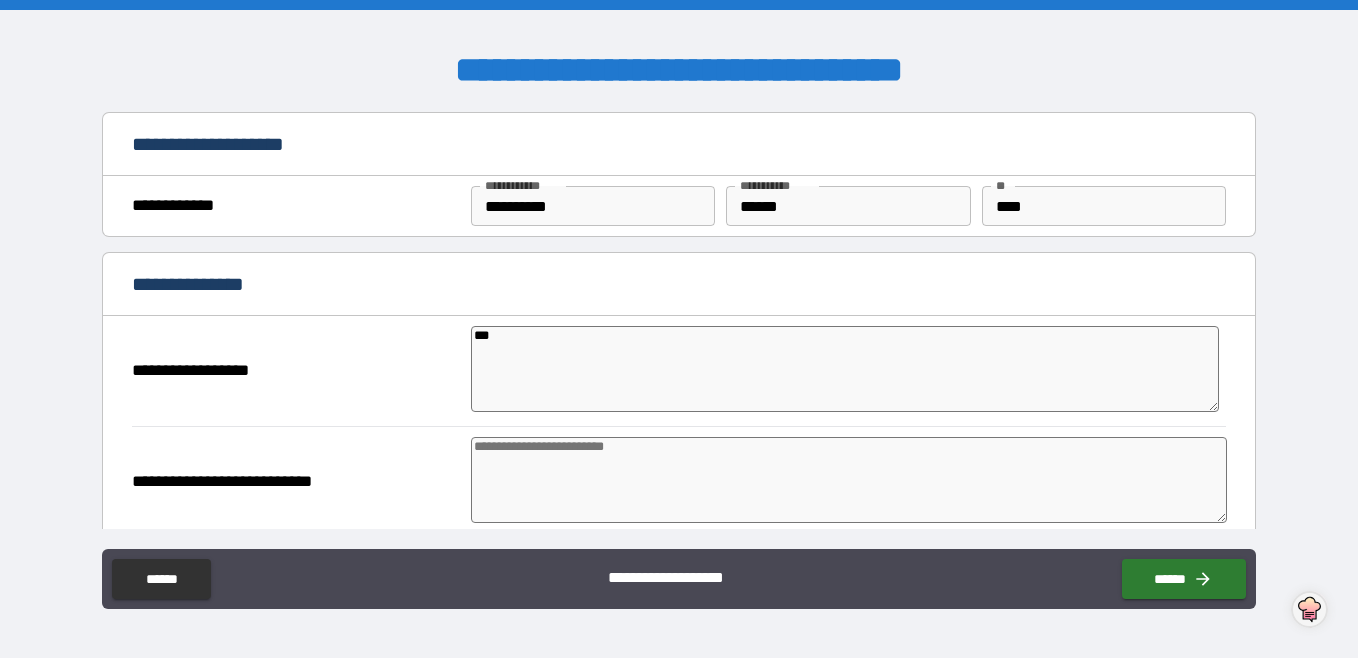 type on "*" 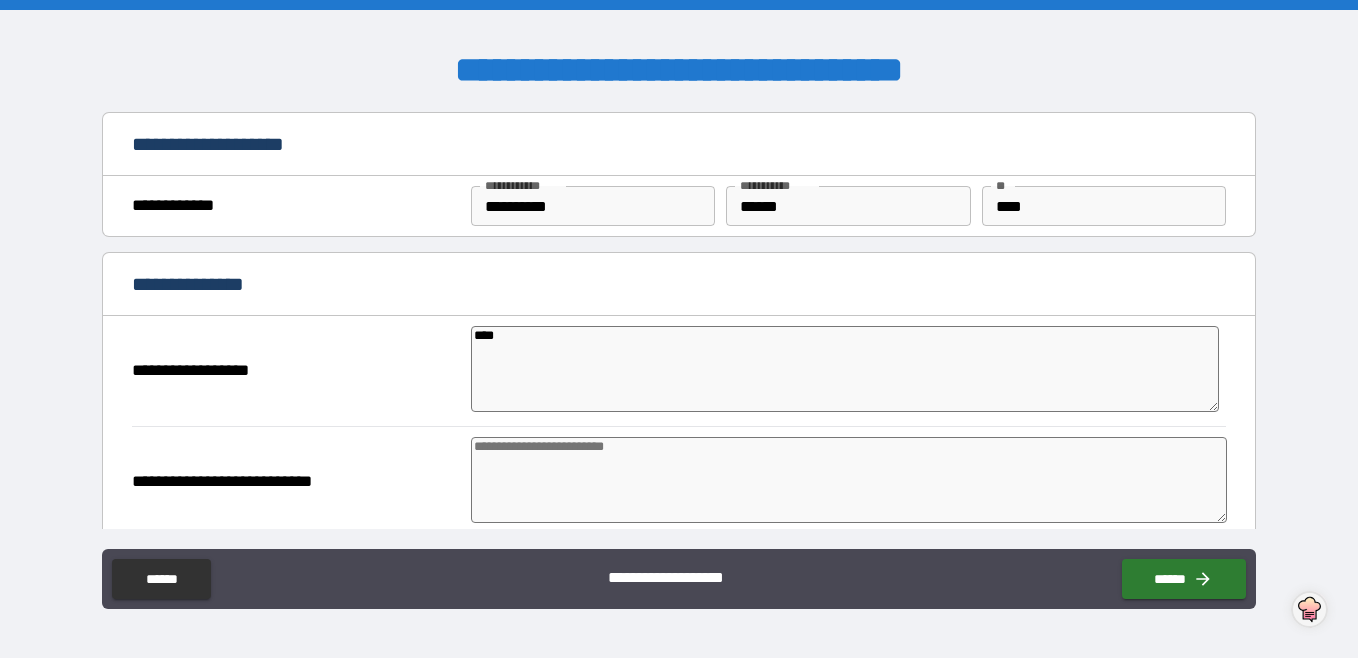 type on "*" 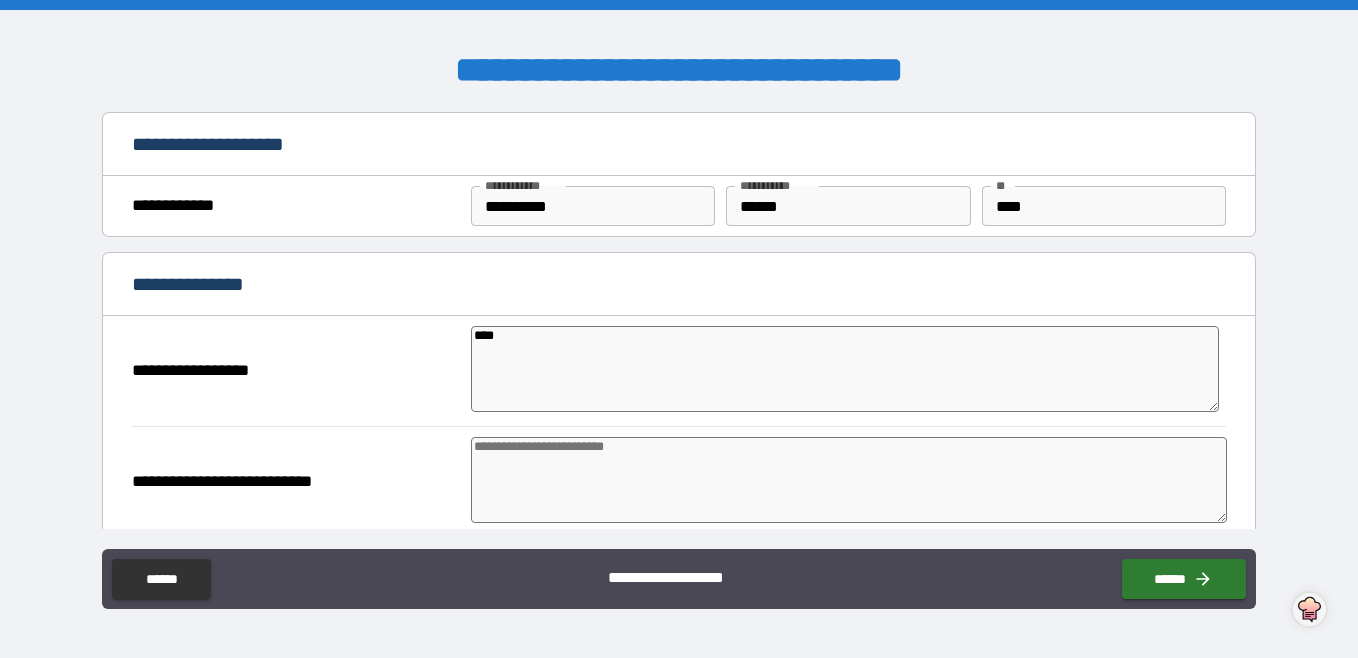 type on "*" 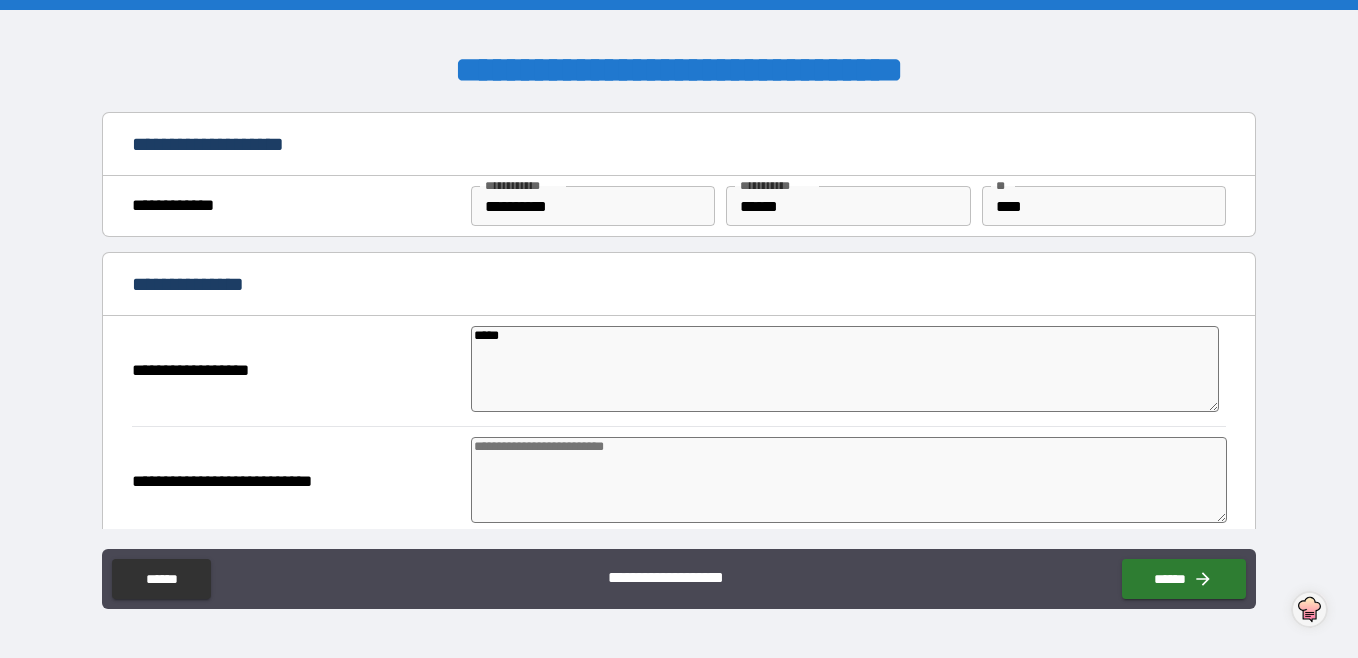 type on "*" 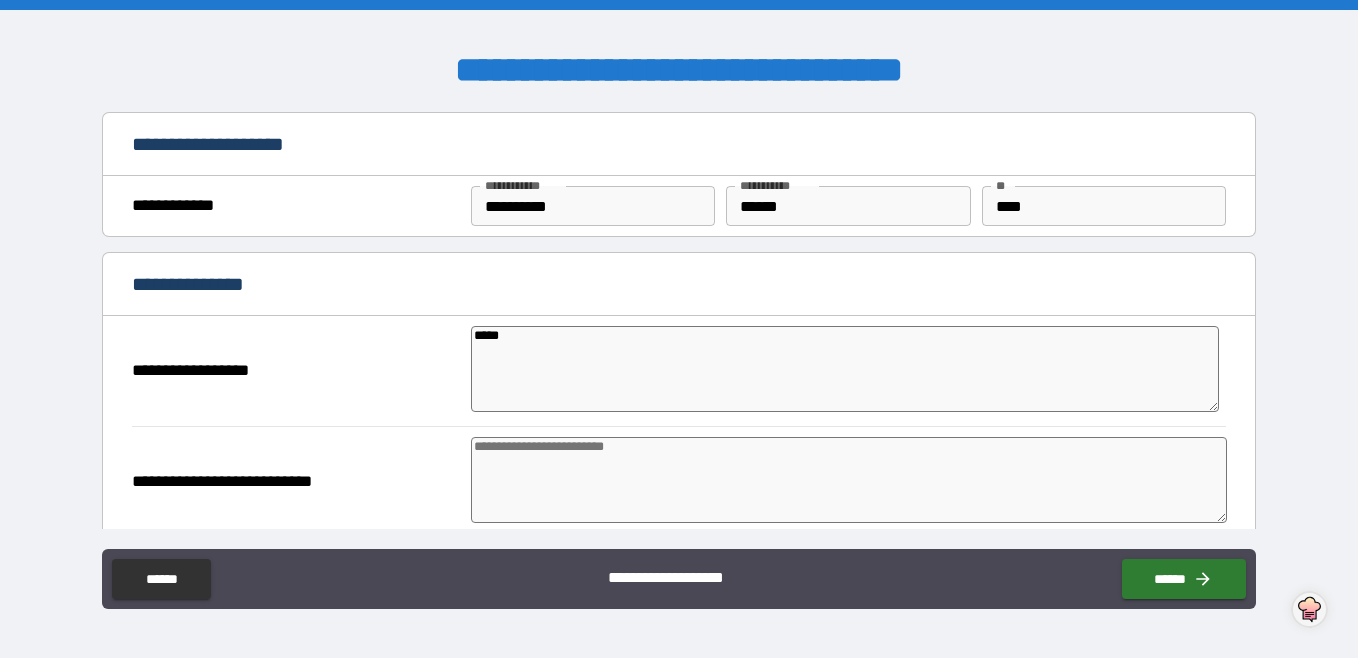 type on "*" 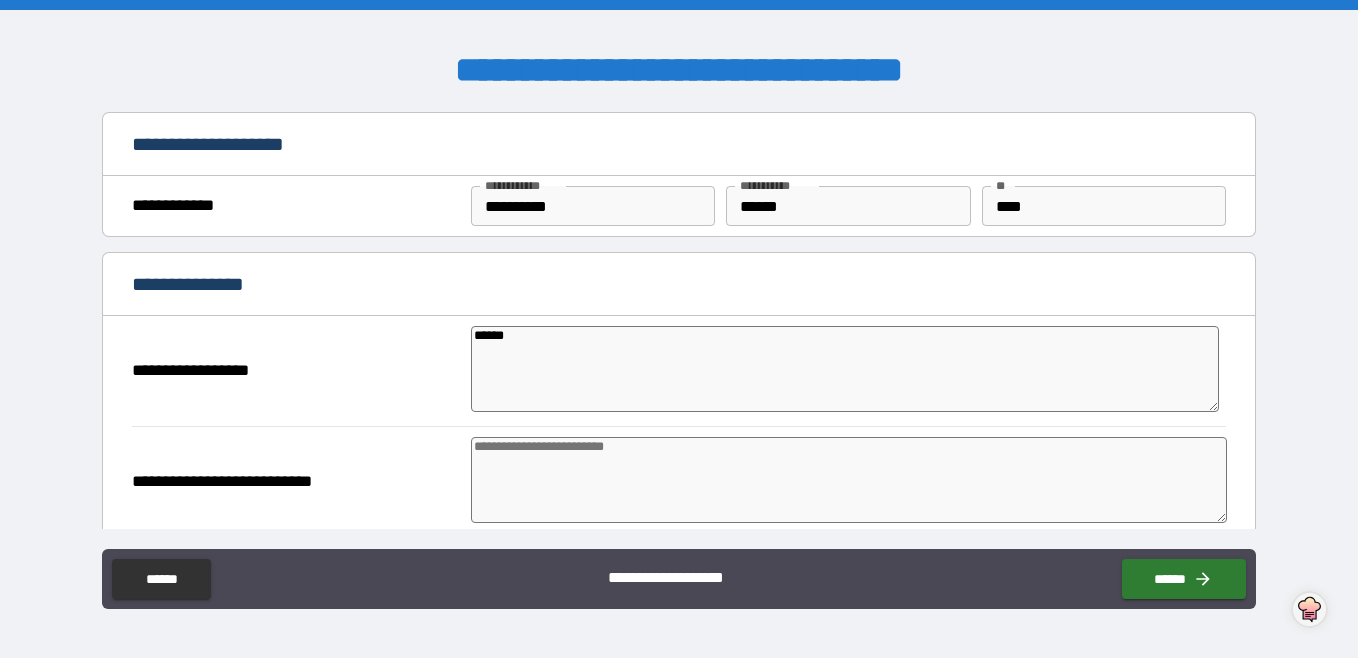 type on "*******" 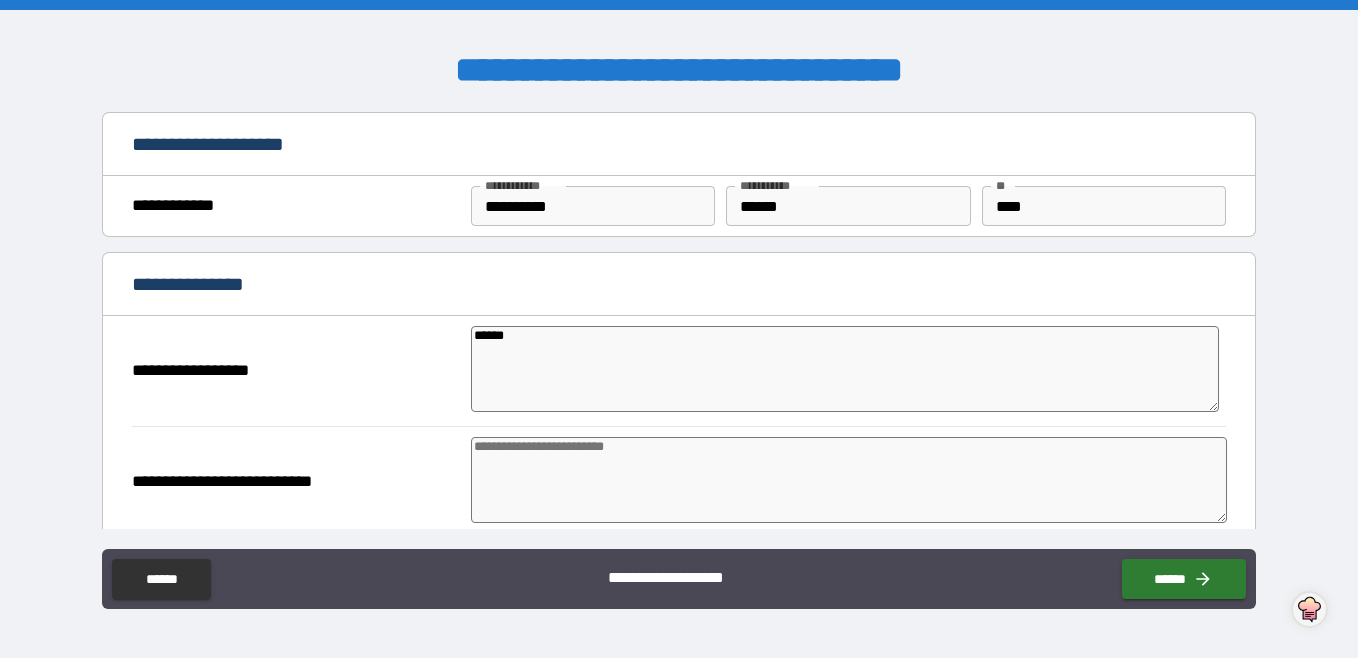type on "*" 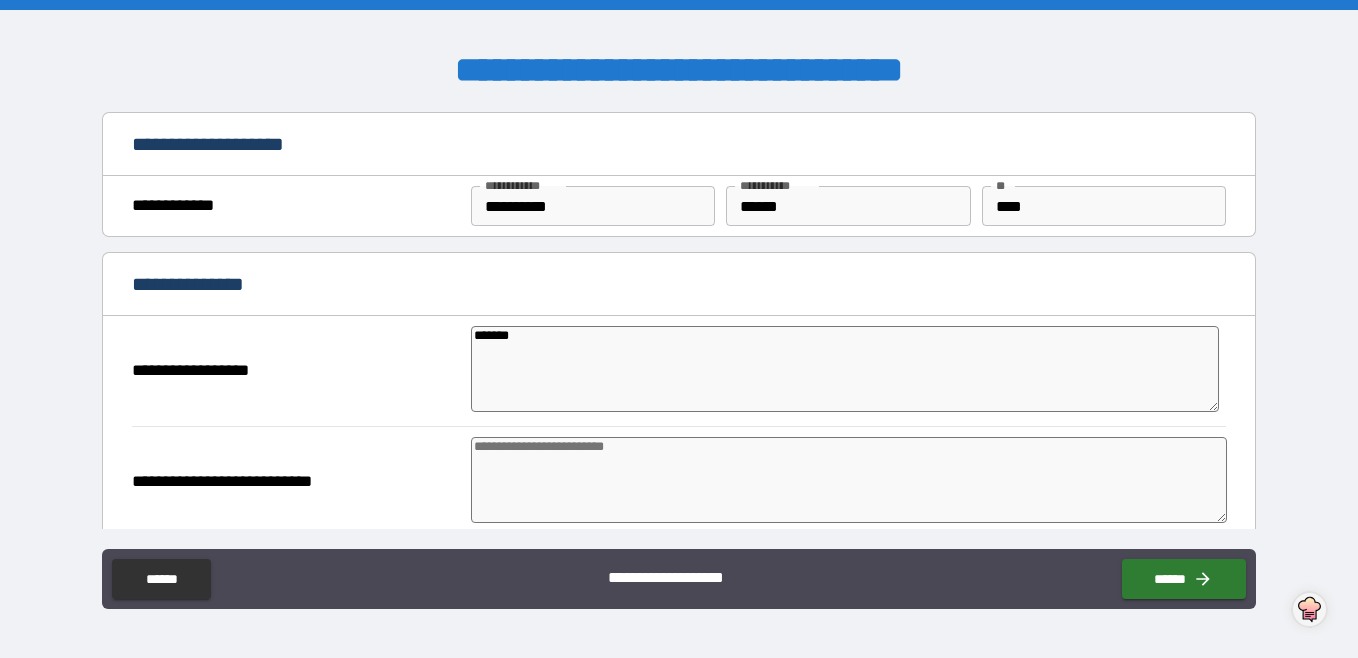 type on "*" 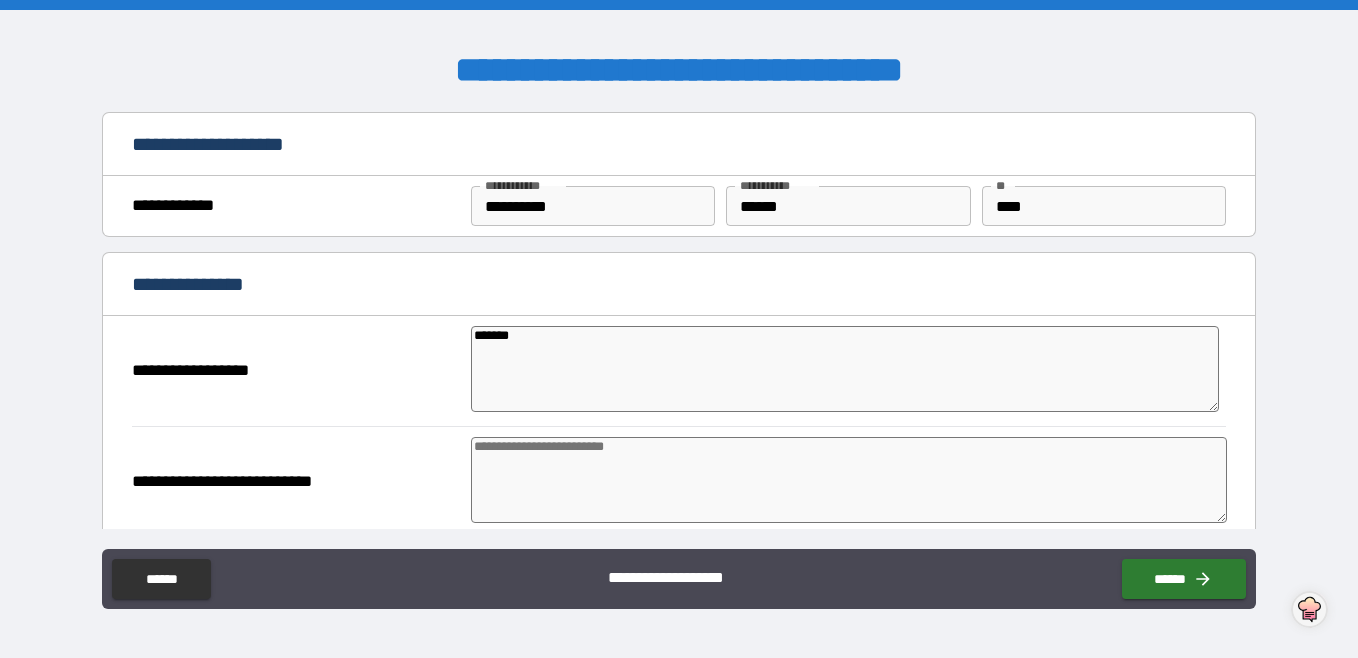 type on "*" 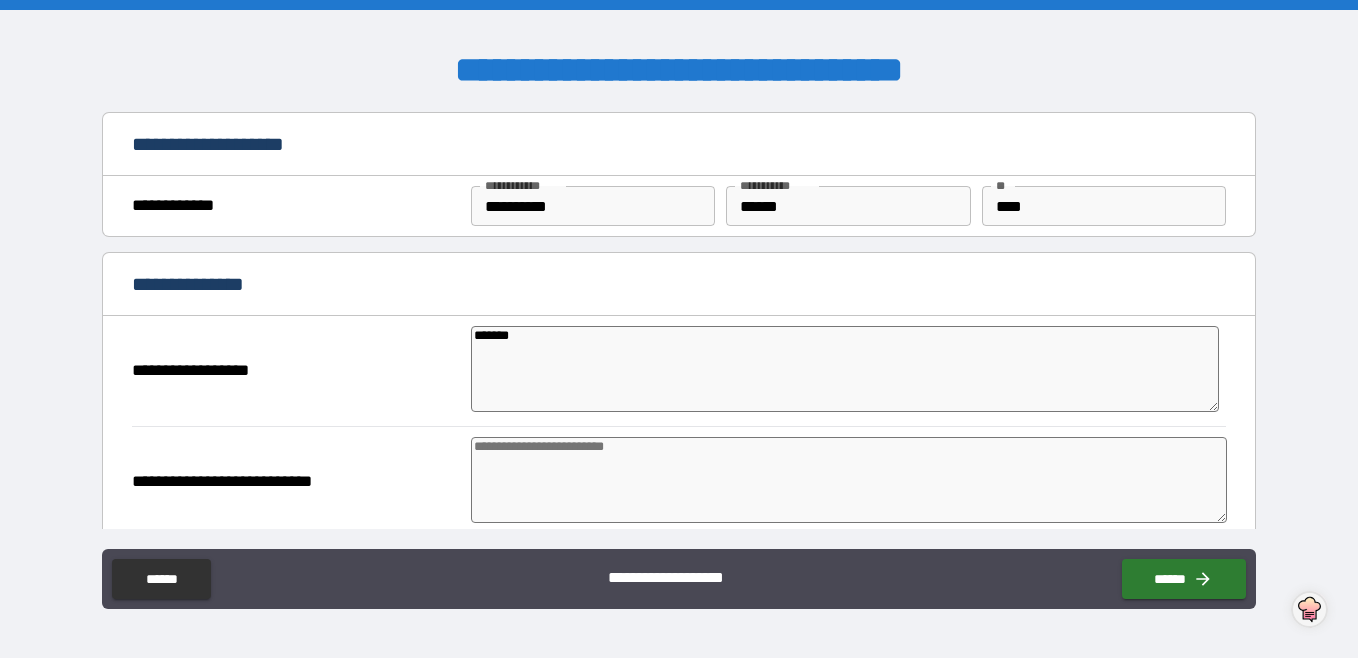 type on "*" 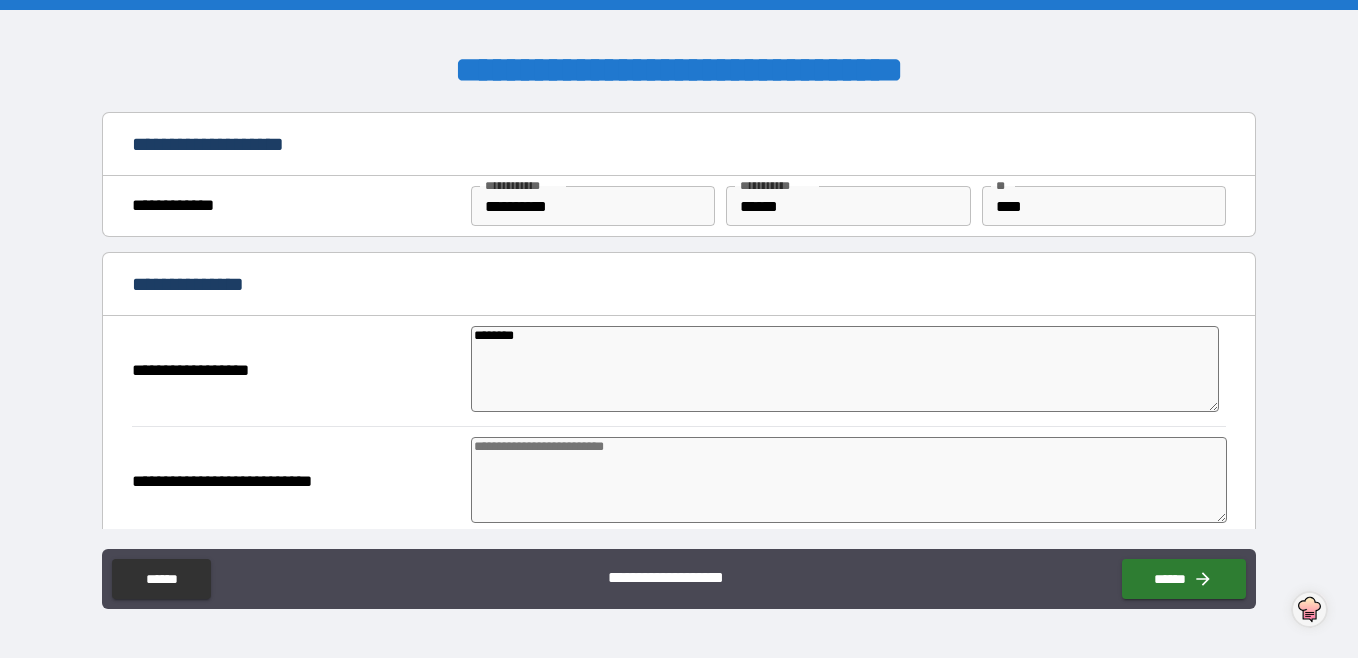 type on "*********" 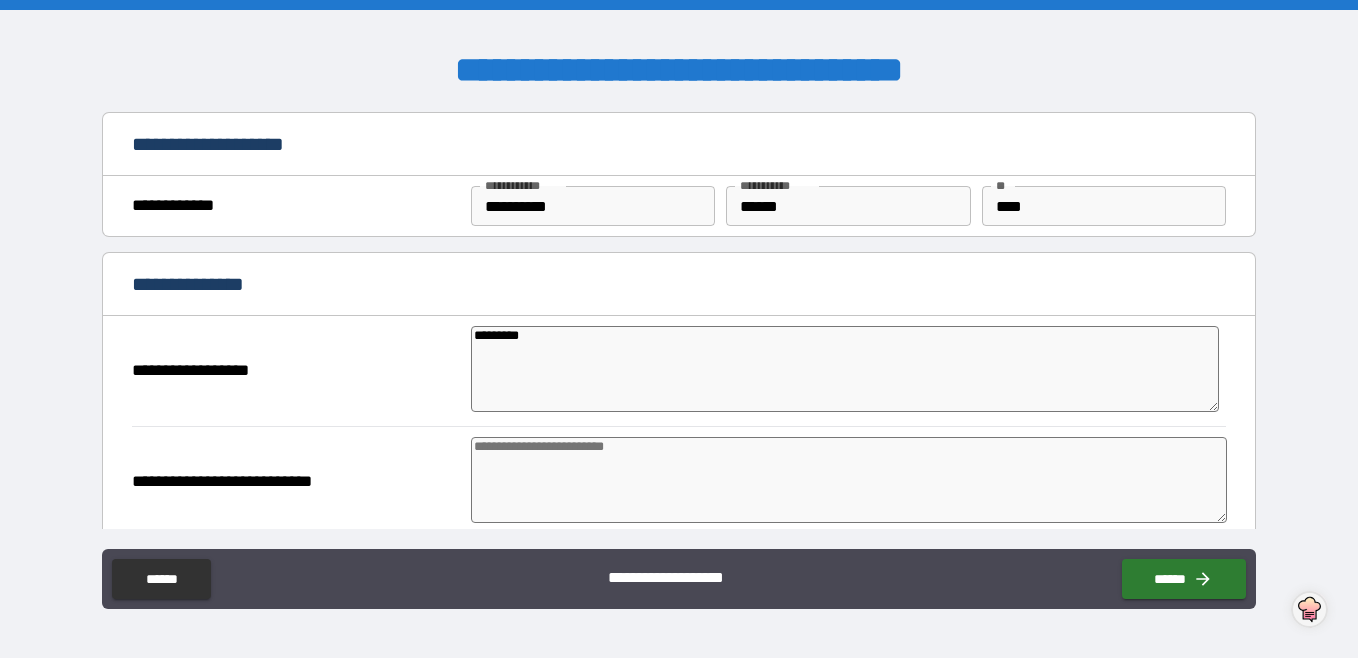 type on "**********" 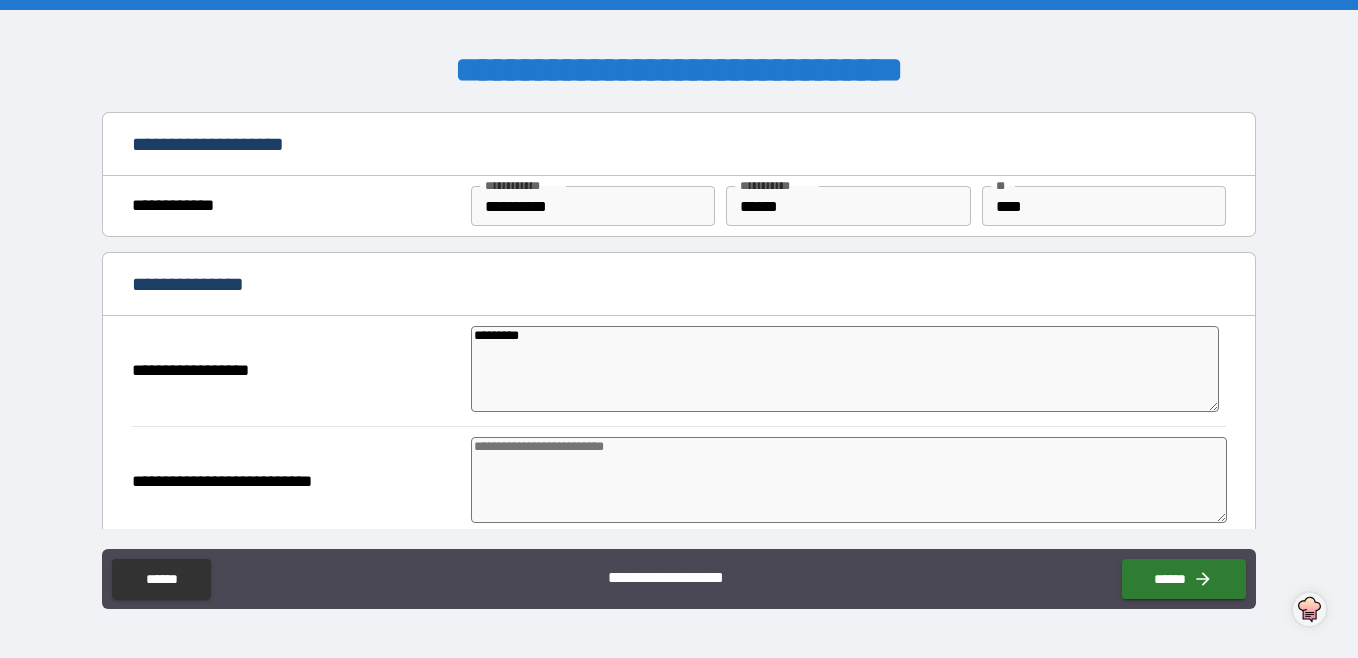 type on "*" 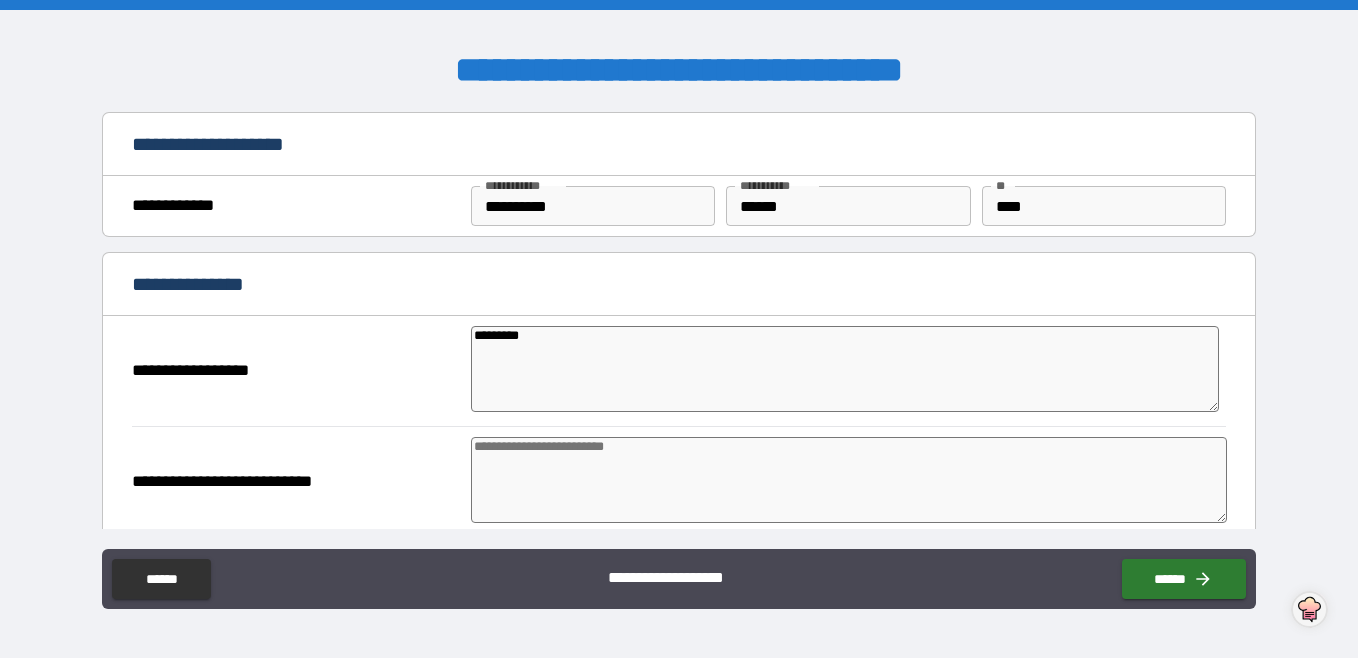 type on "*" 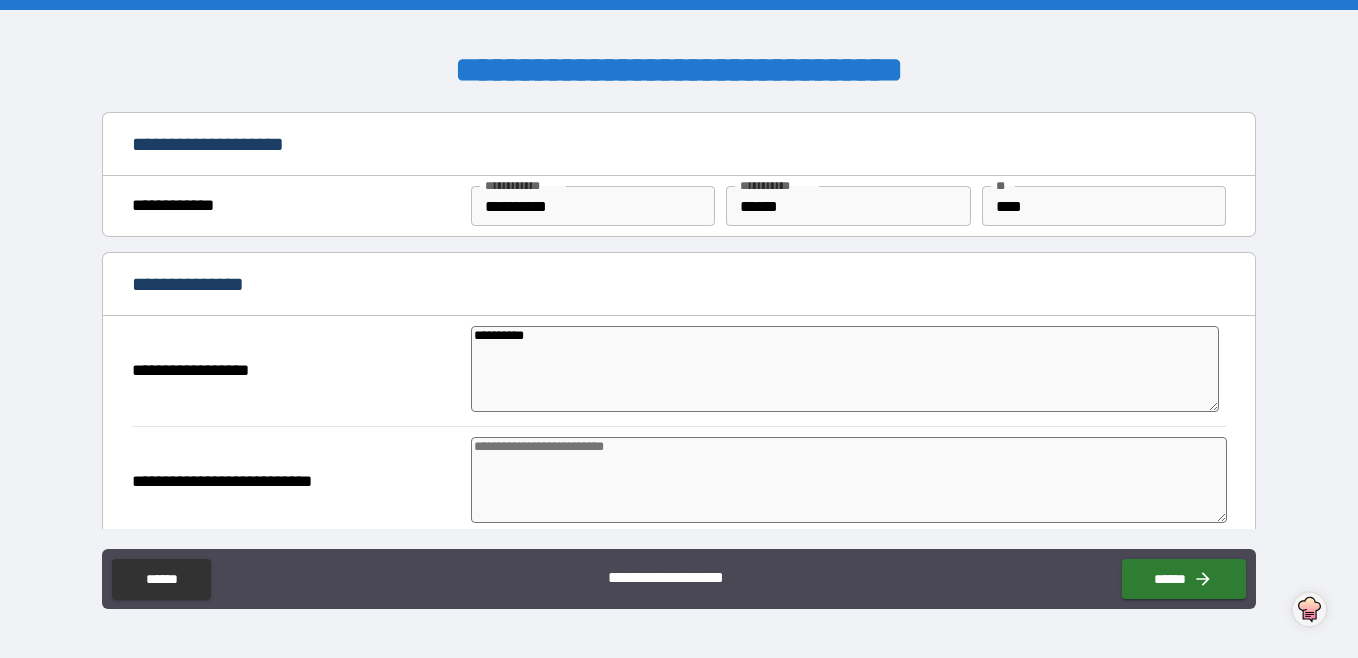 type on "**********" 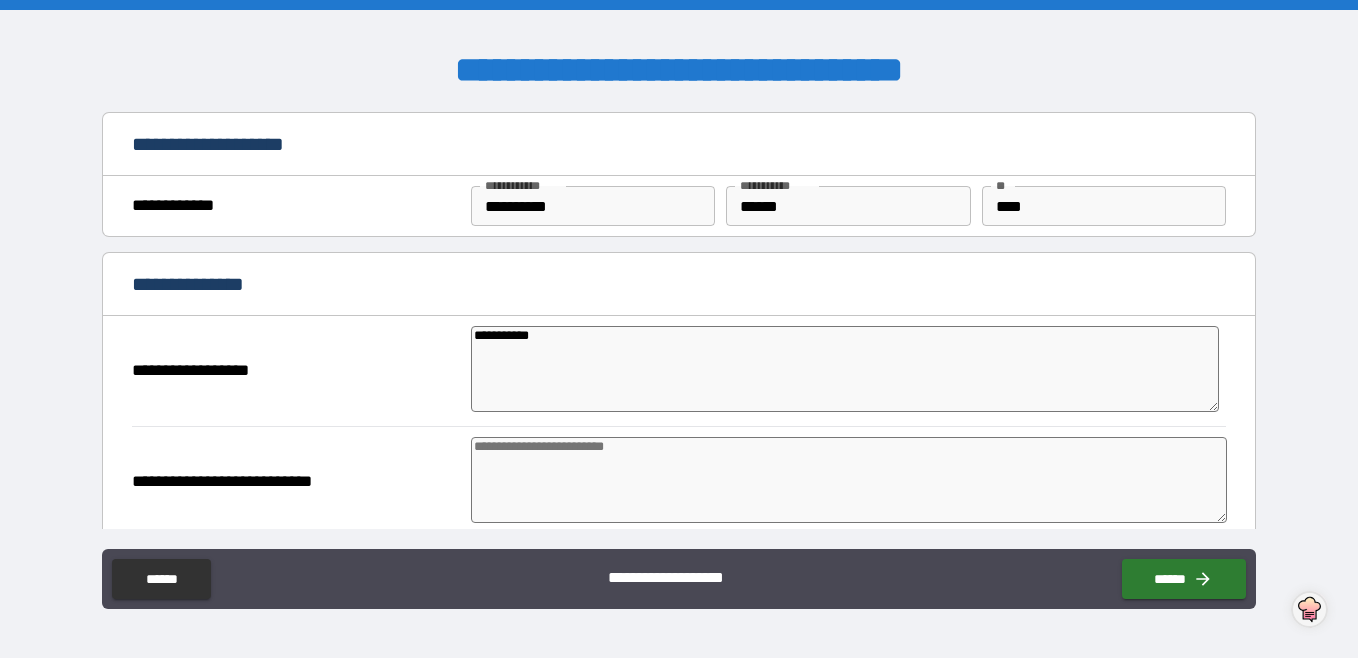 type on "**********" 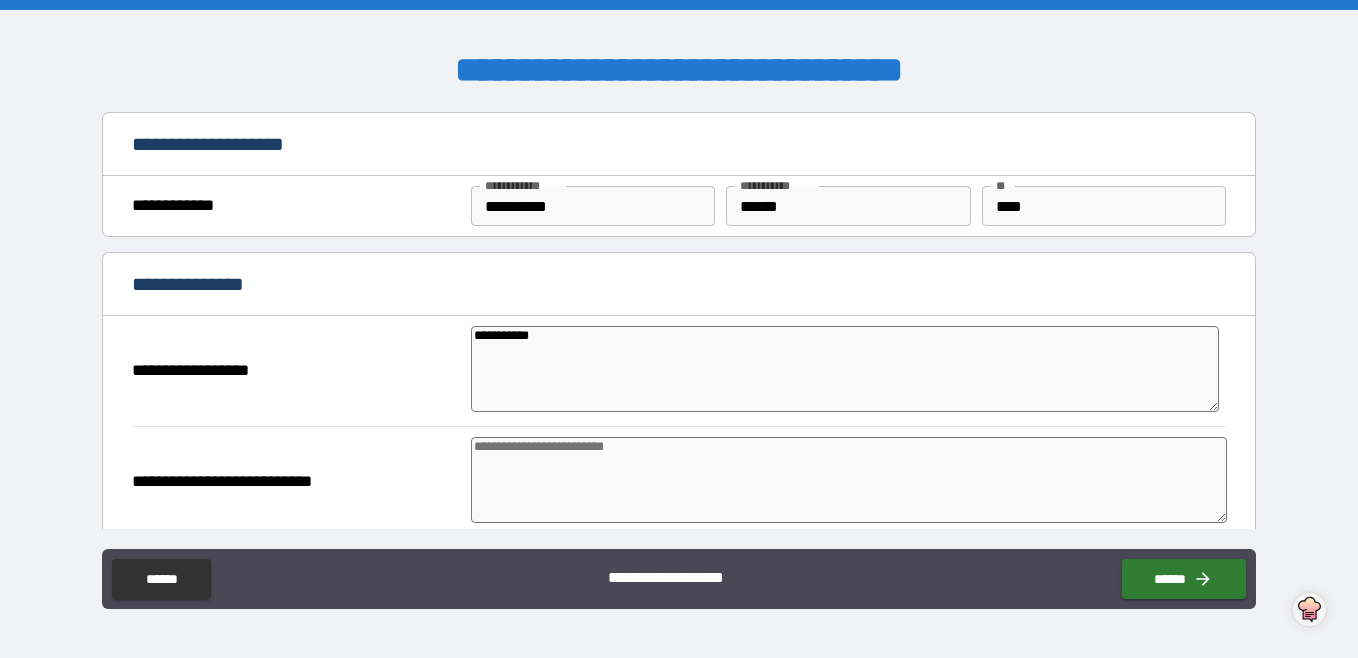 type on "*" 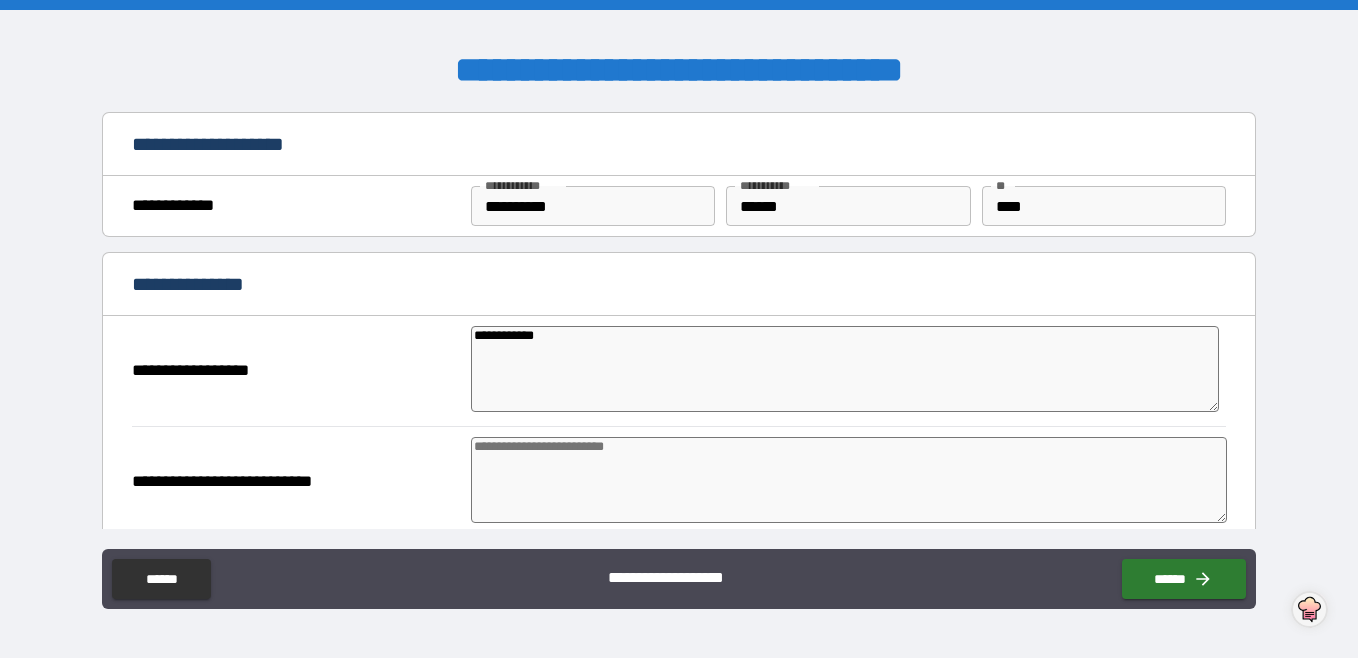type on "**********" 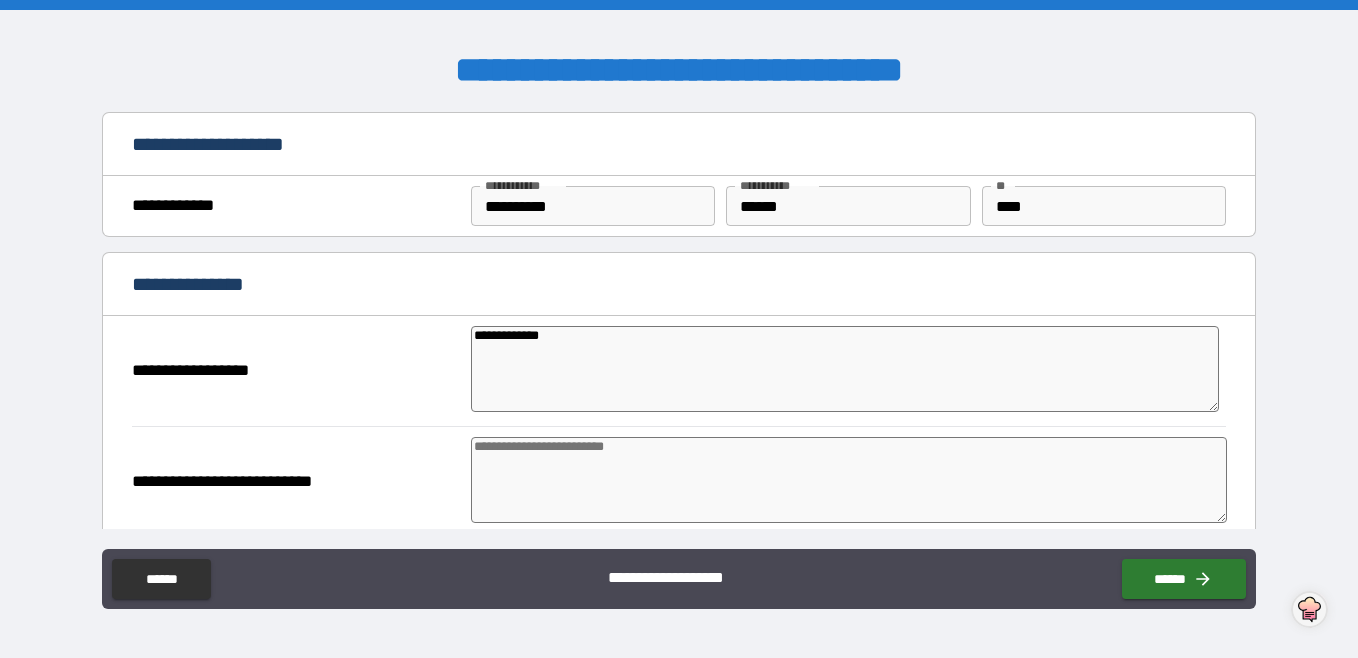 type on "**********" 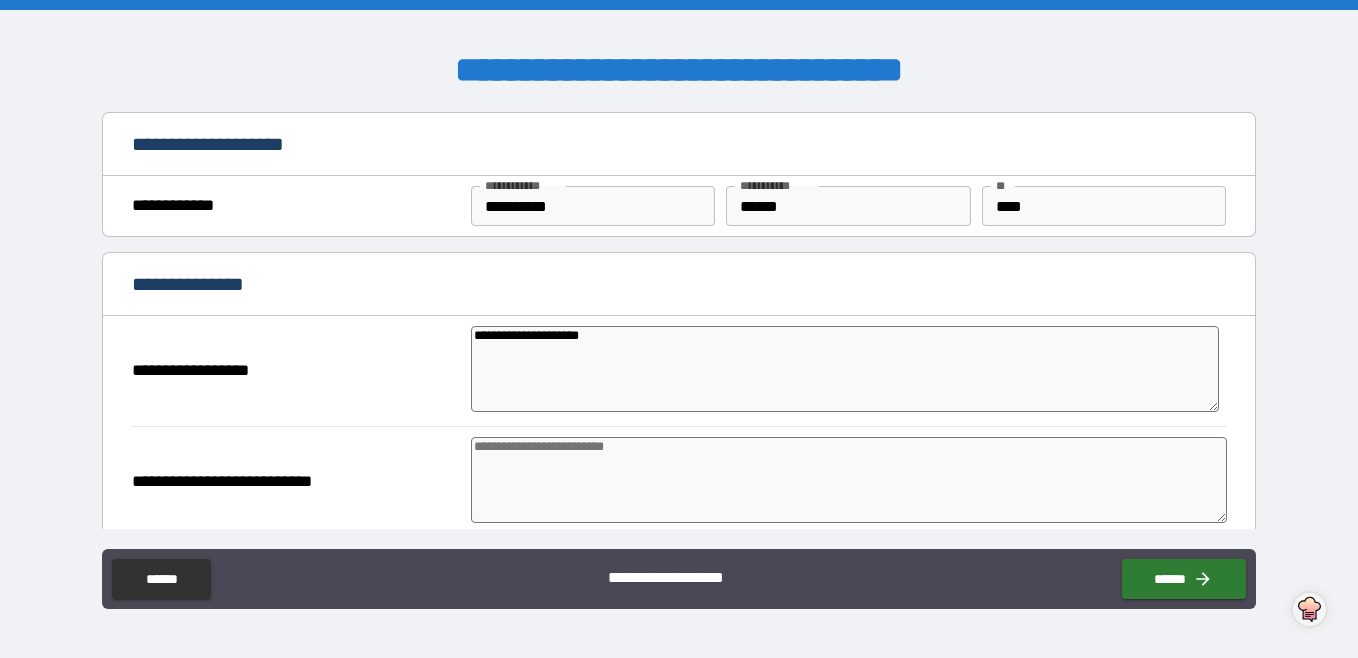 drag, startPoint x: 622, startPoint y: 341, endPoint x: 550, endPoint y: 338, distance: 72.06247 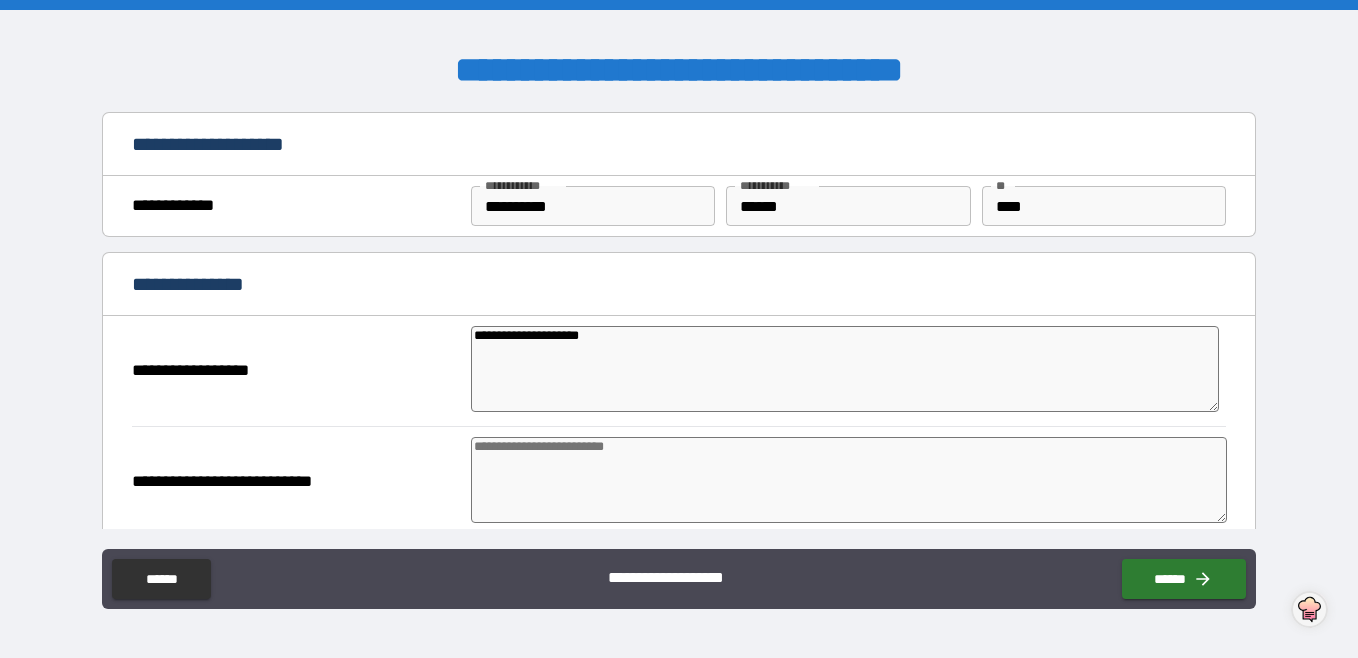 click on "**********" at bounding box center [845, 369] 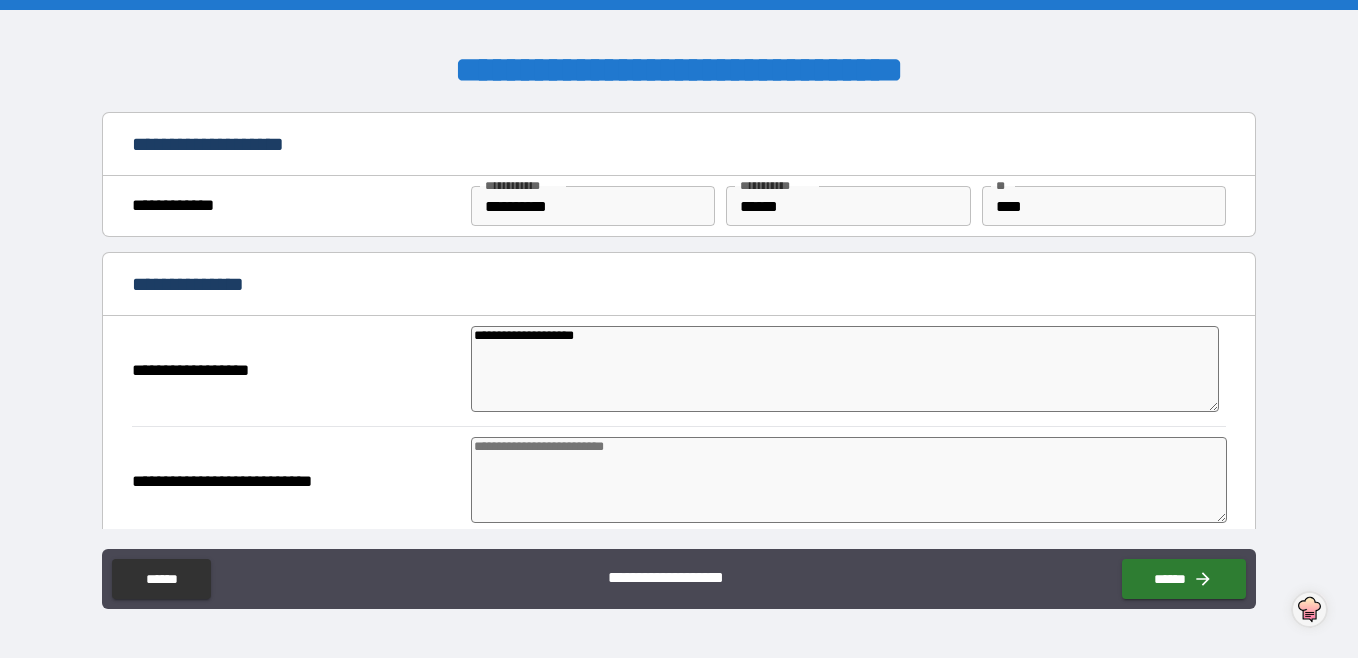 click at bounding box center [849, 480] 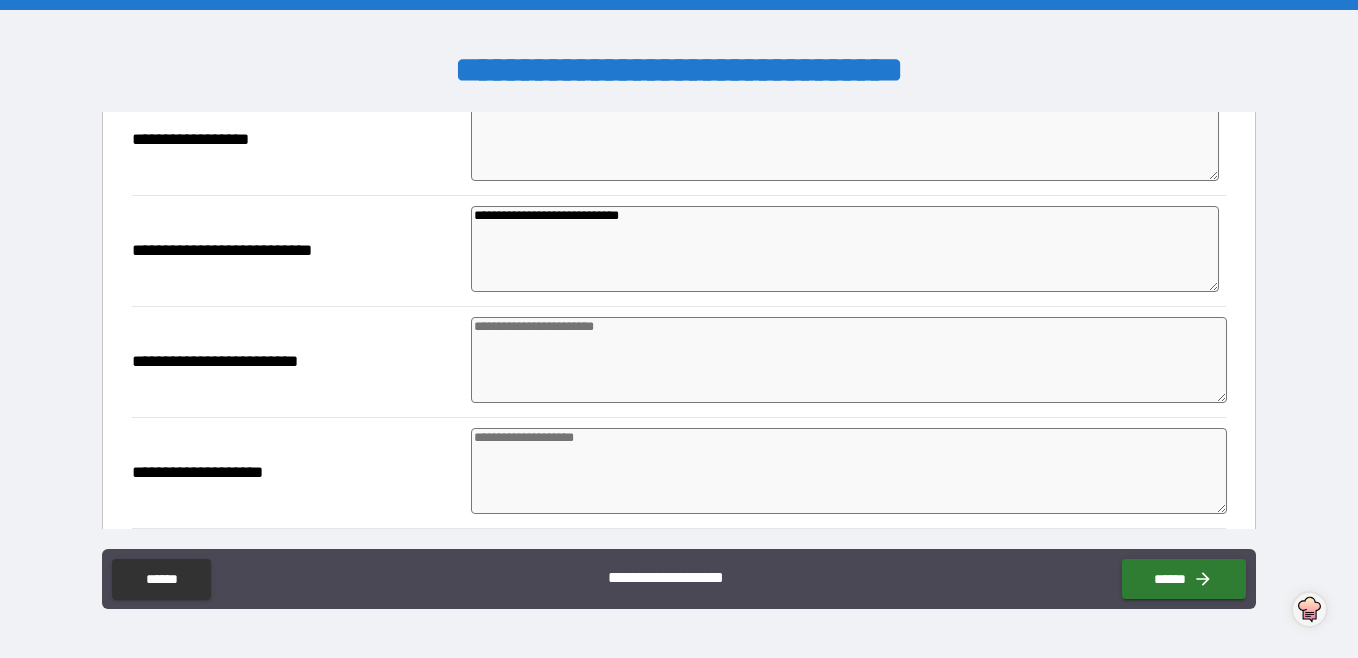 scroll, scrollTop: 300, scrollLeft: 0, axis: vertical 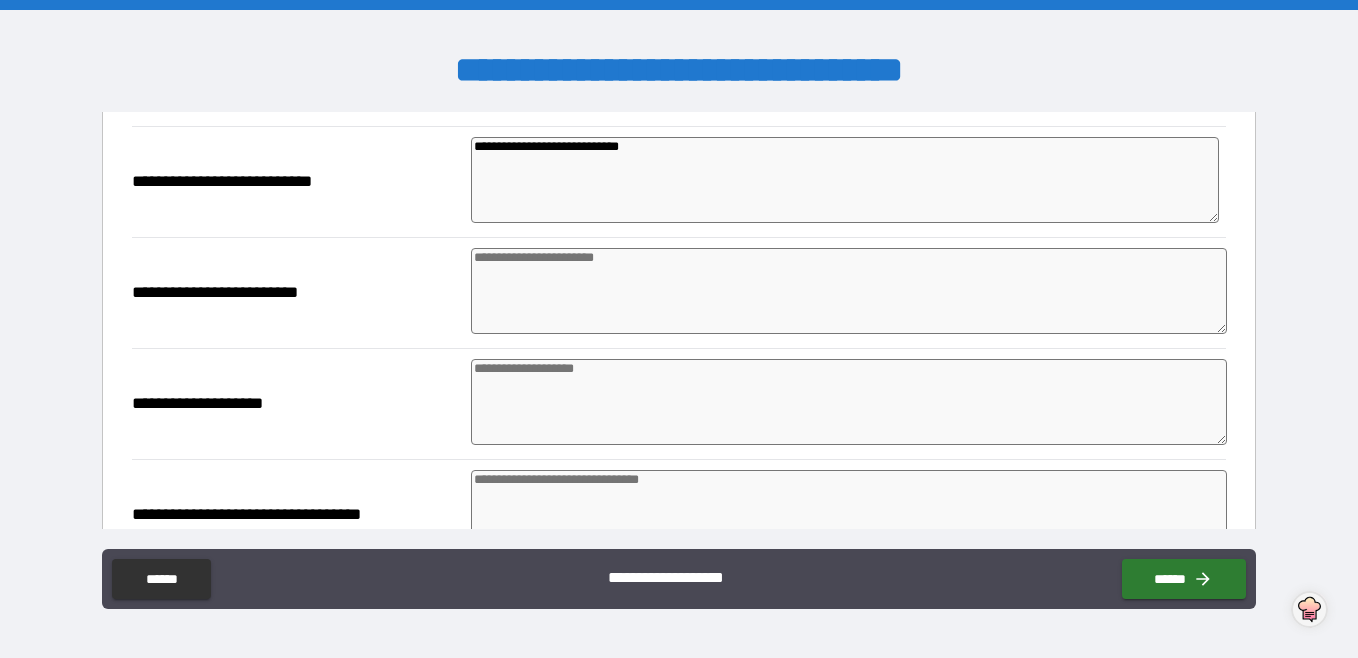 click at bounding box center (849, 291) 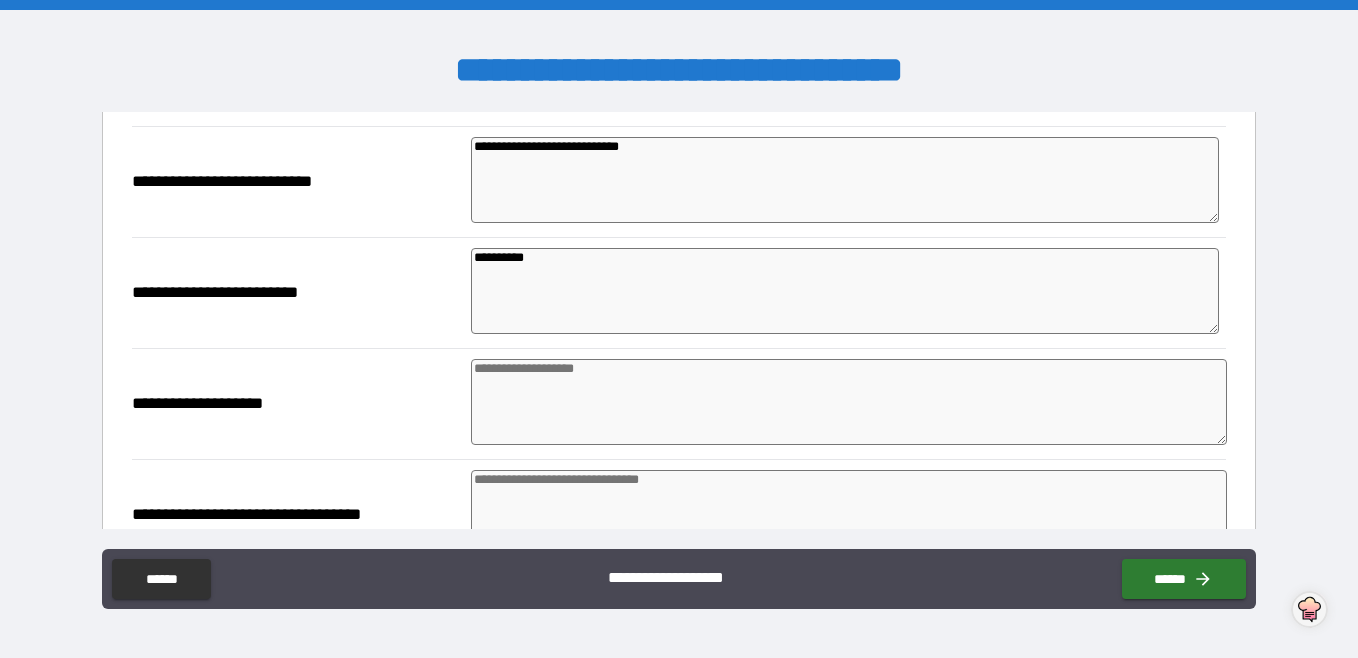 click at bounding box center (849, 402) 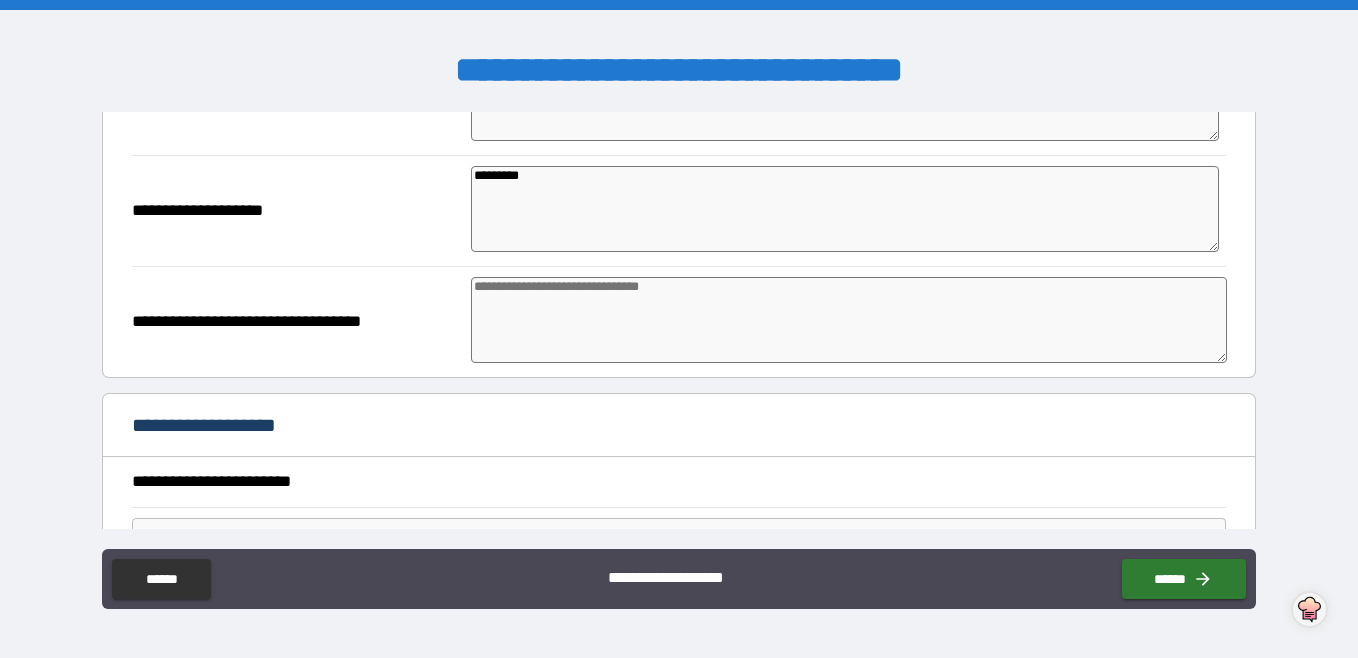 scroll, scrollTop: 500, scrollLeft: 0, axis: vertical 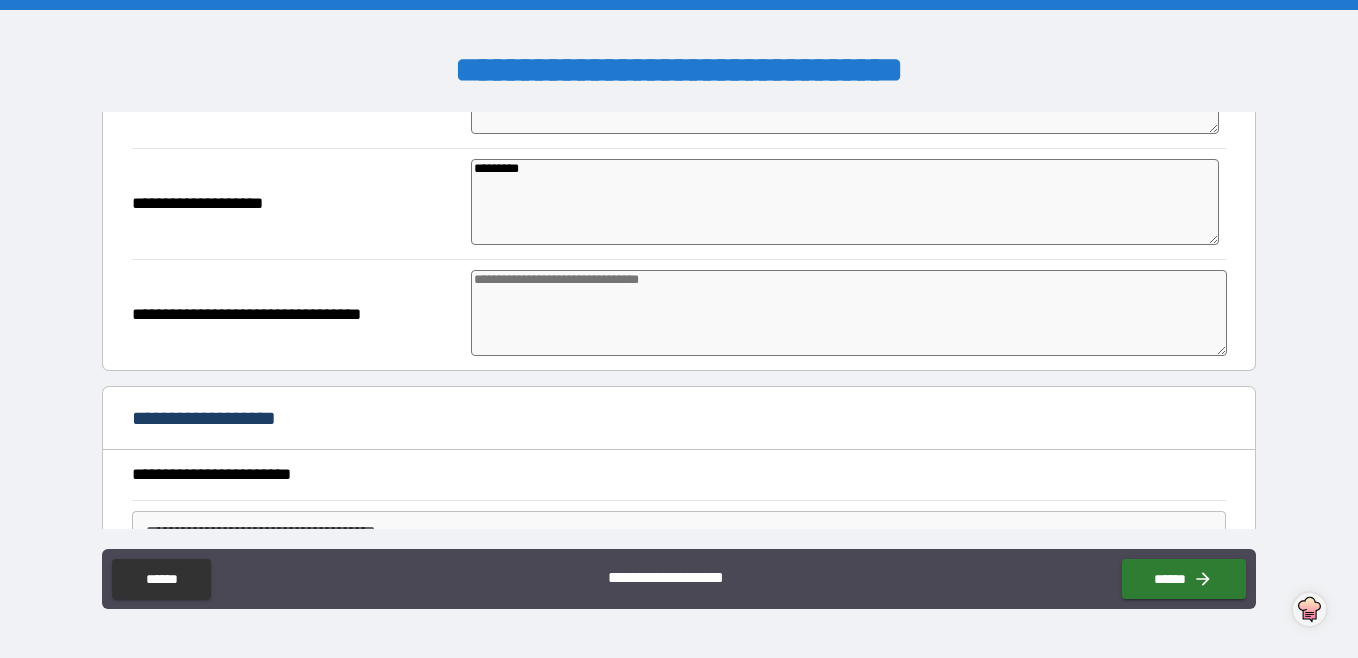 drag, startPoint x: 482, startPoint y: 313, endPoint x: 573, endPoint y: 274, distance: 99.00505 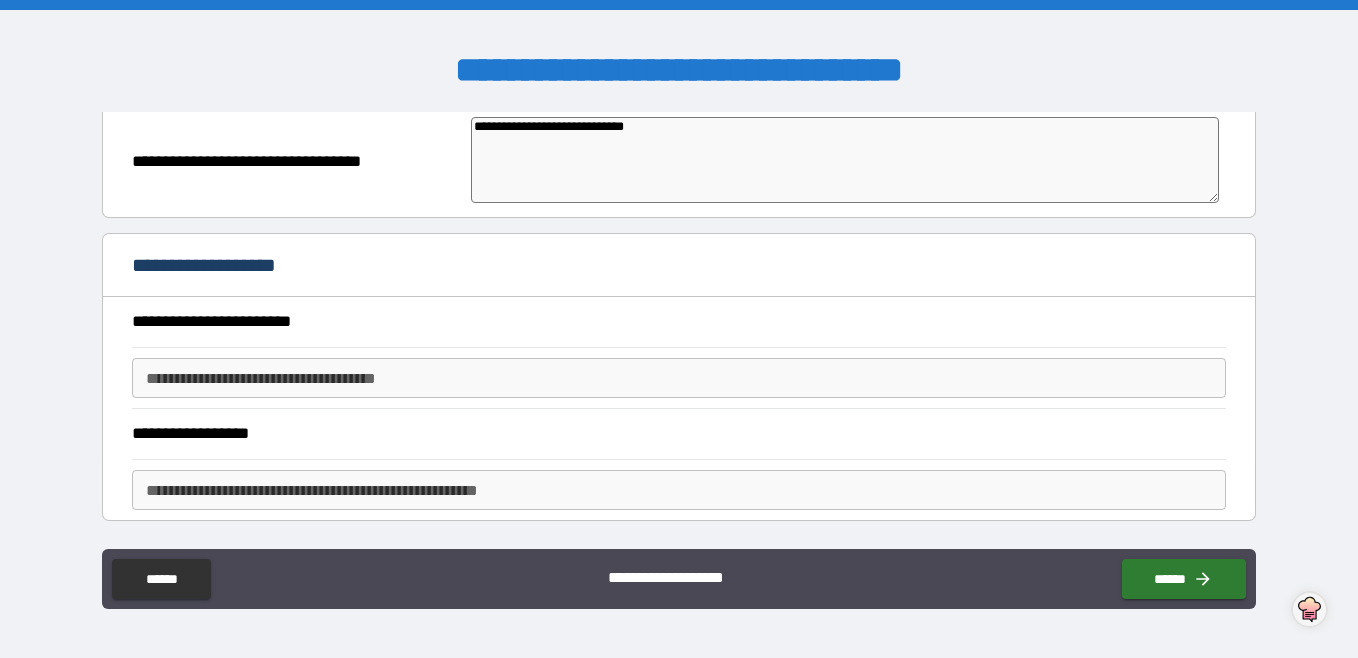 scroll, scrollTop: 700, scrollLeft: 0, axis: vertical 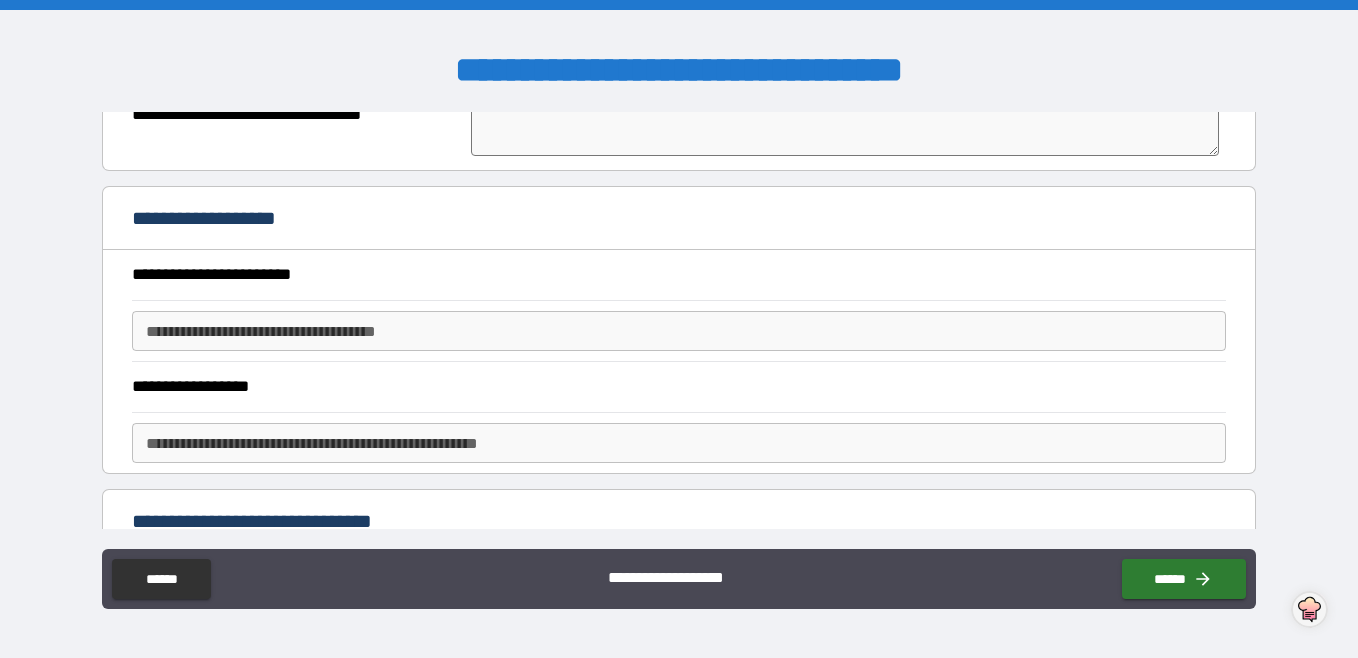 click on "**********" at bounding box center (673, 275) 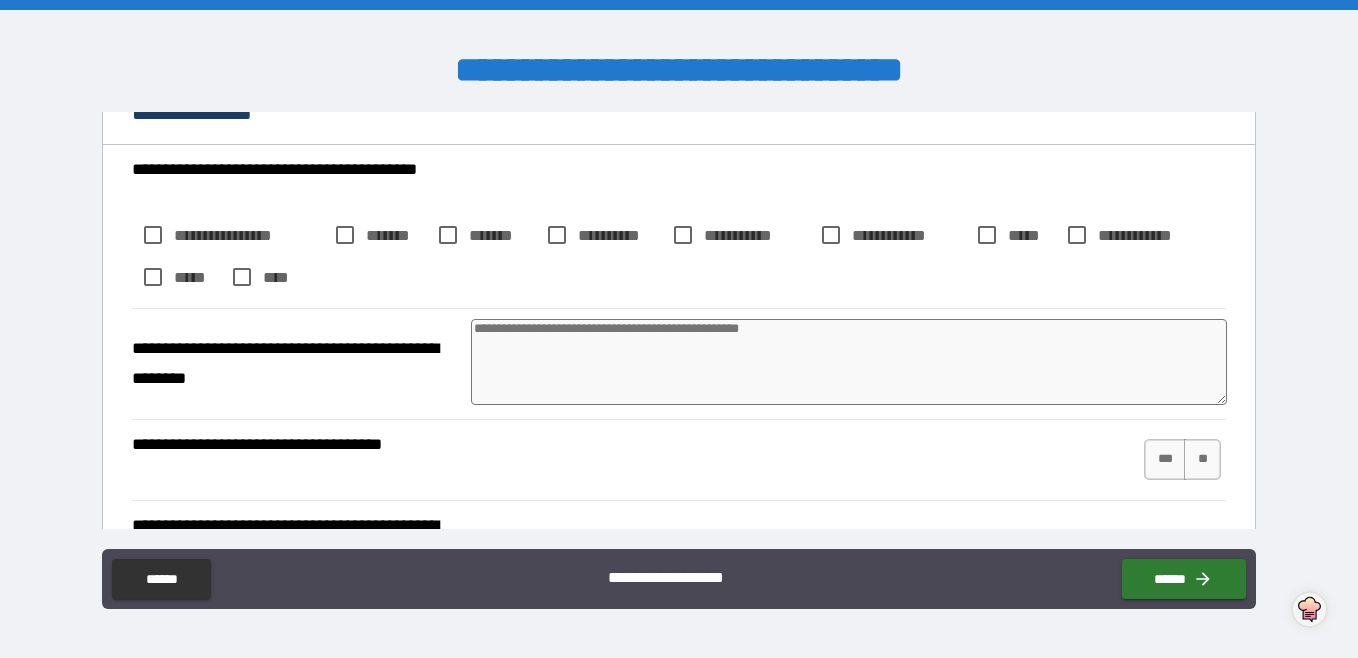 scroll, scrollTop: 1300, scrollLeft: 0, axis: vertical 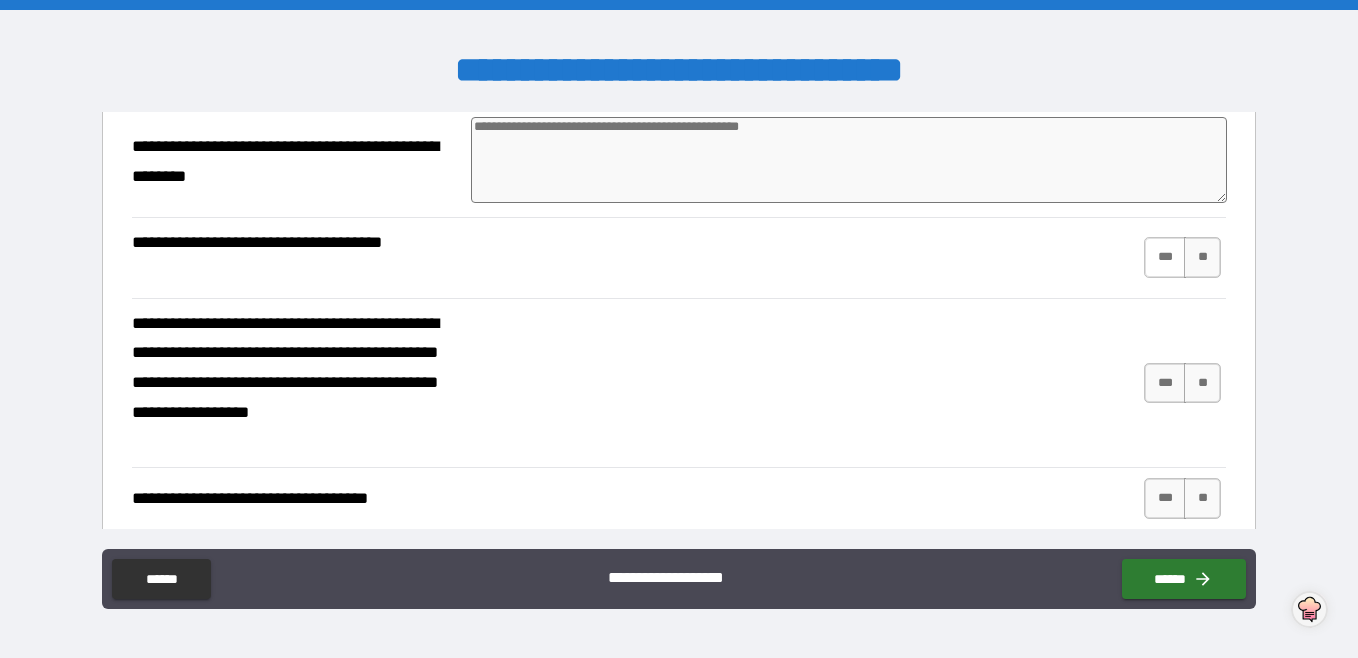 click on "***" at bounding box center (1165, 257) 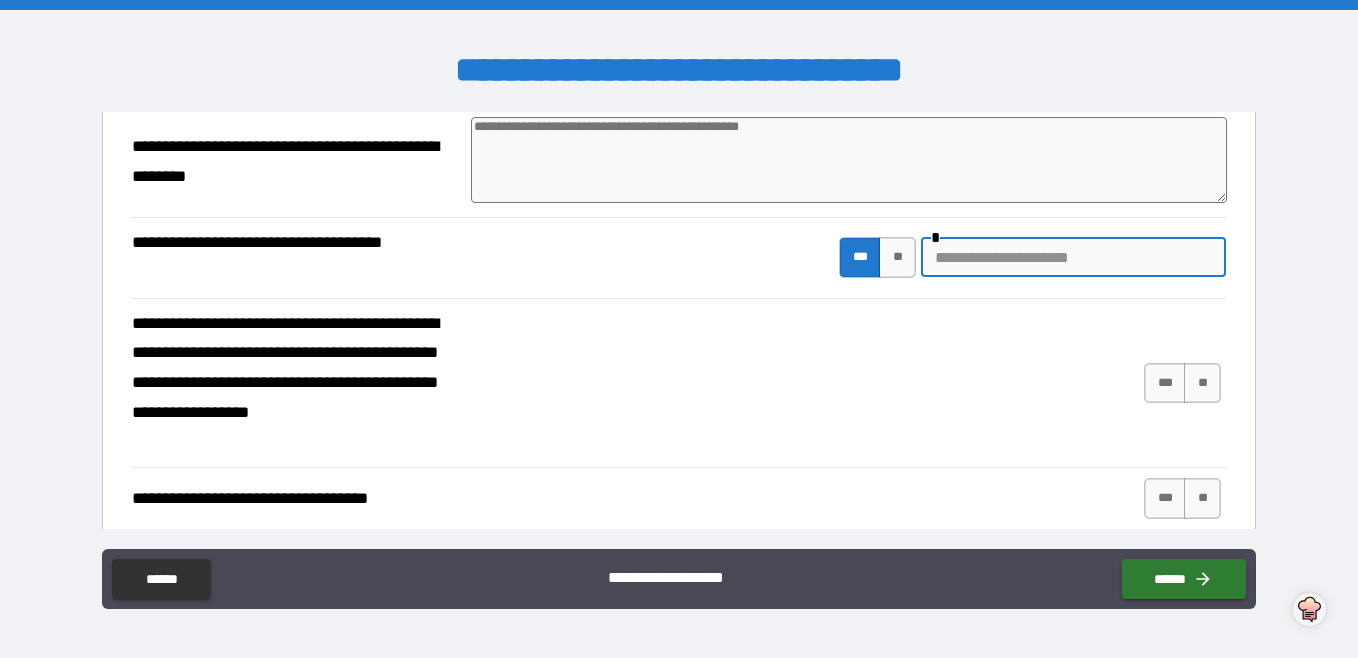 click at bounding box center (1073, 257) 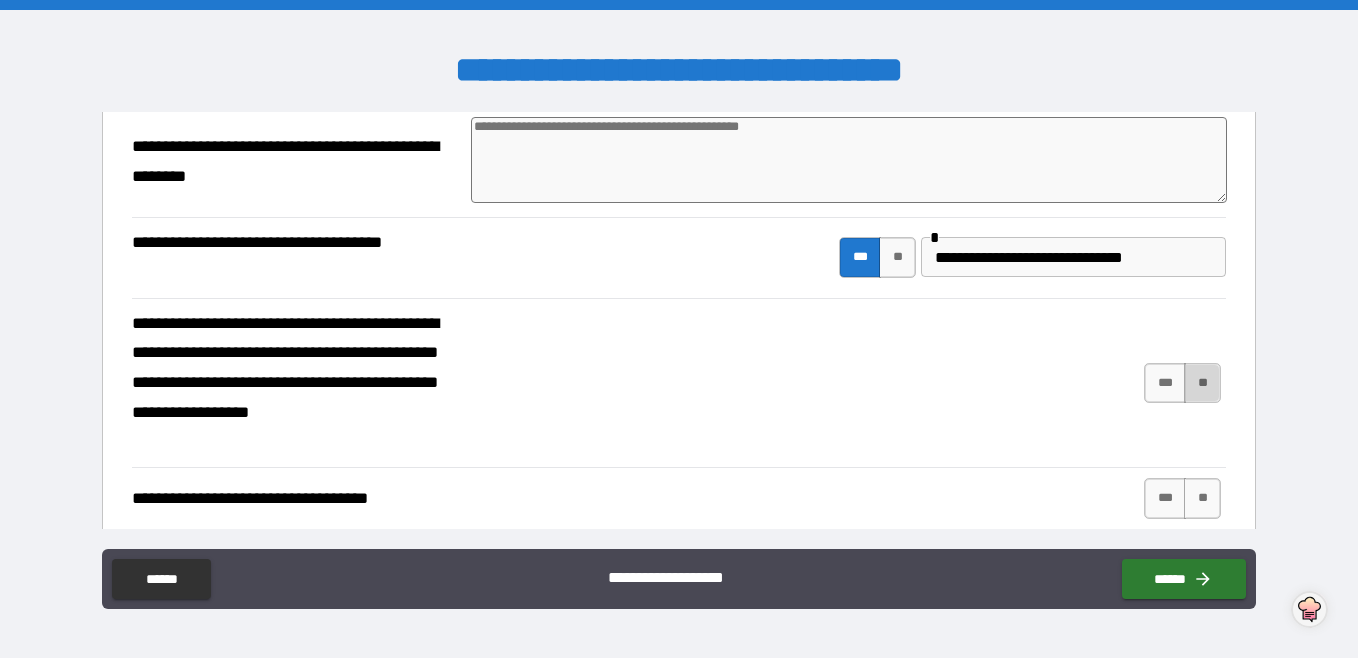 click on "**" at bounding box center [1202, 383] 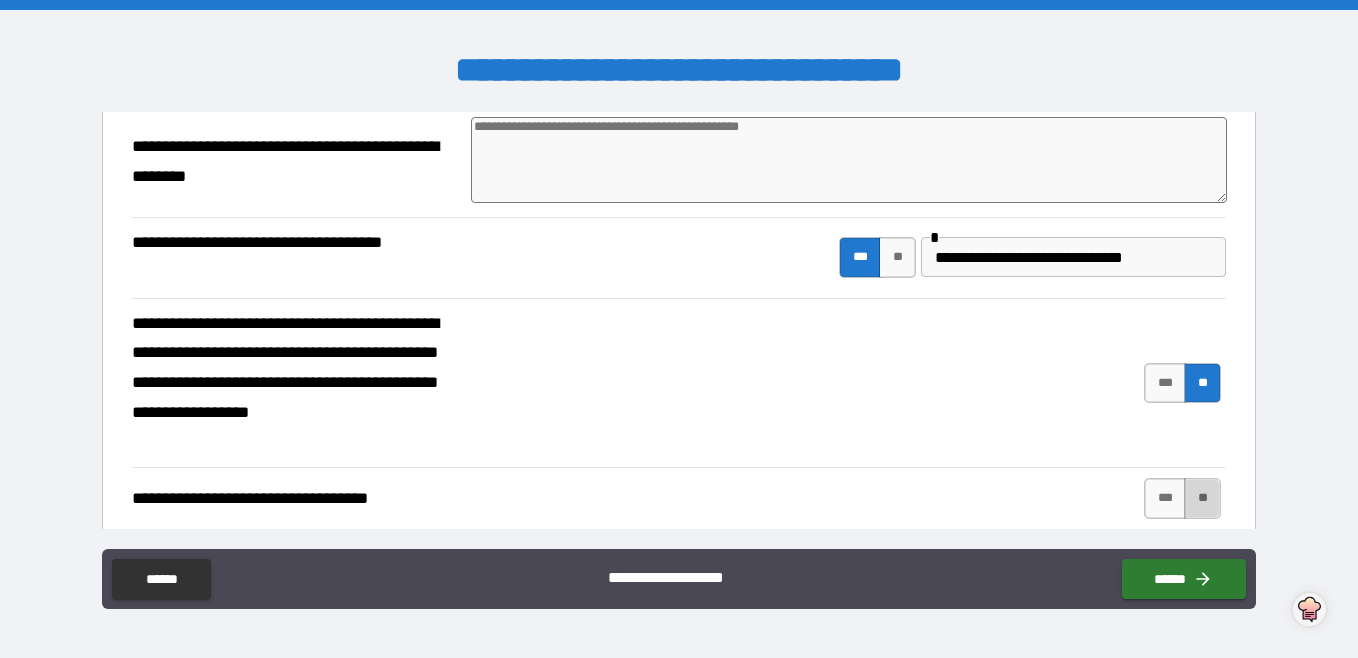 click on "**" at bounding box center [1202, 498] 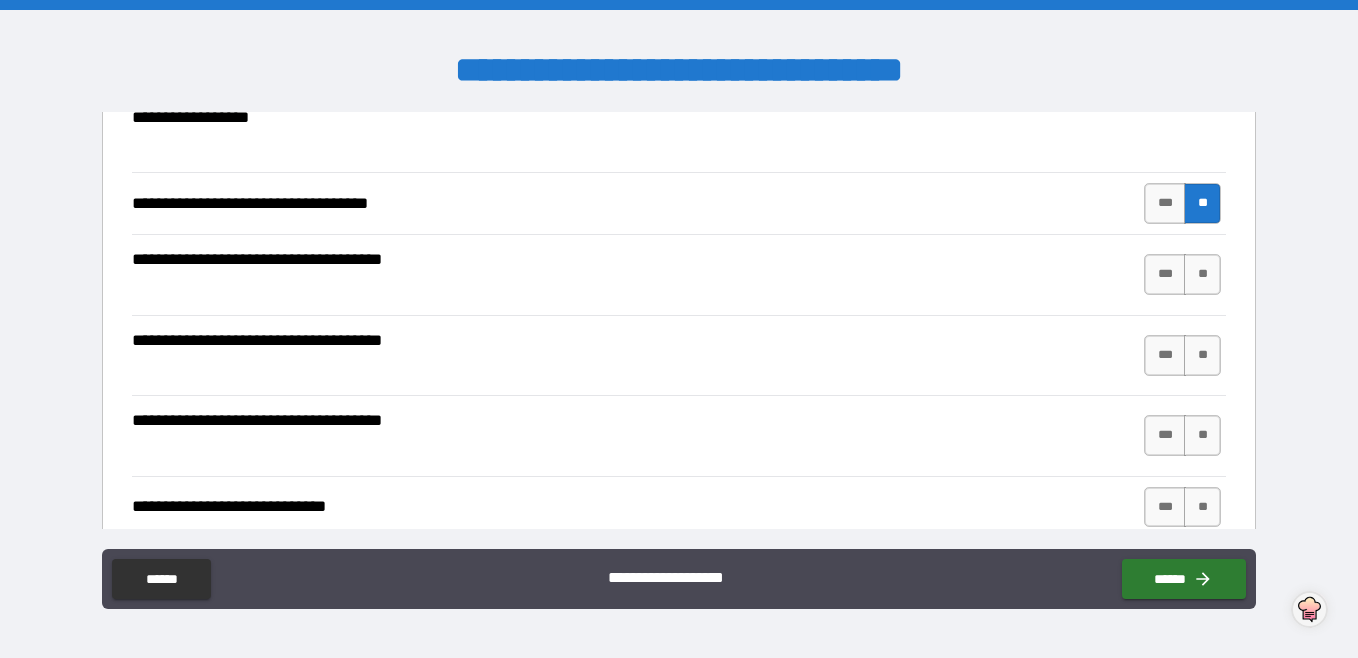 scroll, scrollTop: 1800, scrollLeft: 0, axis: vertical 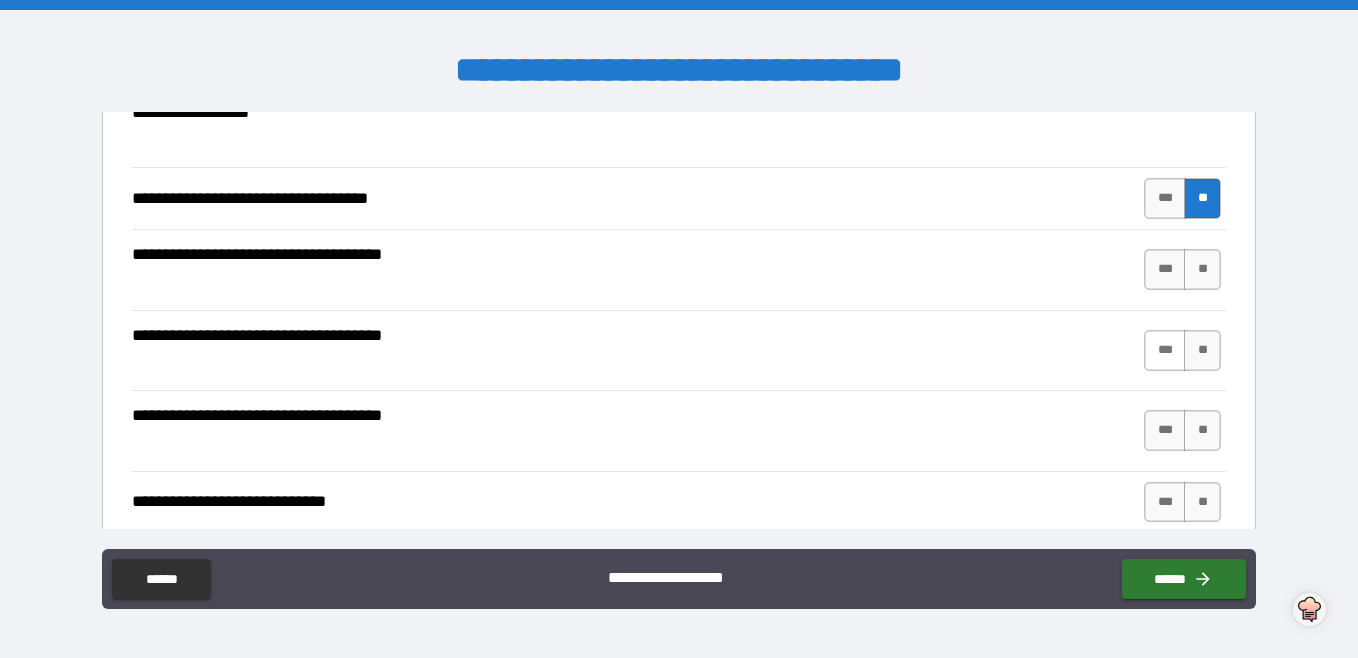click on "***" at bounding box center [1165, 350] 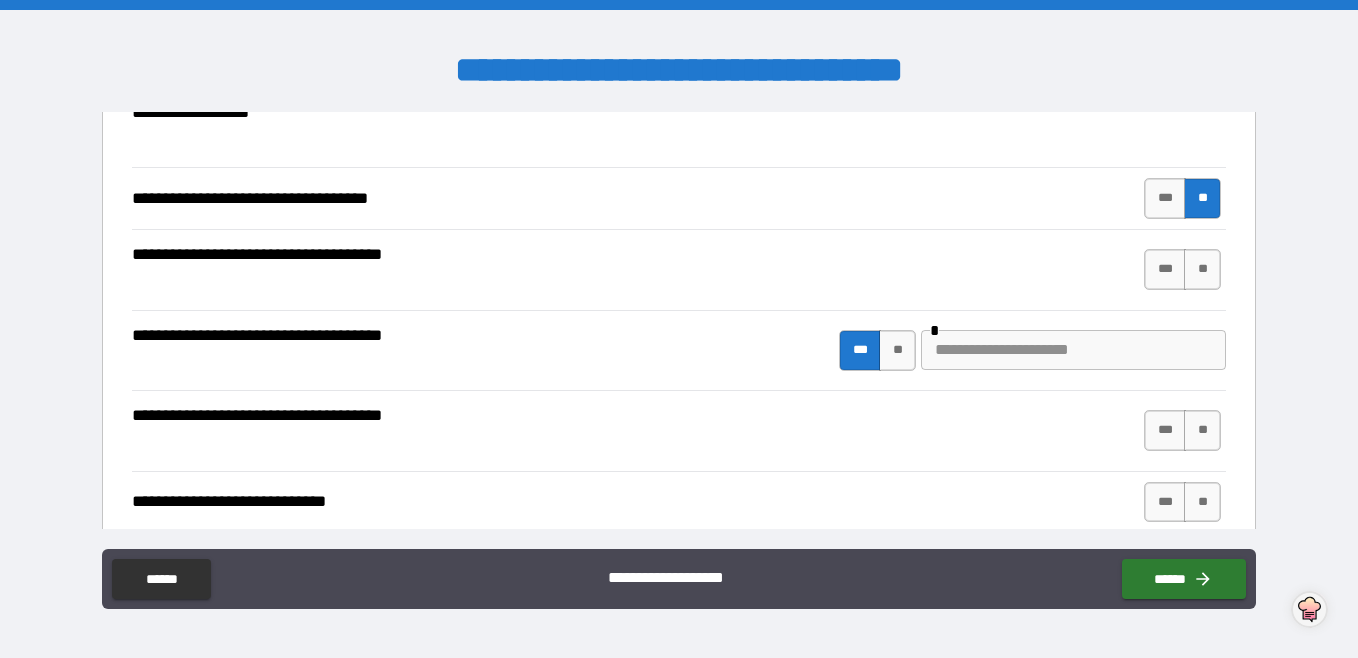 click at bounding box center [1073, 350] 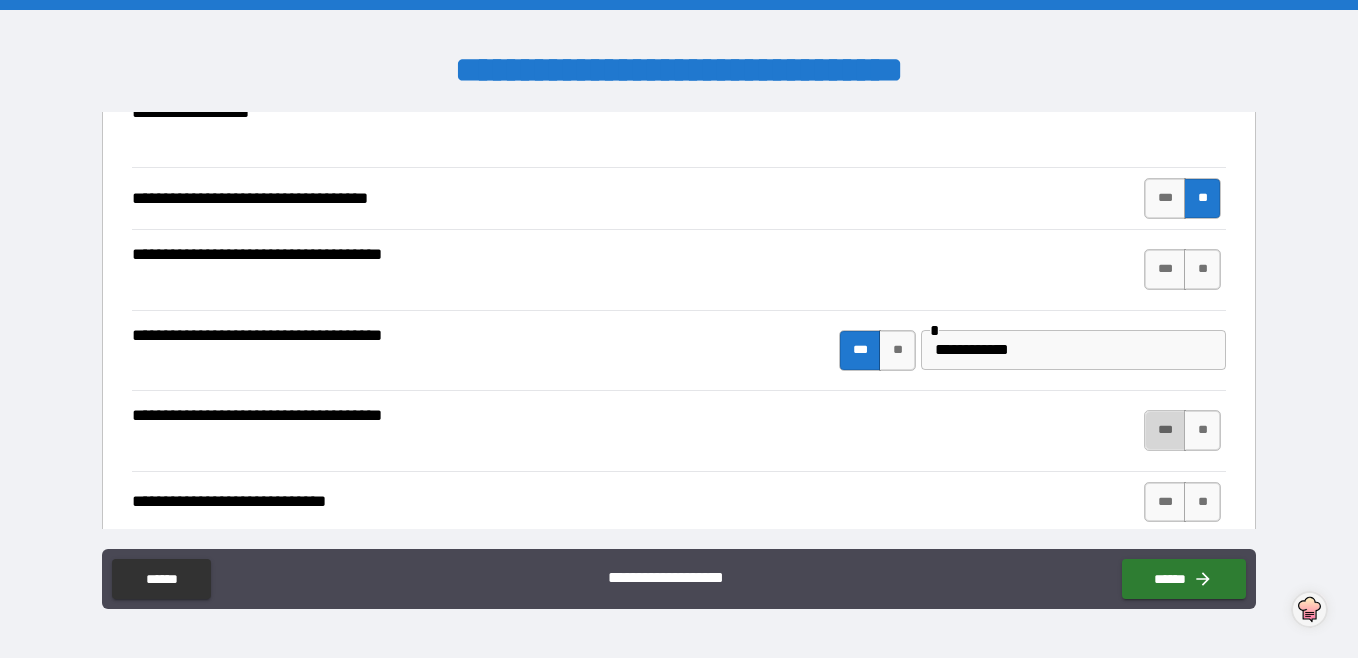 click on "***" at bounding box center [1165, 430] 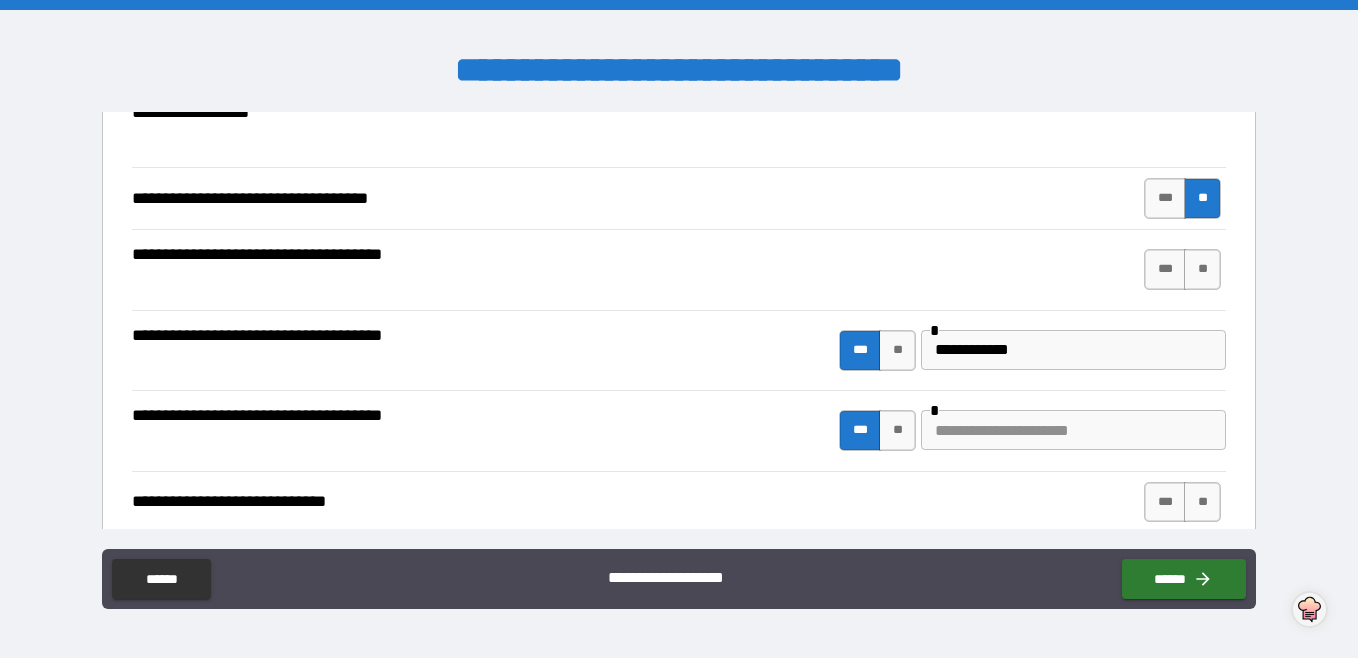 drag, startPoint x: 1005, startPoint y: 441, endPoint x: 958, endPoint y: 427, distance: 49.0408 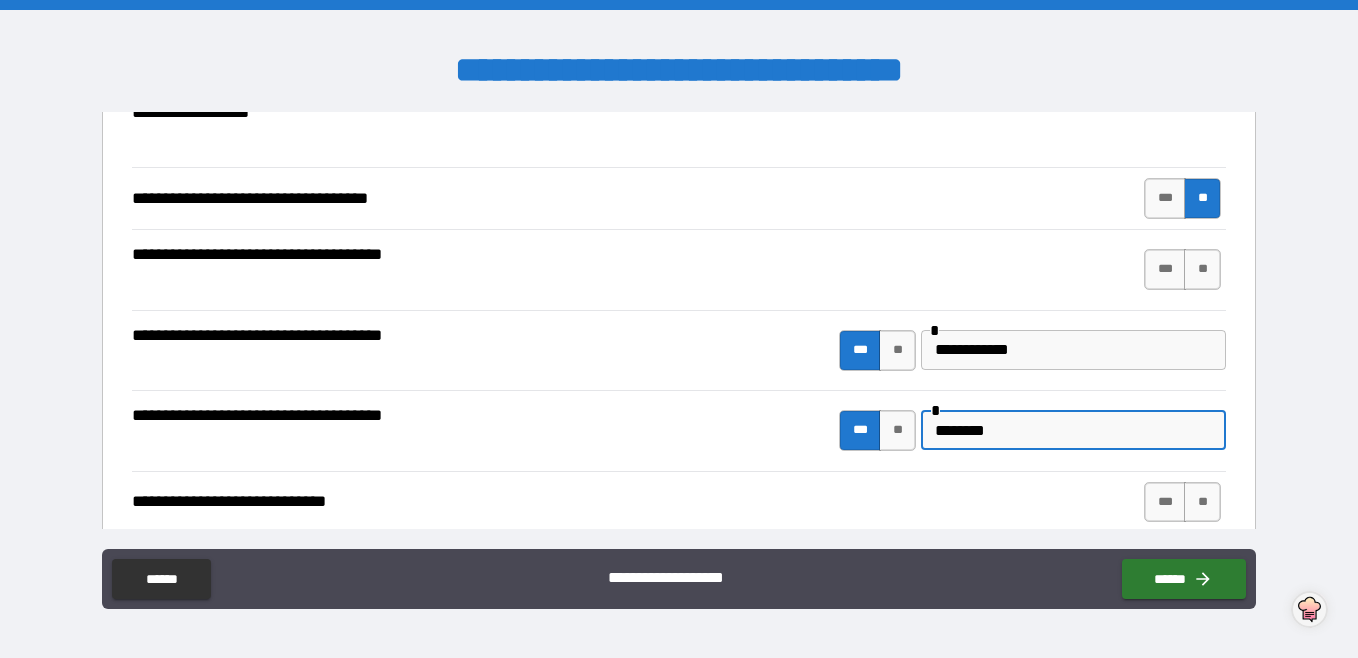 scroll, scrollTop: 2000, scrollLeft: 0, axis: vertical 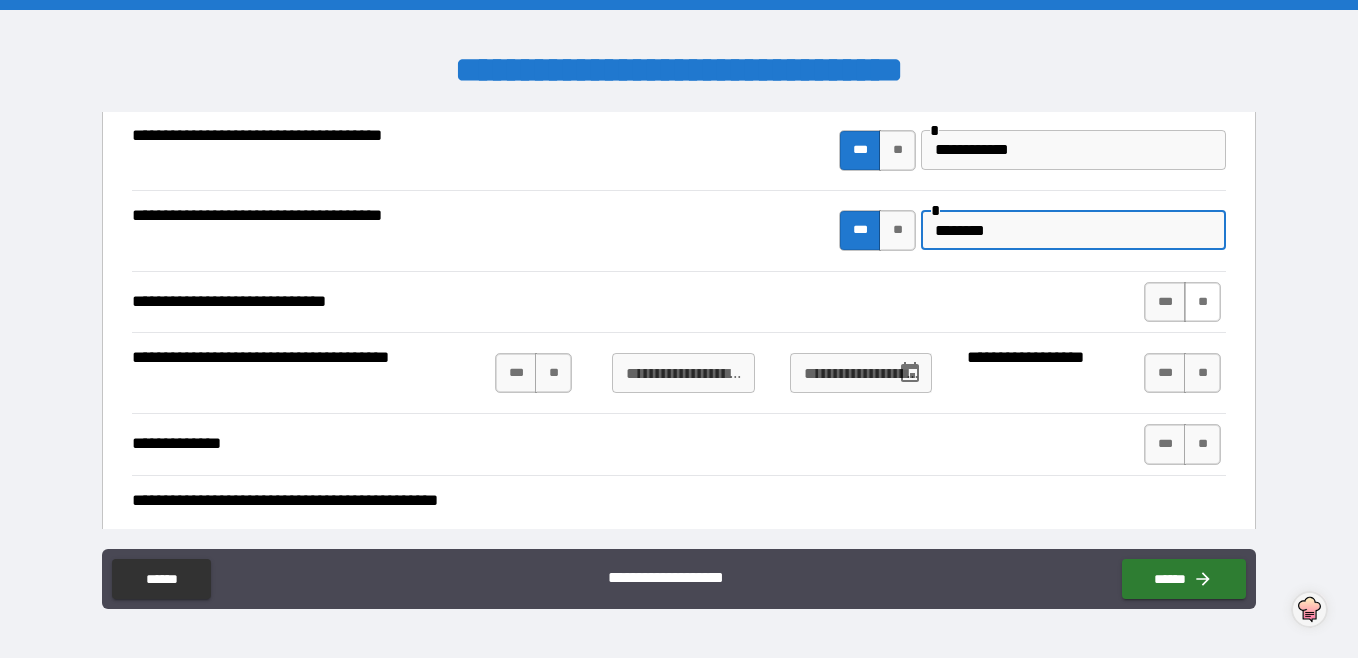 click on "**" at bounding box center (1202, 302) 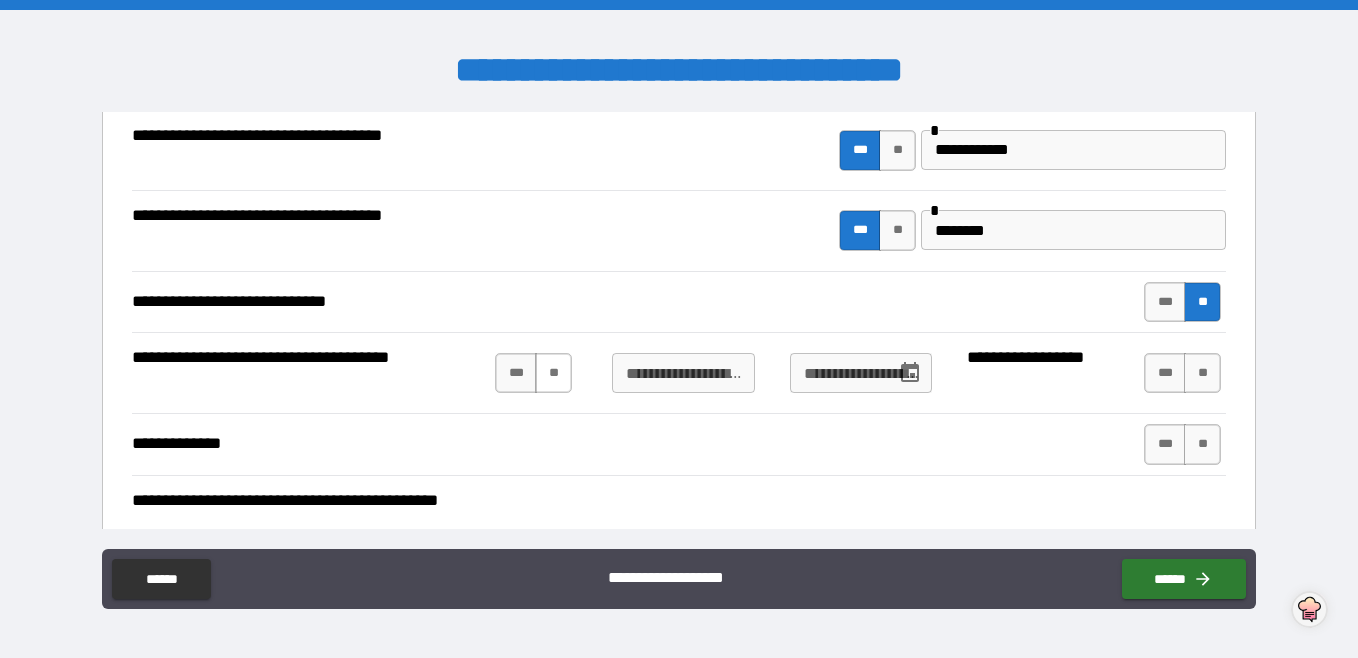 click on "**" at bounding box center [553, 373] 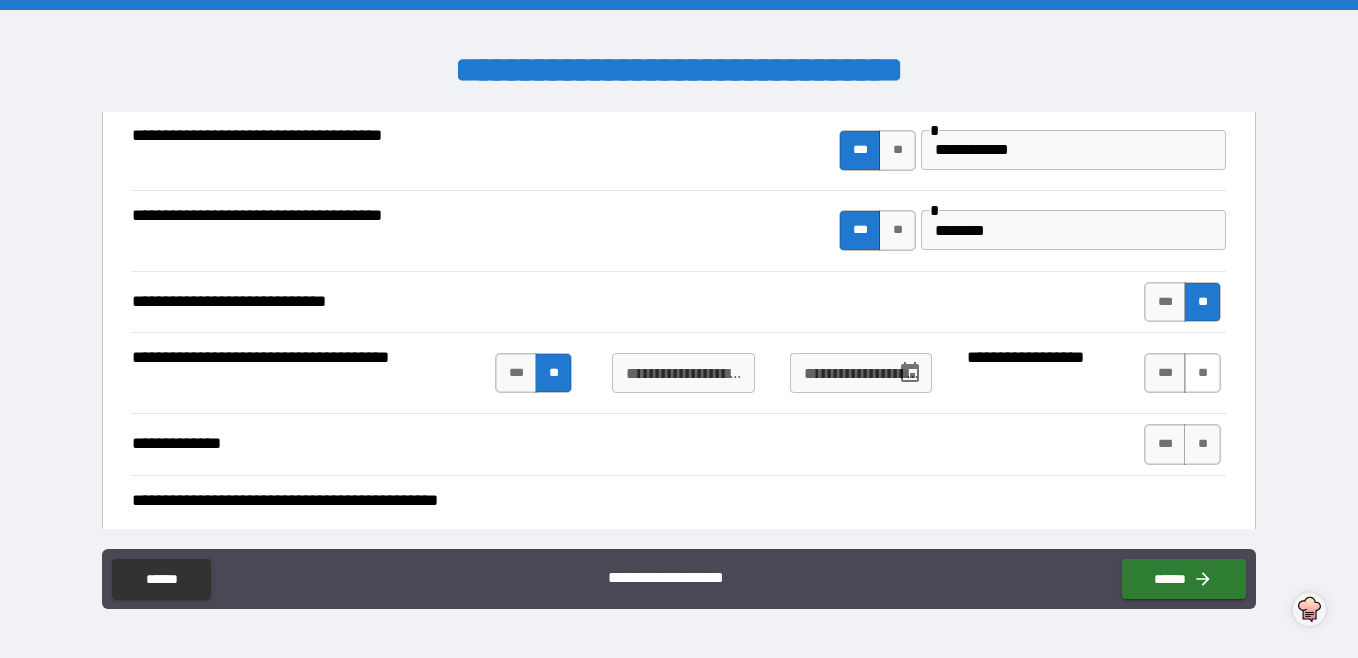 click on "**" at bounding box center [1202, 373] 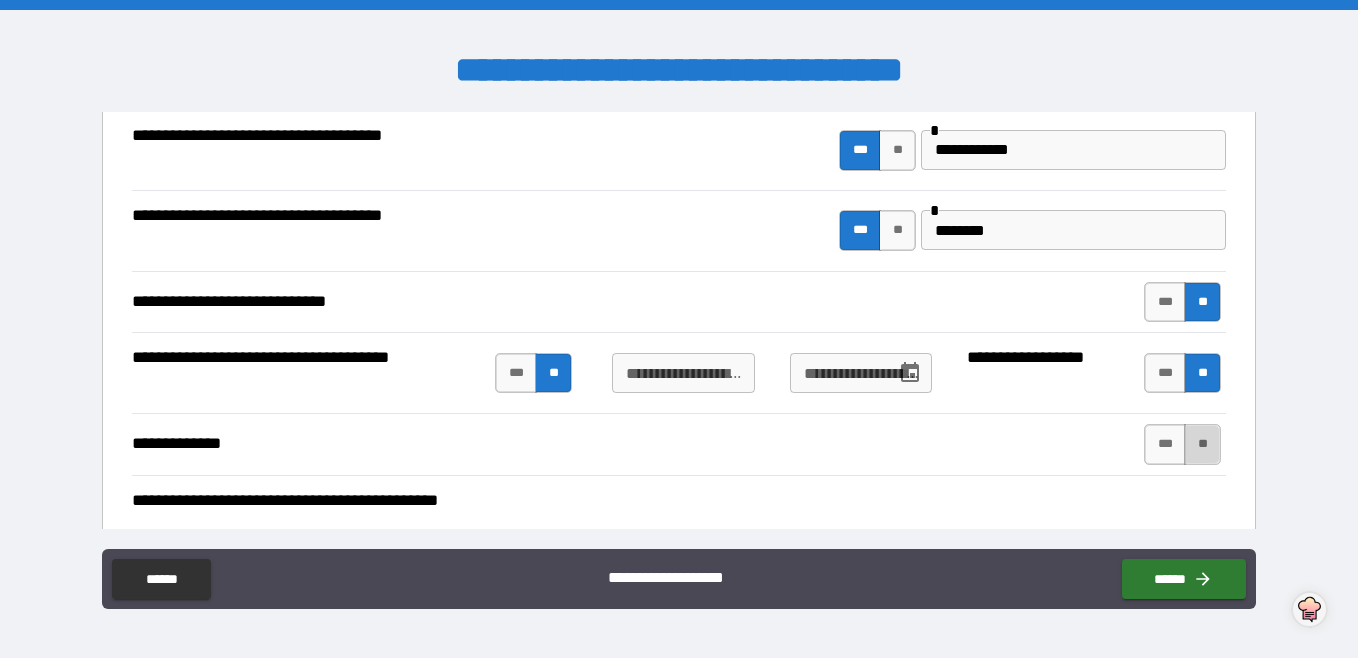 click on "**" at bounding box center (1202, 444) 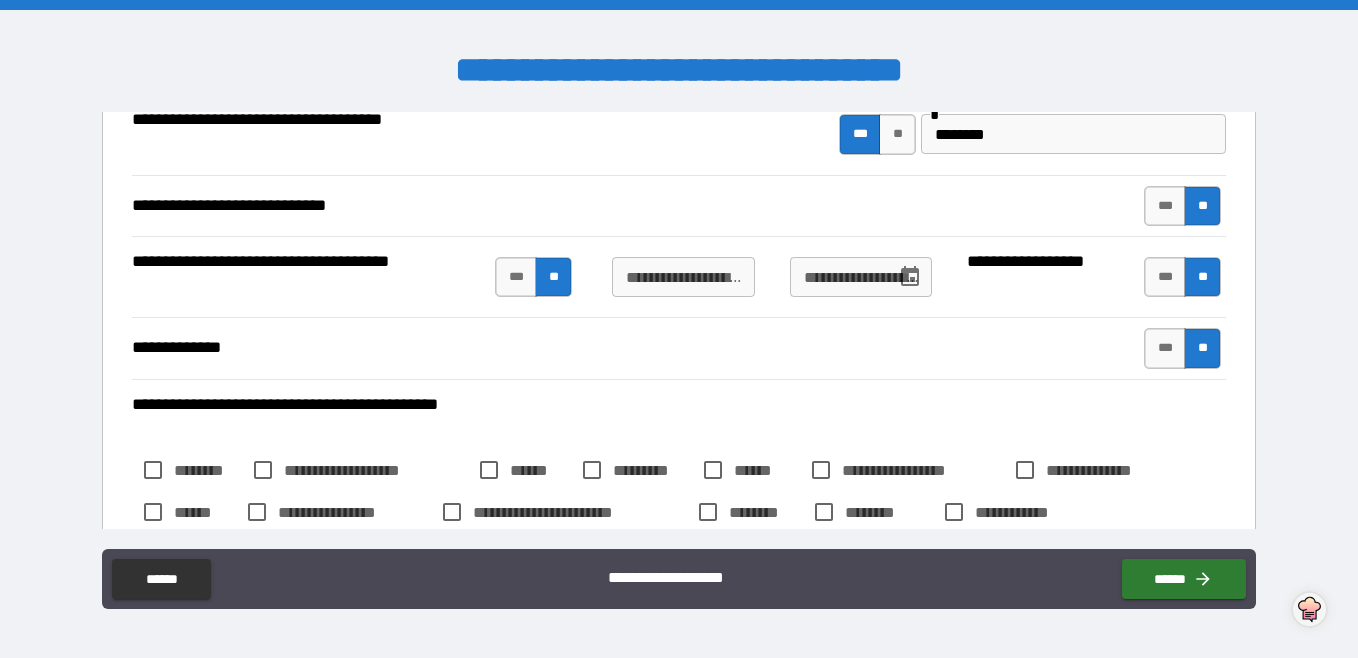 scroll, scrollTop: 2200, scrollLeft: 0, axis: vertical 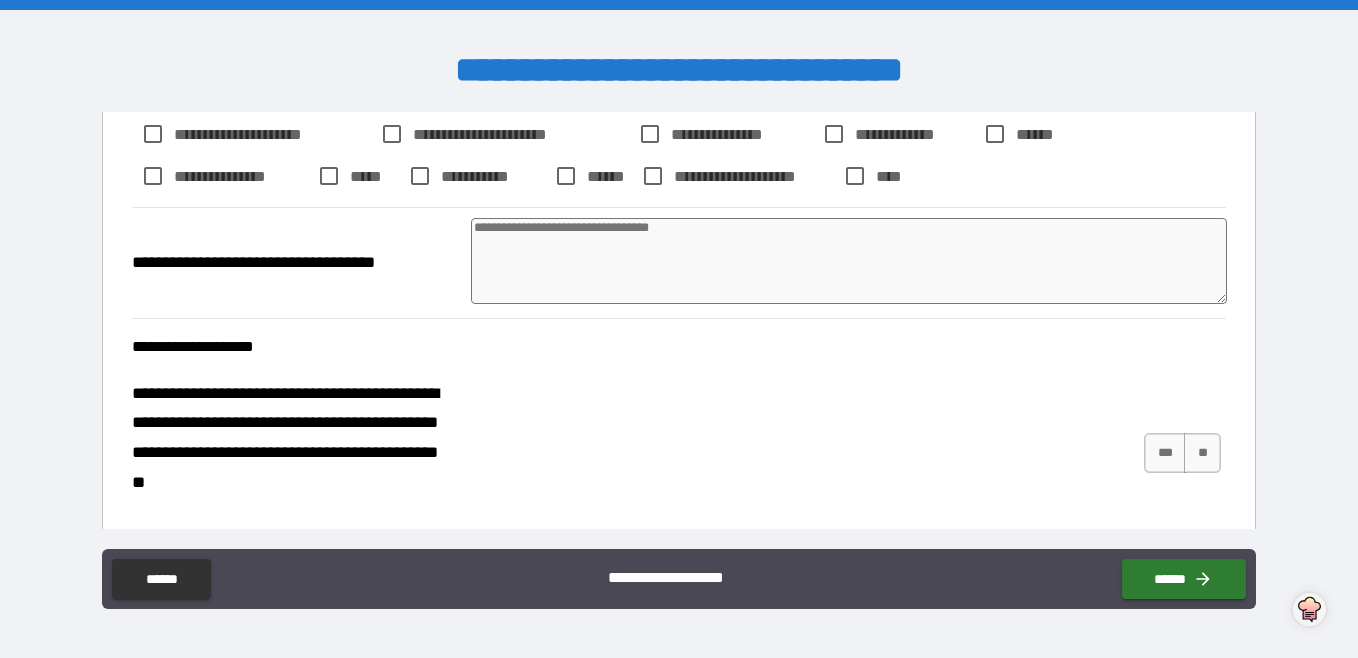 click at bounding box center (849, 261) 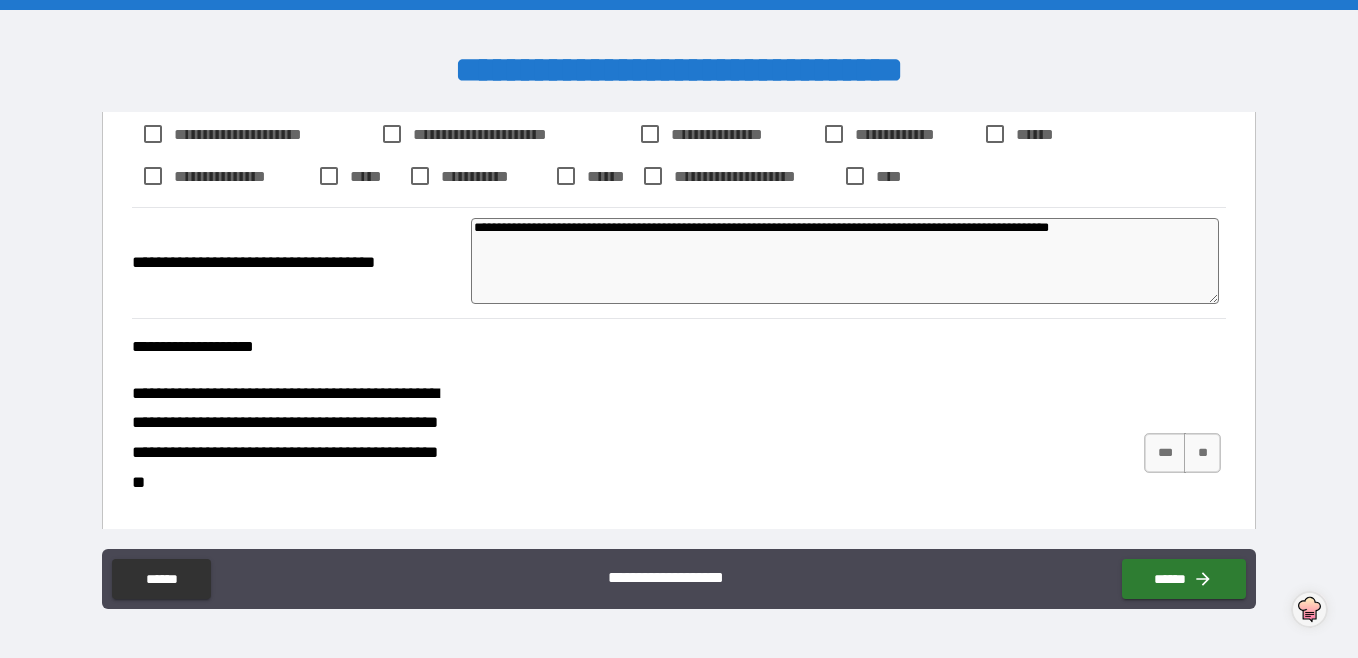 drag, startPoint x: 1163, startPoint y: 229, endPoint x: 1039, endPoint y: 237, distance: 124.2578 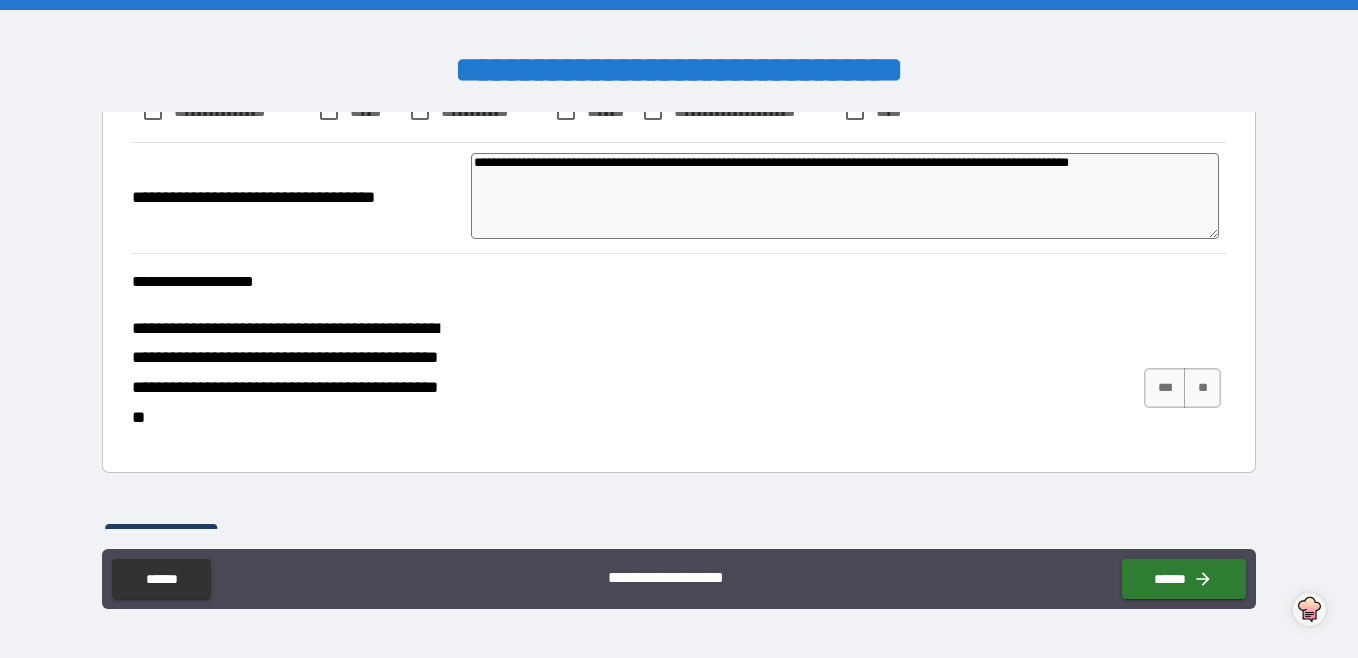 scroll, scrollTop: 2700, scrollLeft: 0, axis: vertical 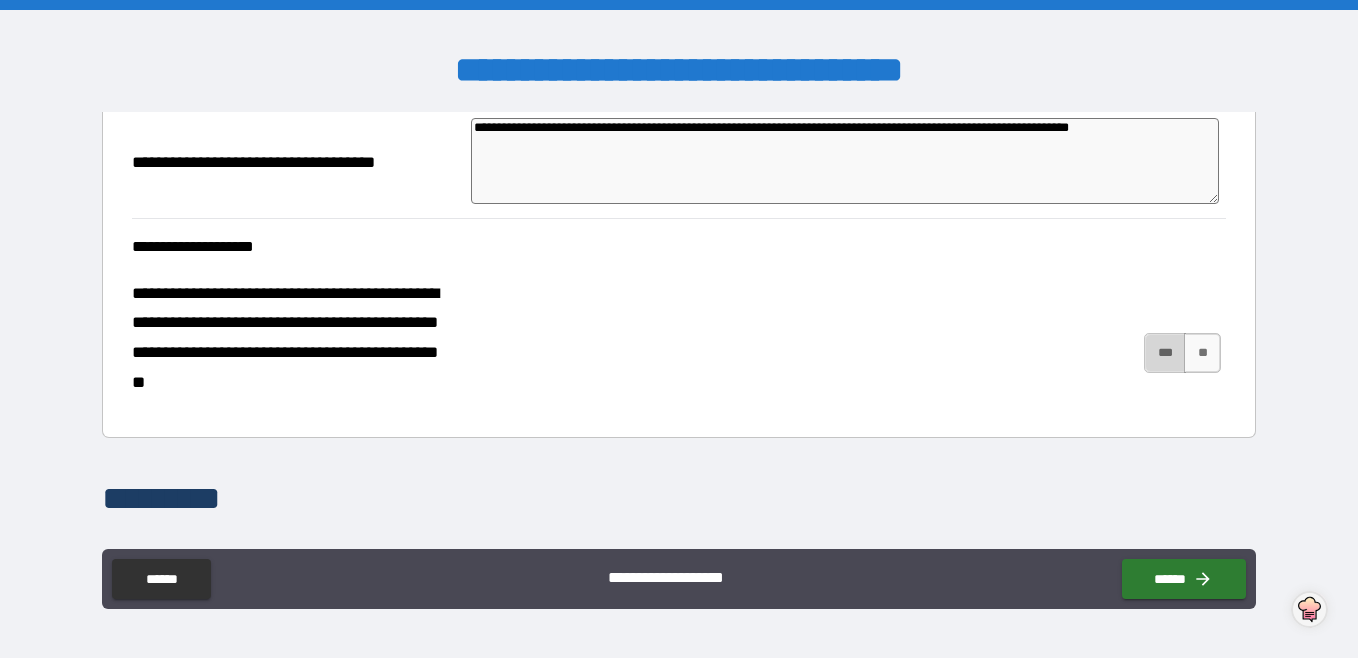 click on "***" at bounding box center (1165, 353) 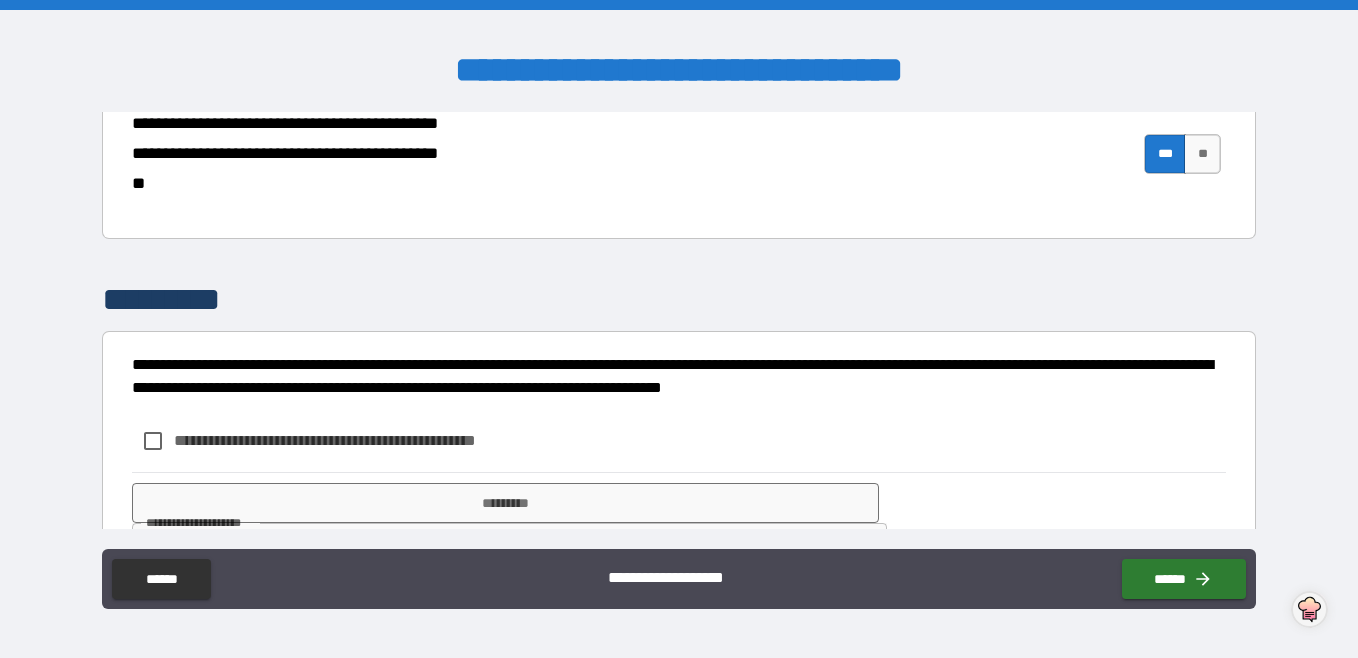 scroll, scrollTop: 2900, scrollLeft: 0, axis: vertical 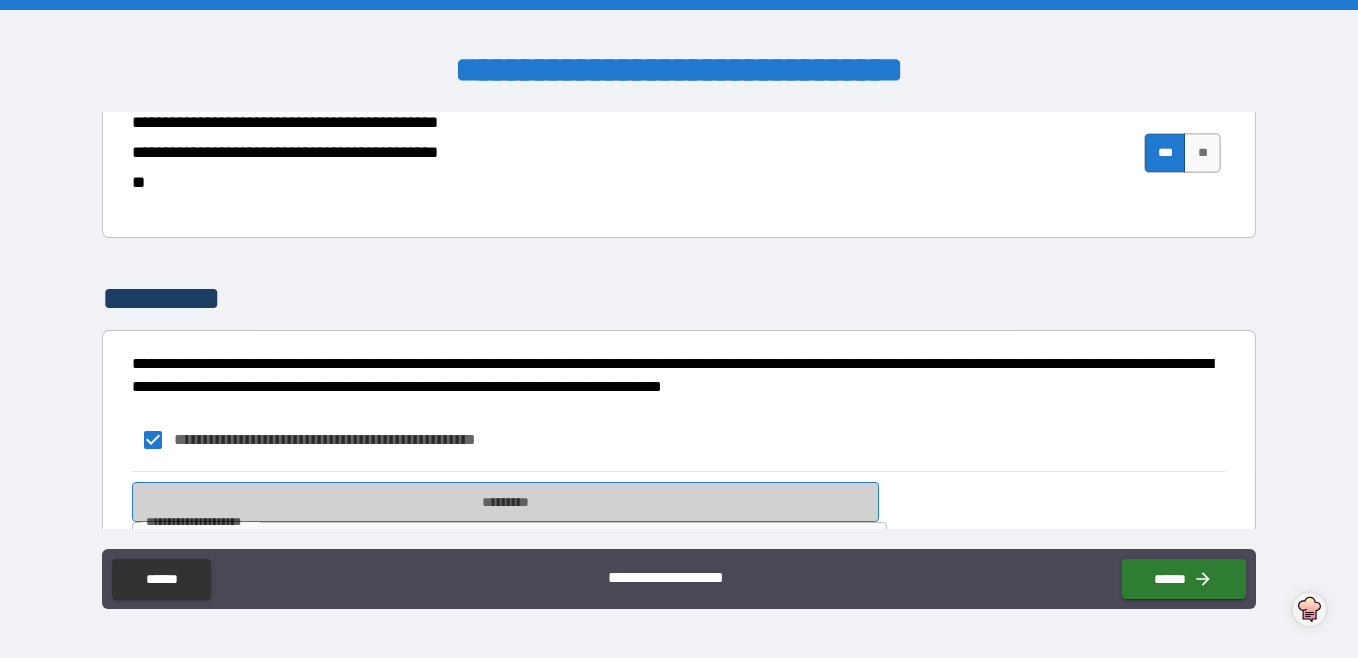 click on "*********" at bounding box center (505, 502) 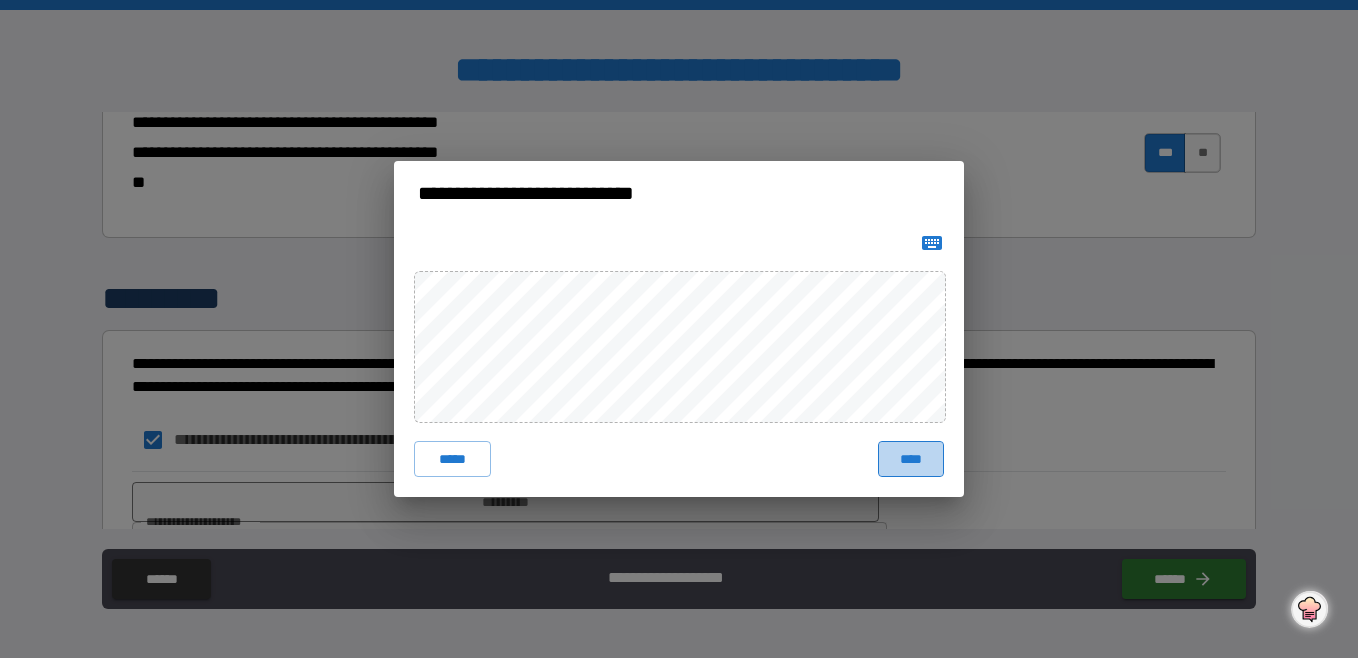 click on "****" at bounding box center [911, 459] 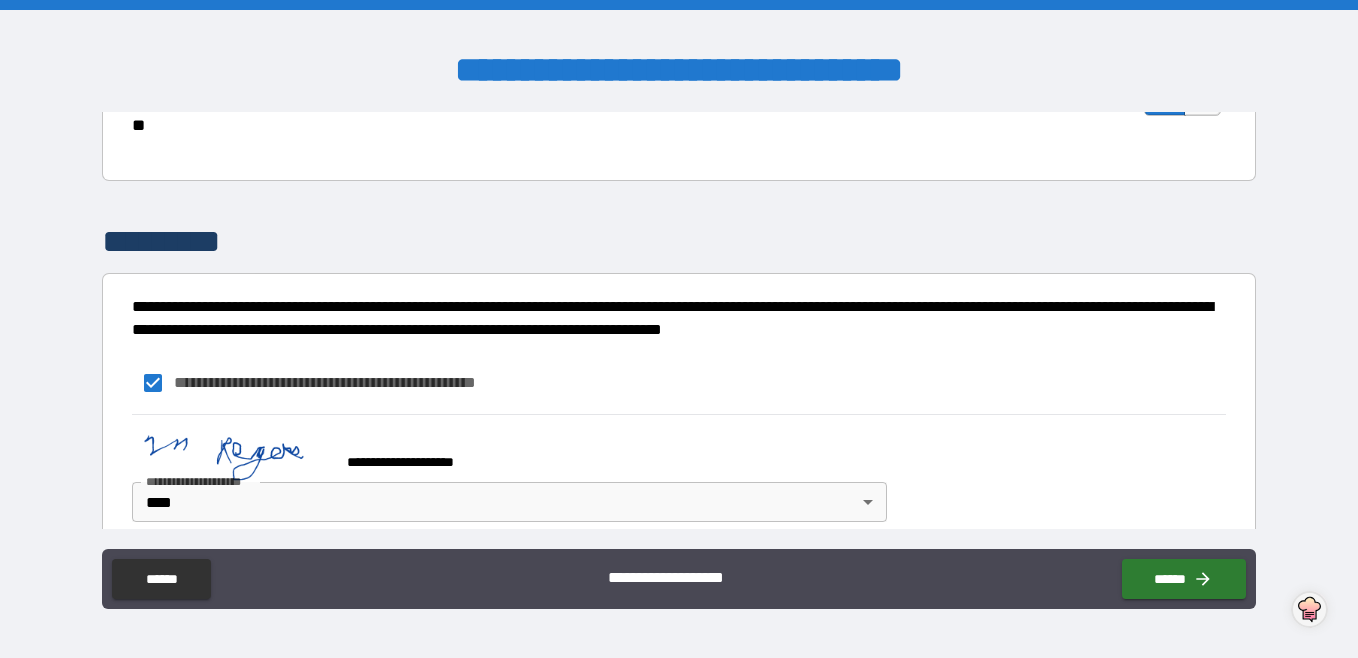 scroll, scrollTop: 2981, scrollLeft: 0, axis: vertical 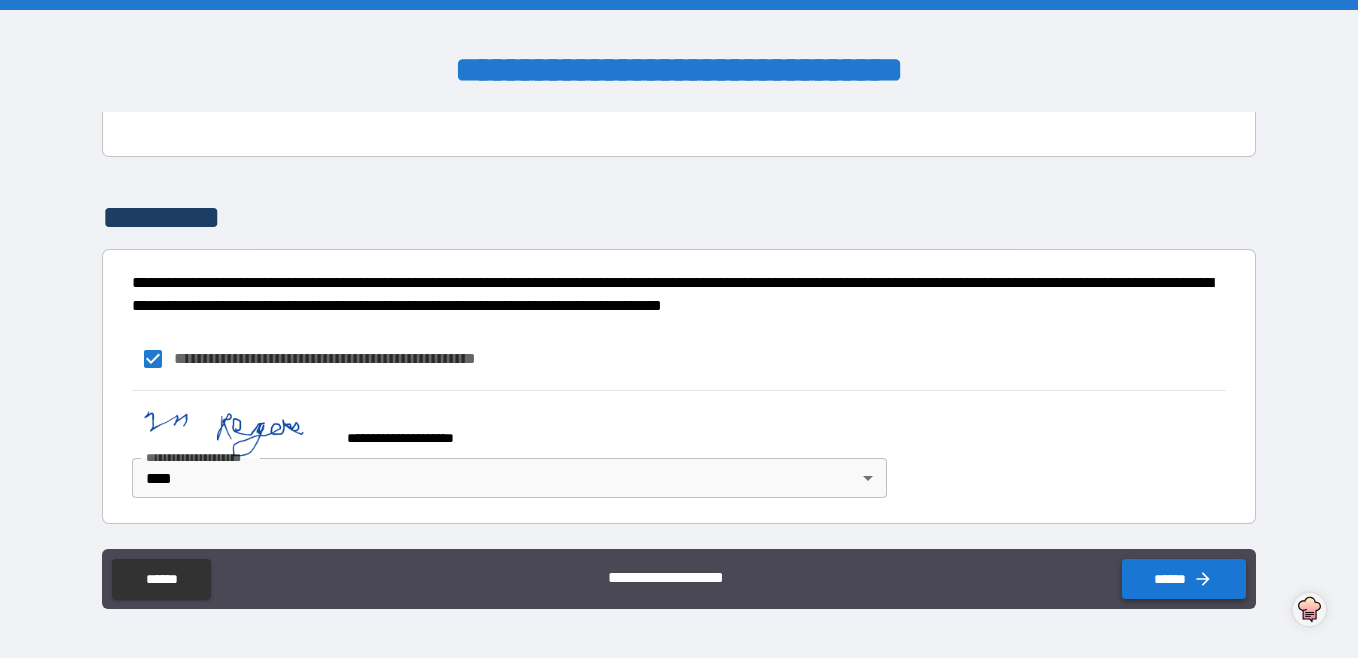 click on "******" at bounding box center (1184, 579) 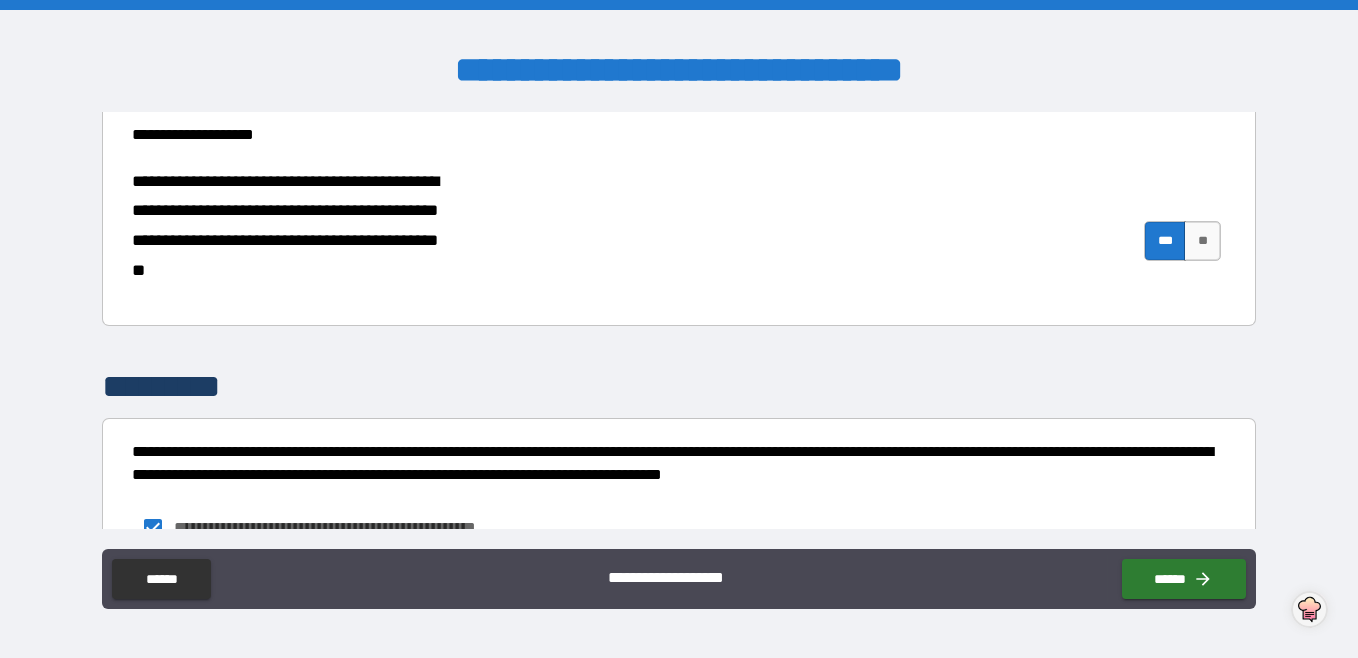 scroll, scrollTop: 2981, scrollLeft: 0, axis: vertical 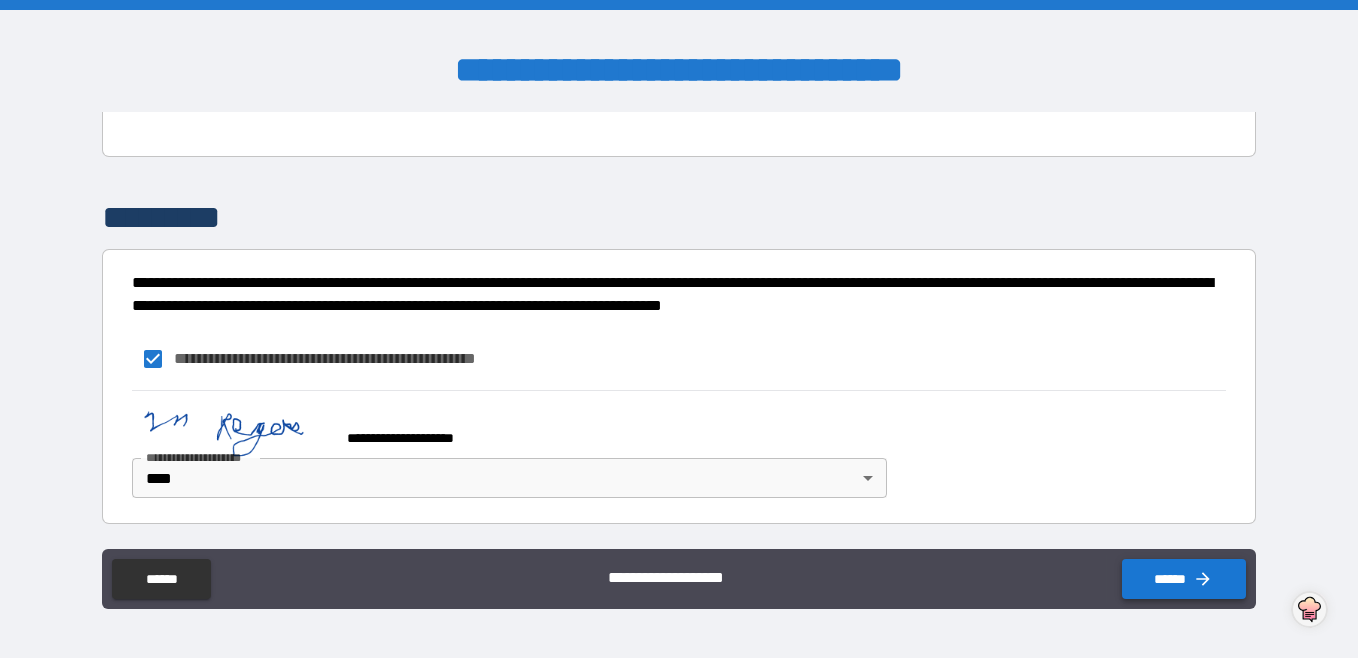 click on "******" at bounding box center [1184, 579] 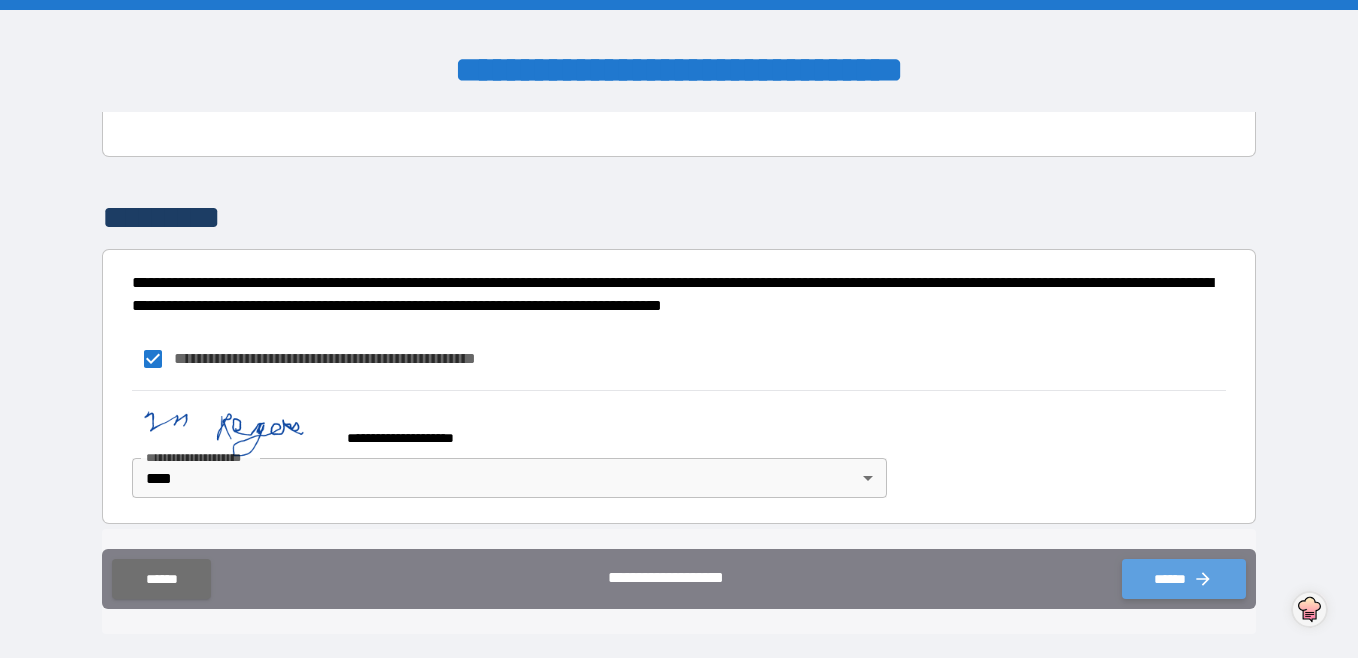 click on "******" at bounding box center (1184, 579) 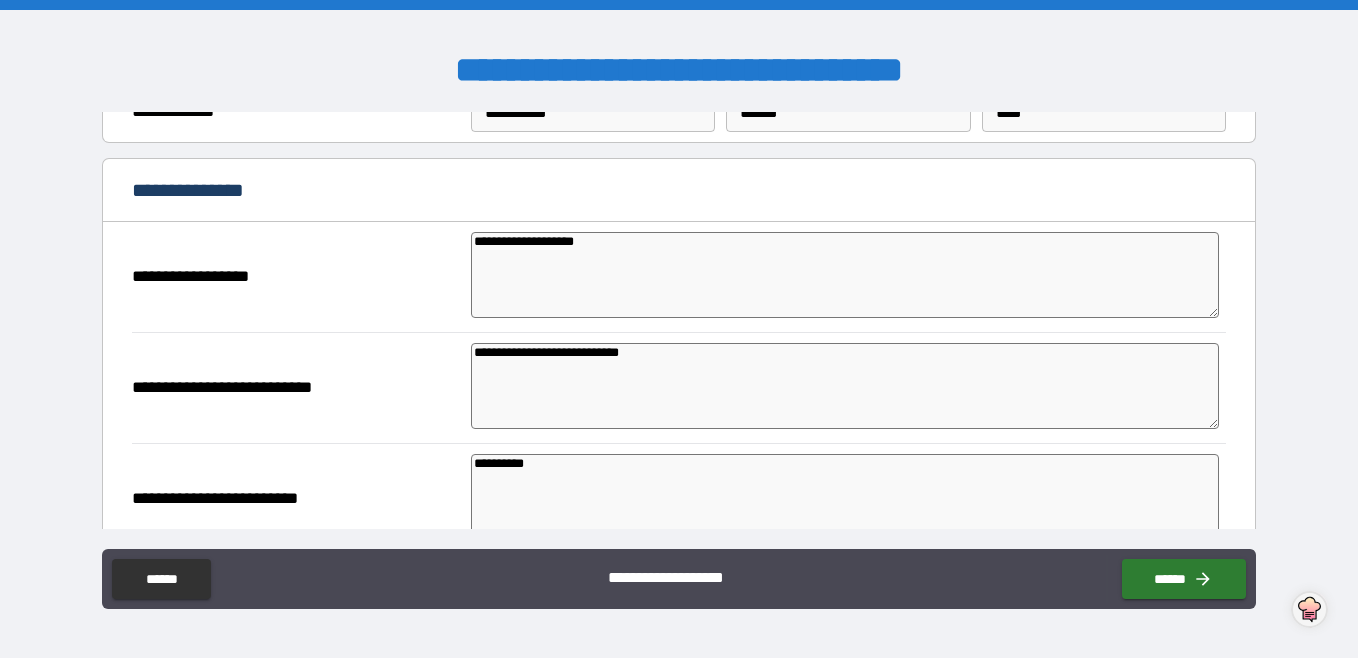 scroll, scrollTop: 0, scrollLeft: 0, axis: both 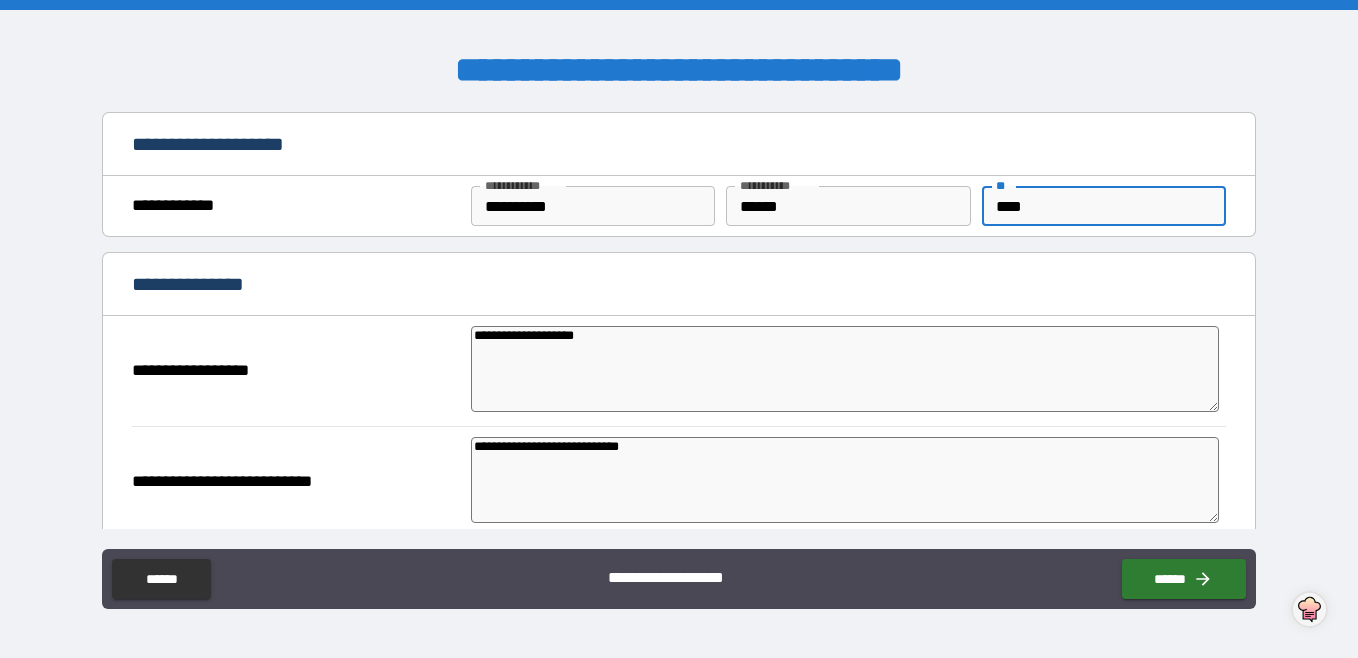 drag, startPoint x: 1029, startPoint y: 202, endPoint x: 929, endPoint y: 199, distance: 100.04499 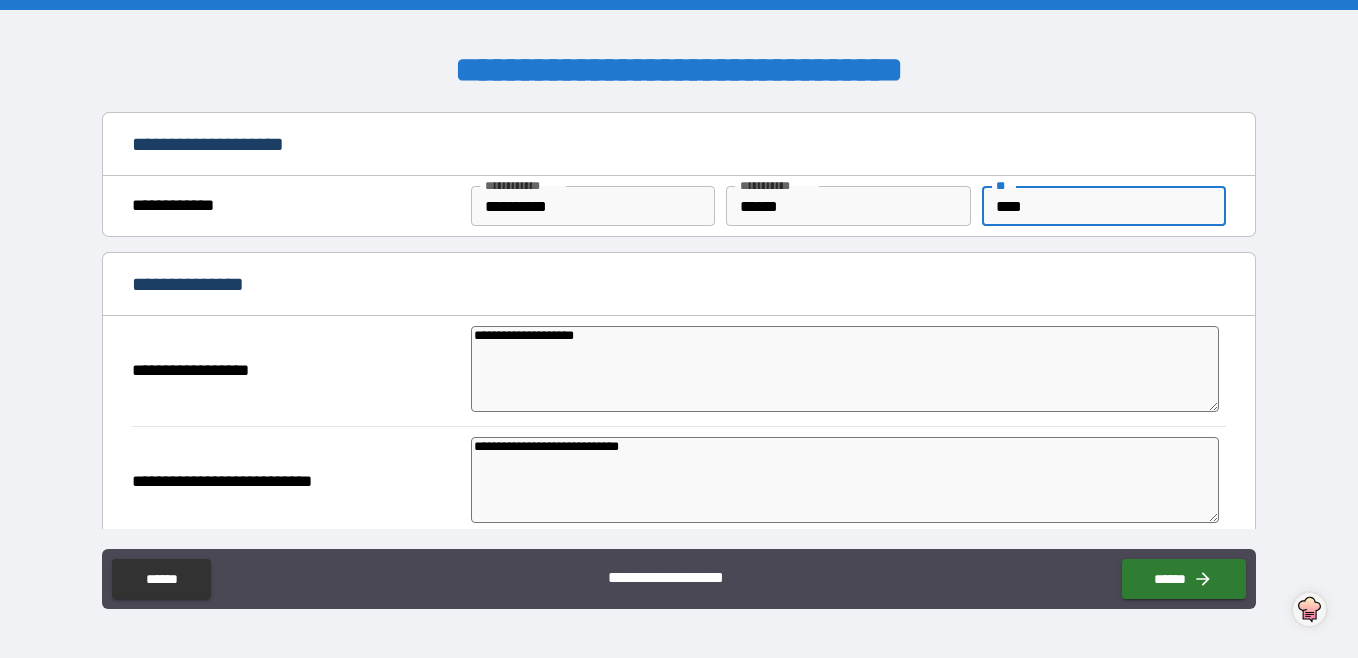 click on "**********" at bounding box center [679, 206] 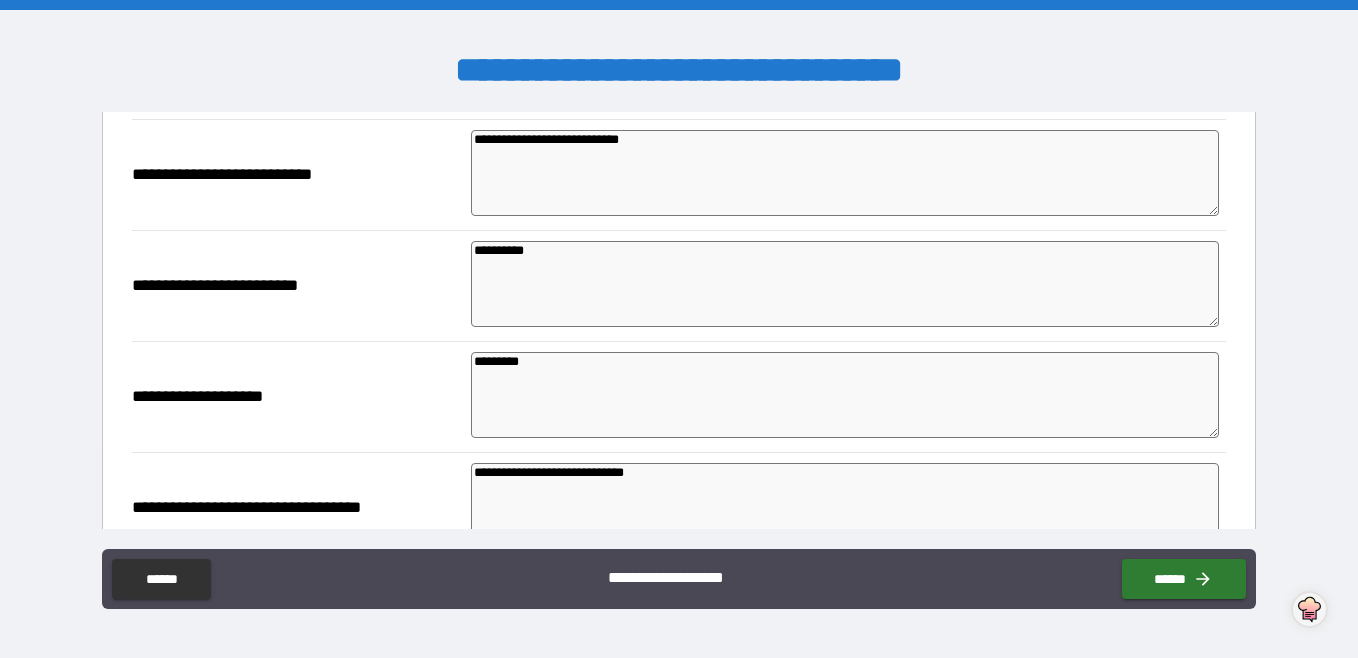 scroll, scrollTop: 500, scrollLeft: 0, axis: vertical 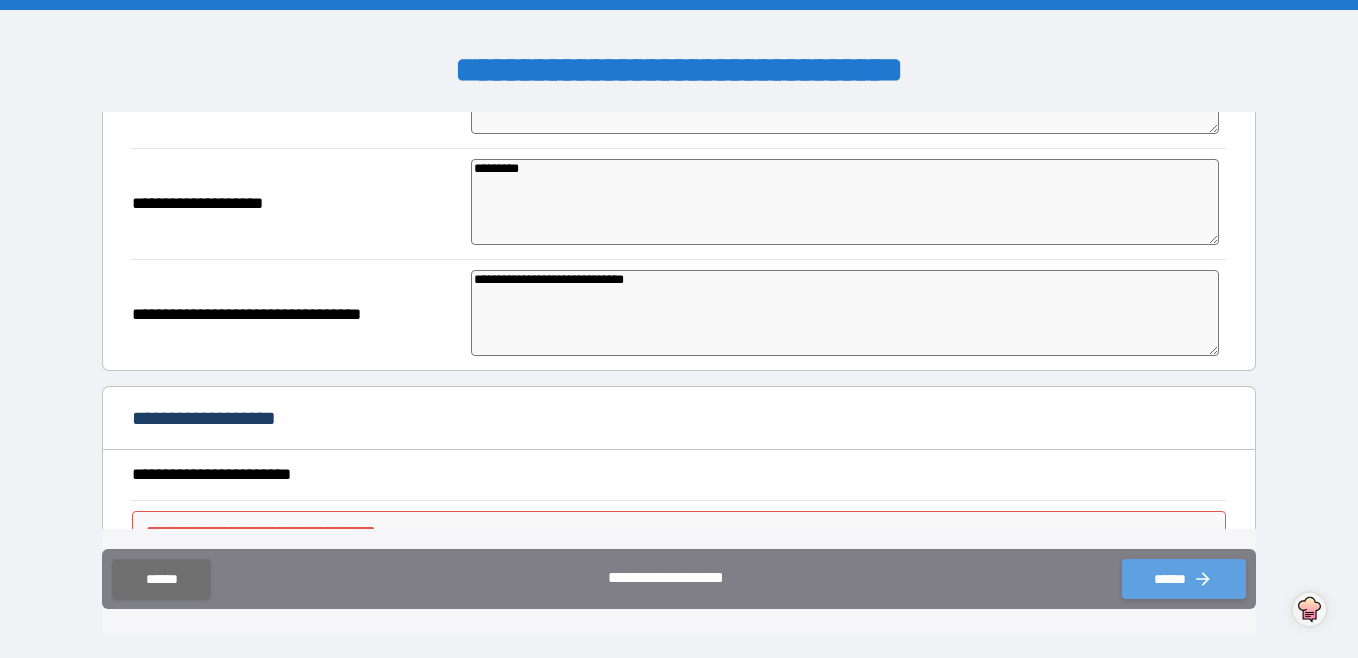 click 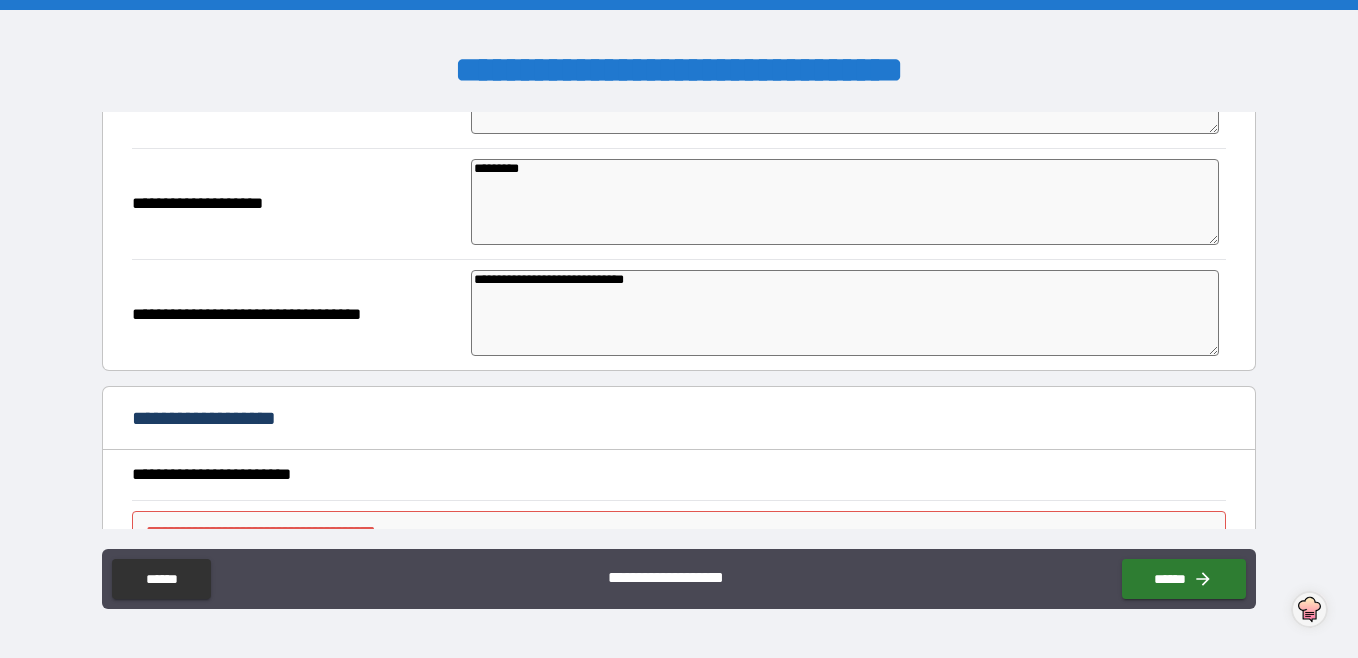click on "**********" at bounding box center (673, 475) 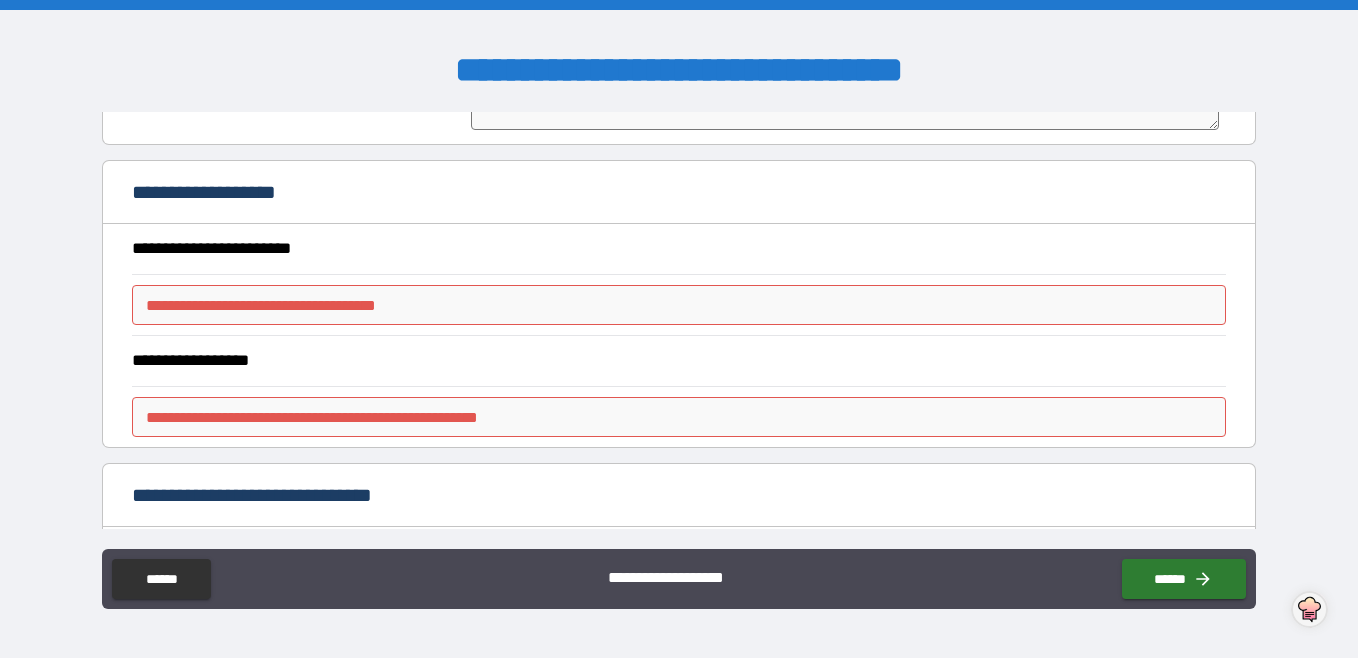 scroll, scrollTop: 800, scrollLeft: 0, axis: vertical 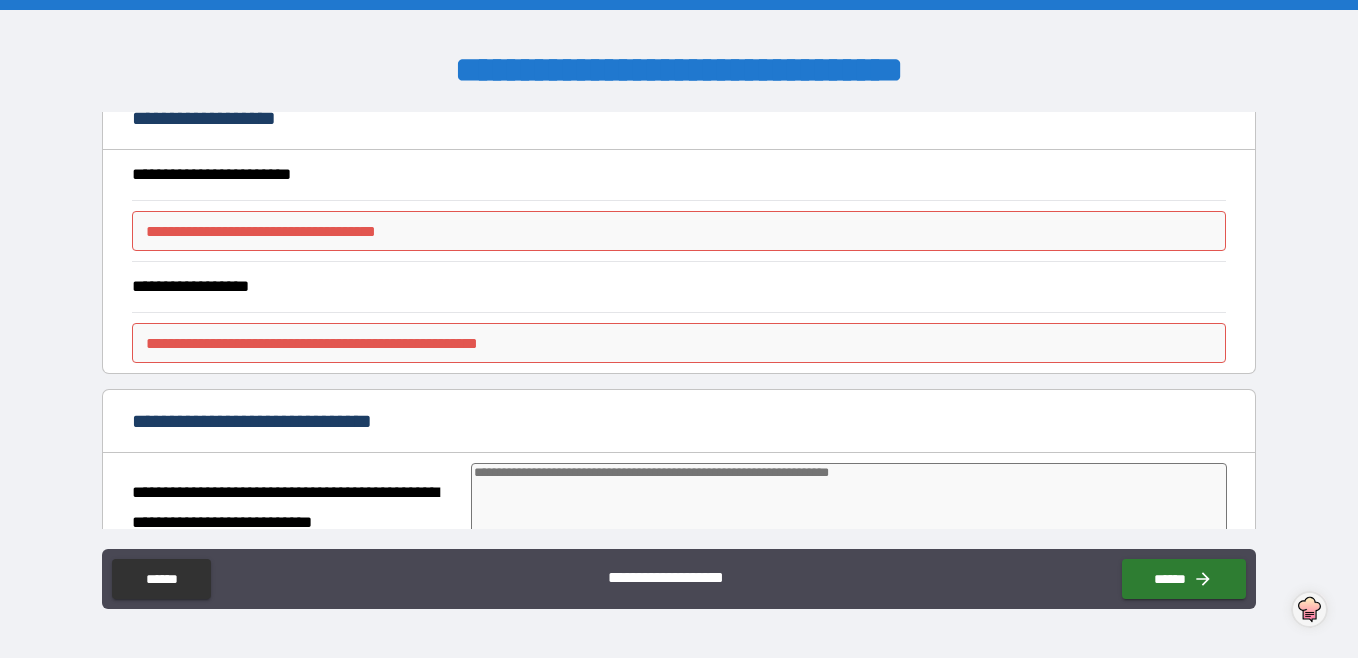 click on "**********" at bounding box center [679, 120] 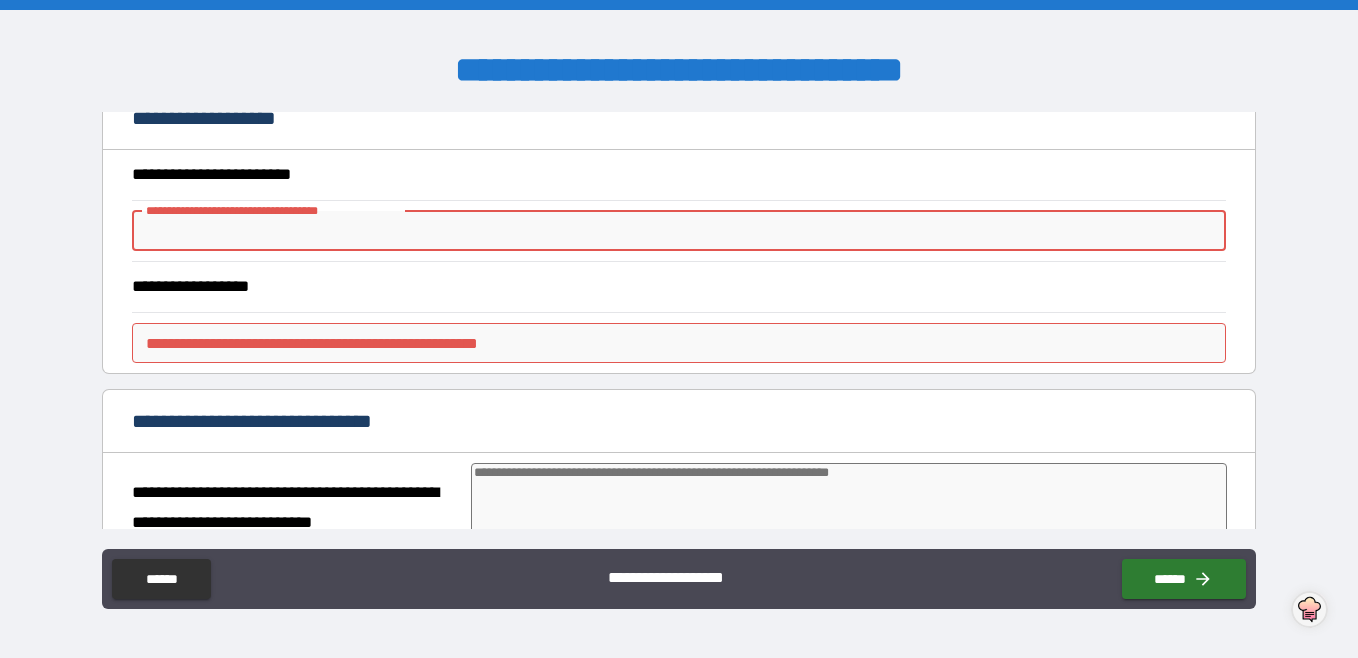 click on "**********" at bounding box center [679, 231] 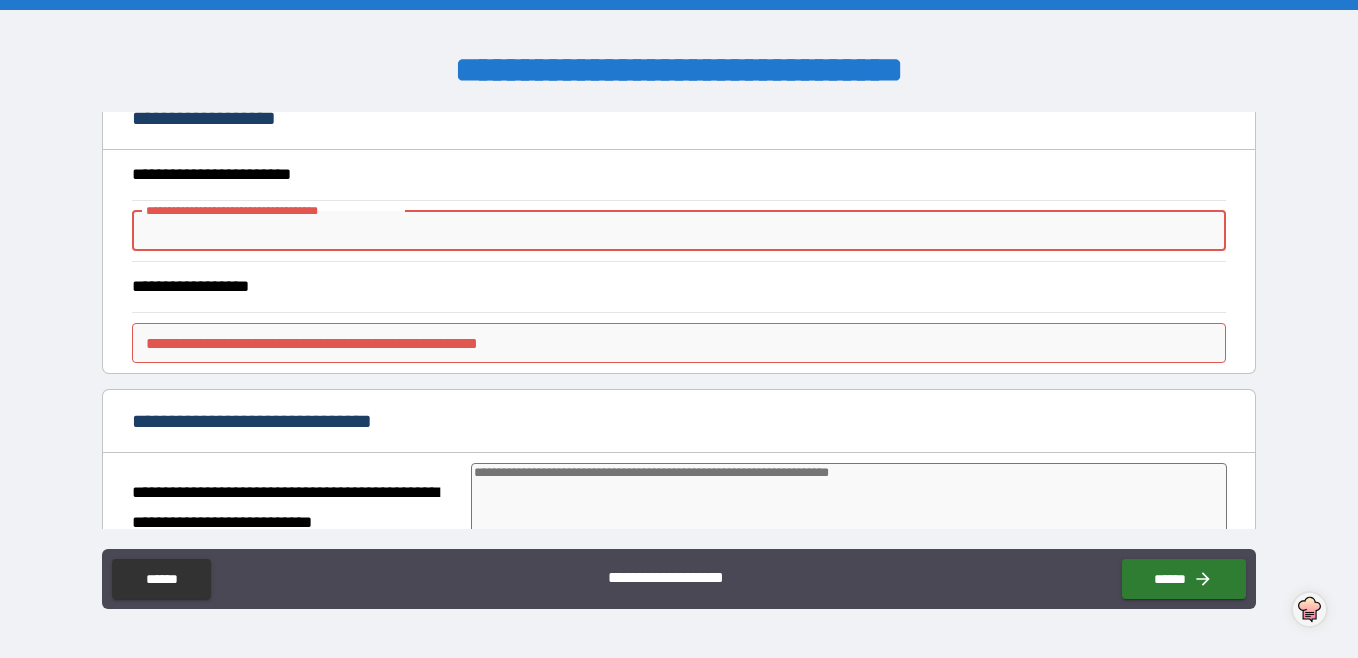 click on "**********" at bounding box center [679, 231] 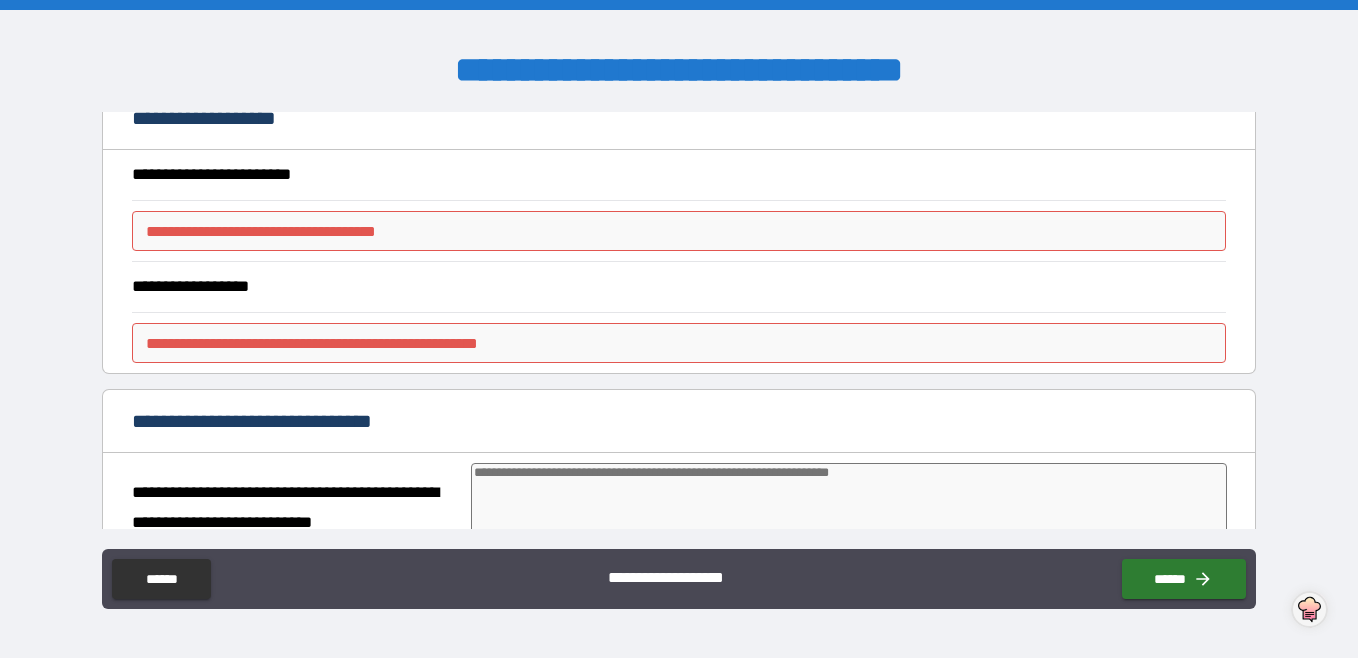 click on "**********" at bounding box center (673, 175) 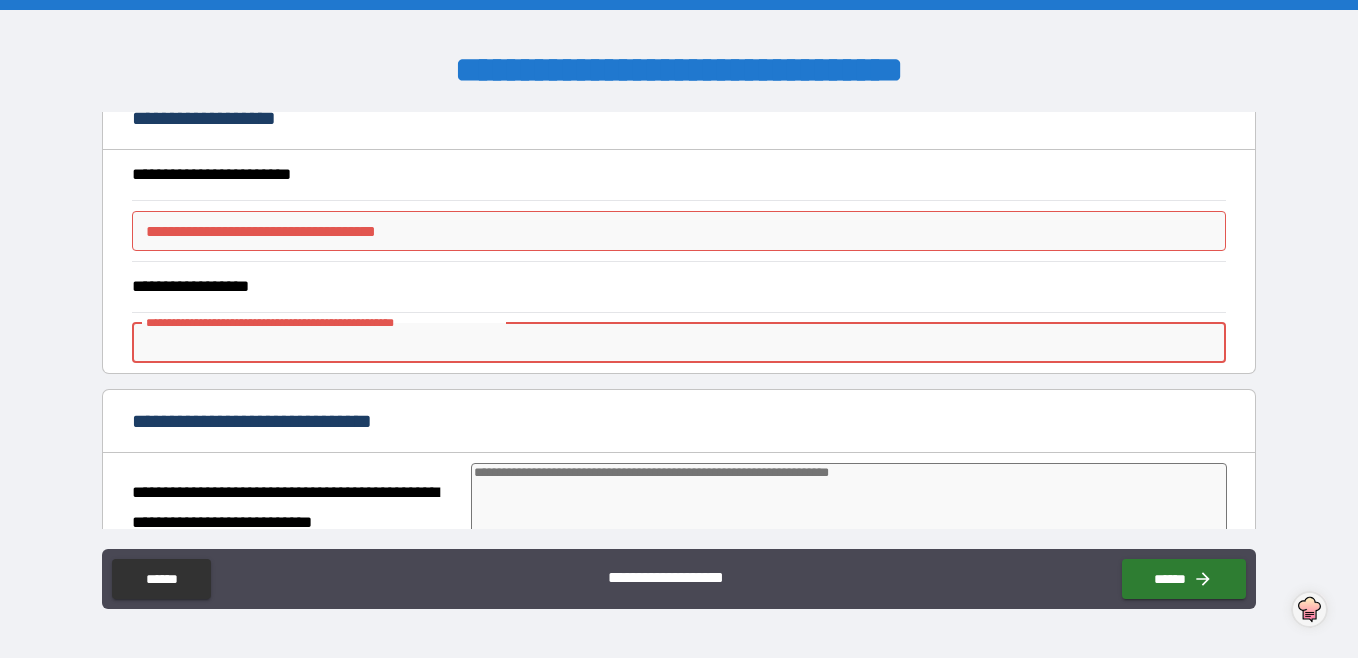 click on "**********" at bounding box center (679, 343) 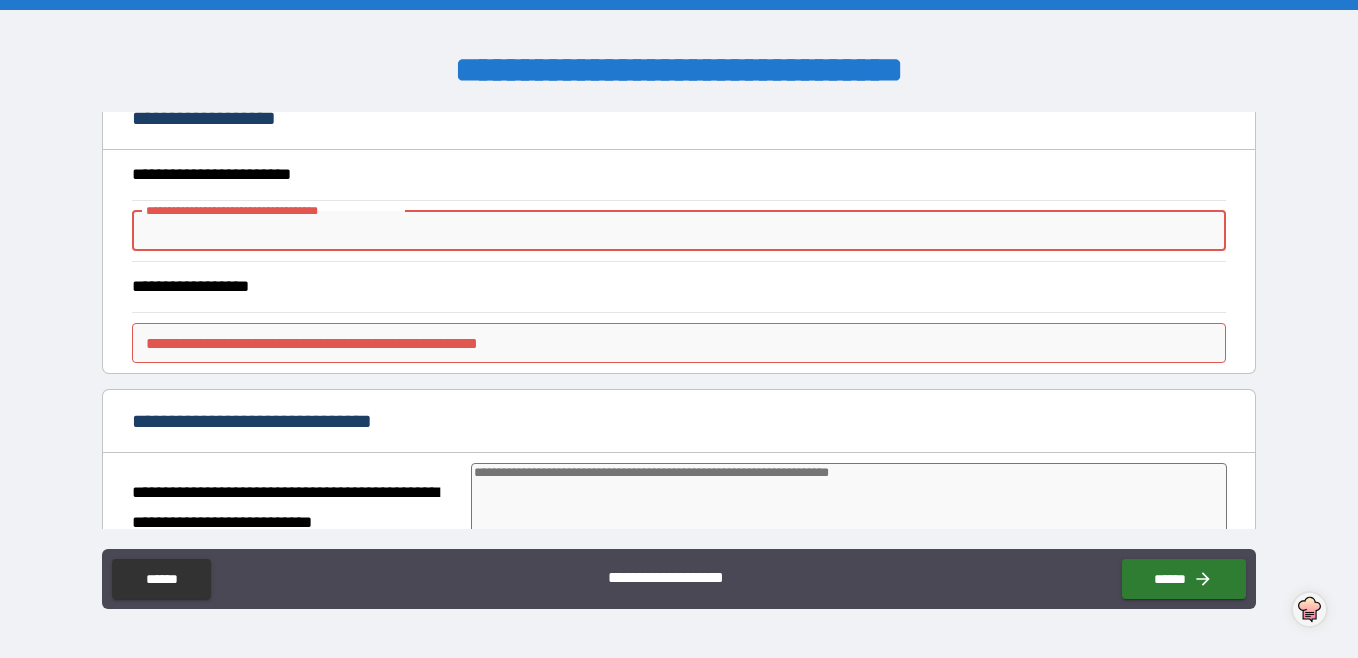 click on "**********" at bounding box center [679, 231] 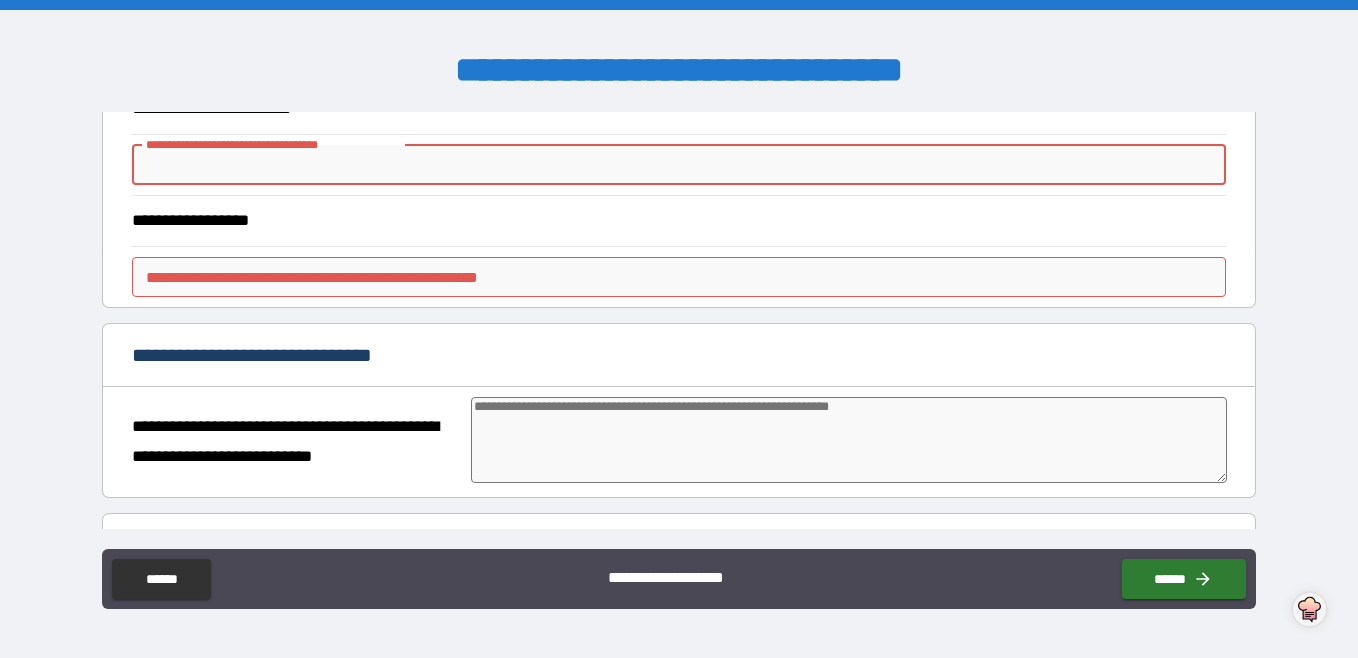 scroll, scrollTop: 1000, scrollLeft: 0, axis: vertical 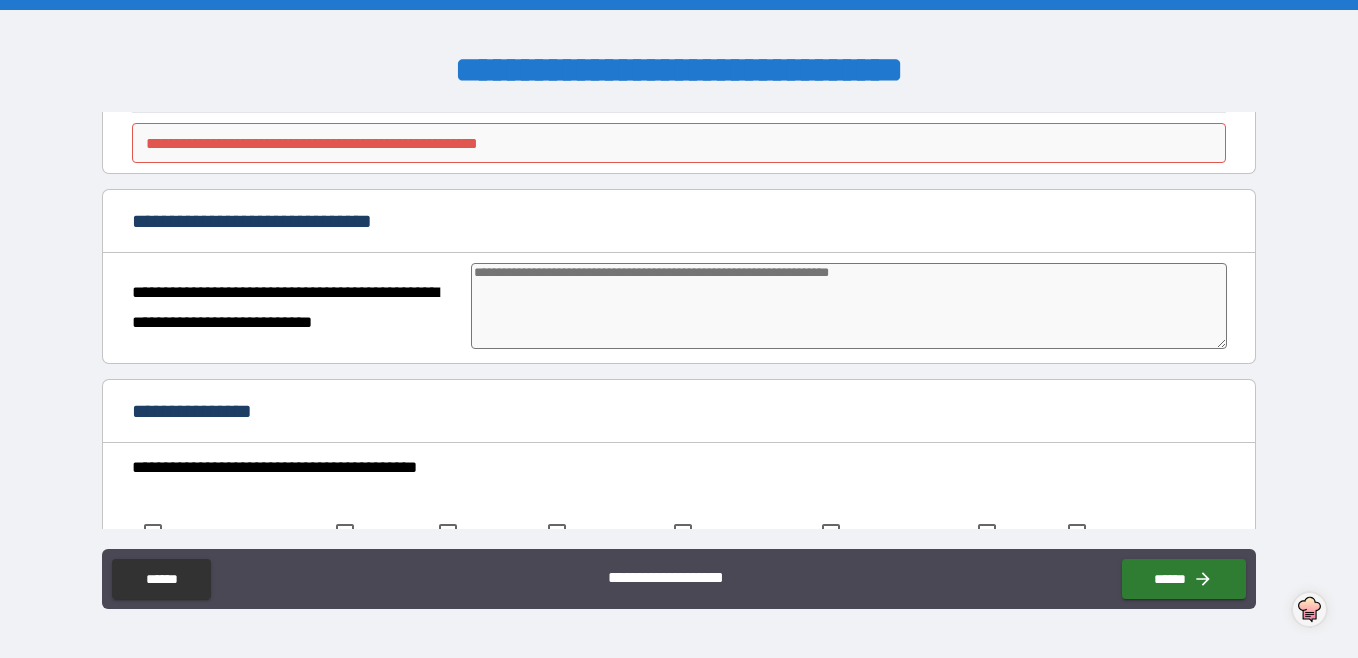 drag, startPoint x: 938, startPoint y: 277, endPoint x: 421, endPoint y: 201, distance: 522.5562 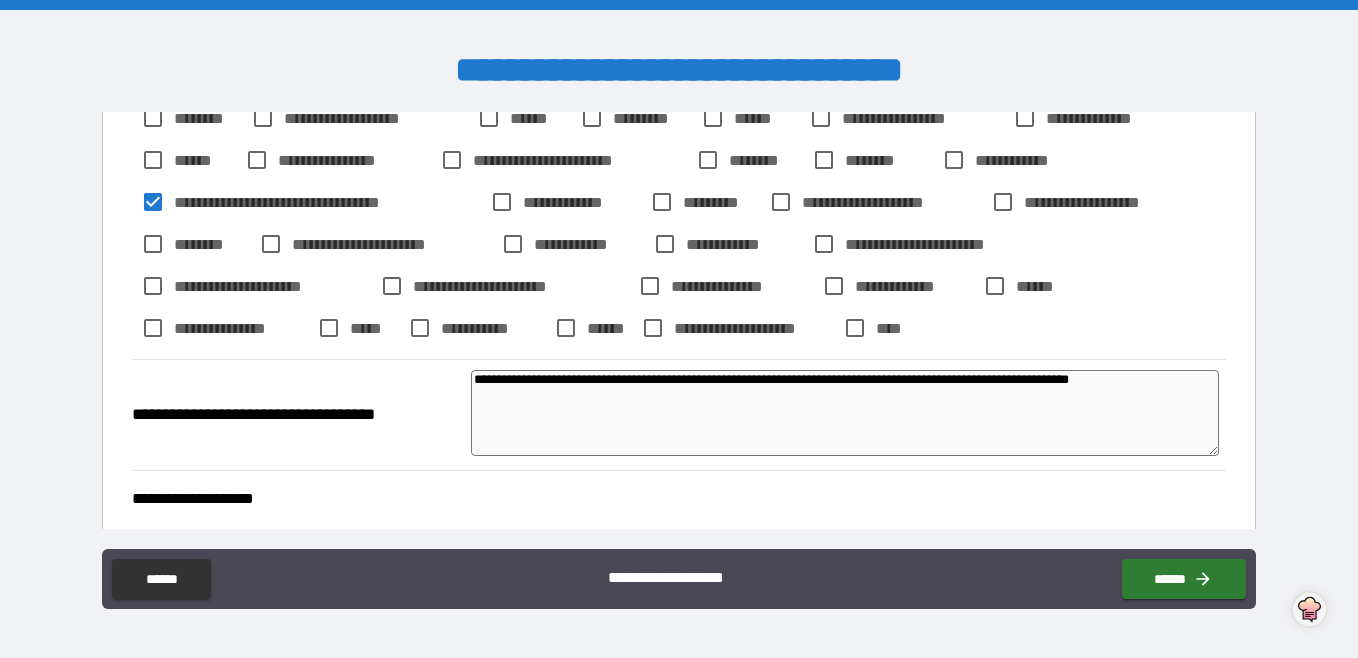 scroll, scrollTop: 2500, scrollLeft: 0, axis: vertical 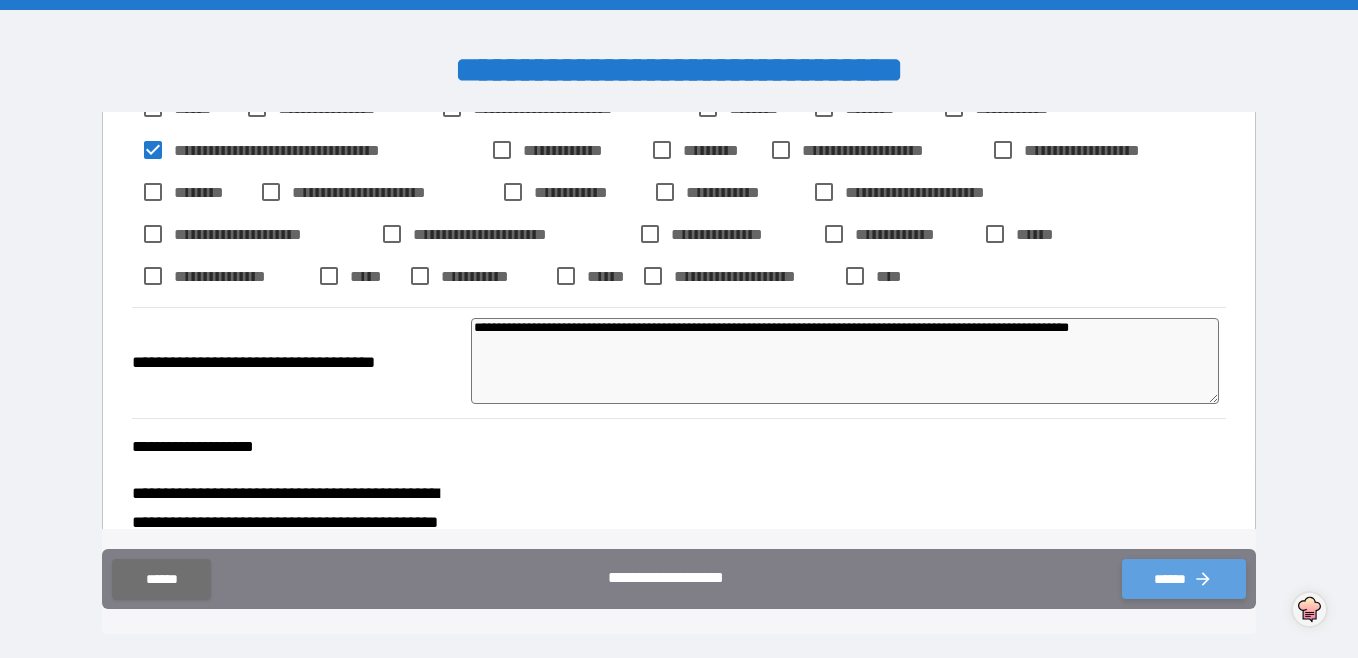 click on "******" at bounding box center (1184, 579) 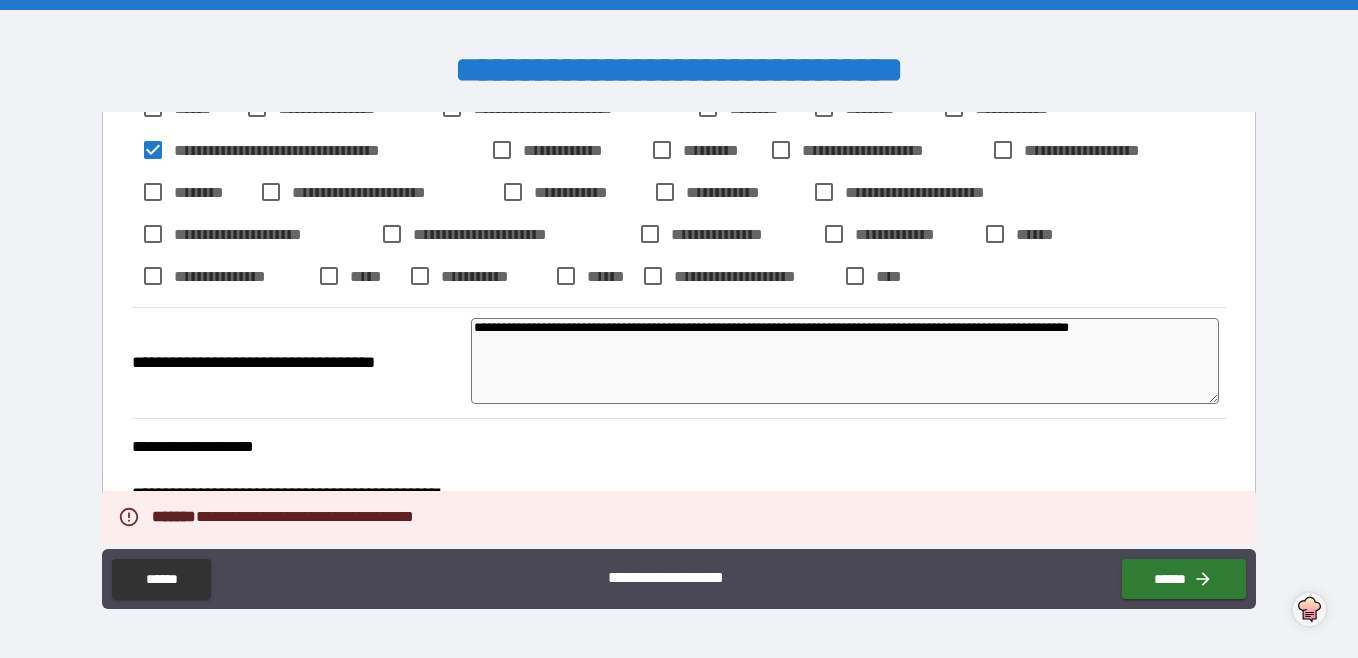 scroll, scrollTop: 2400, scrollLeft: 0, axis: vertical 